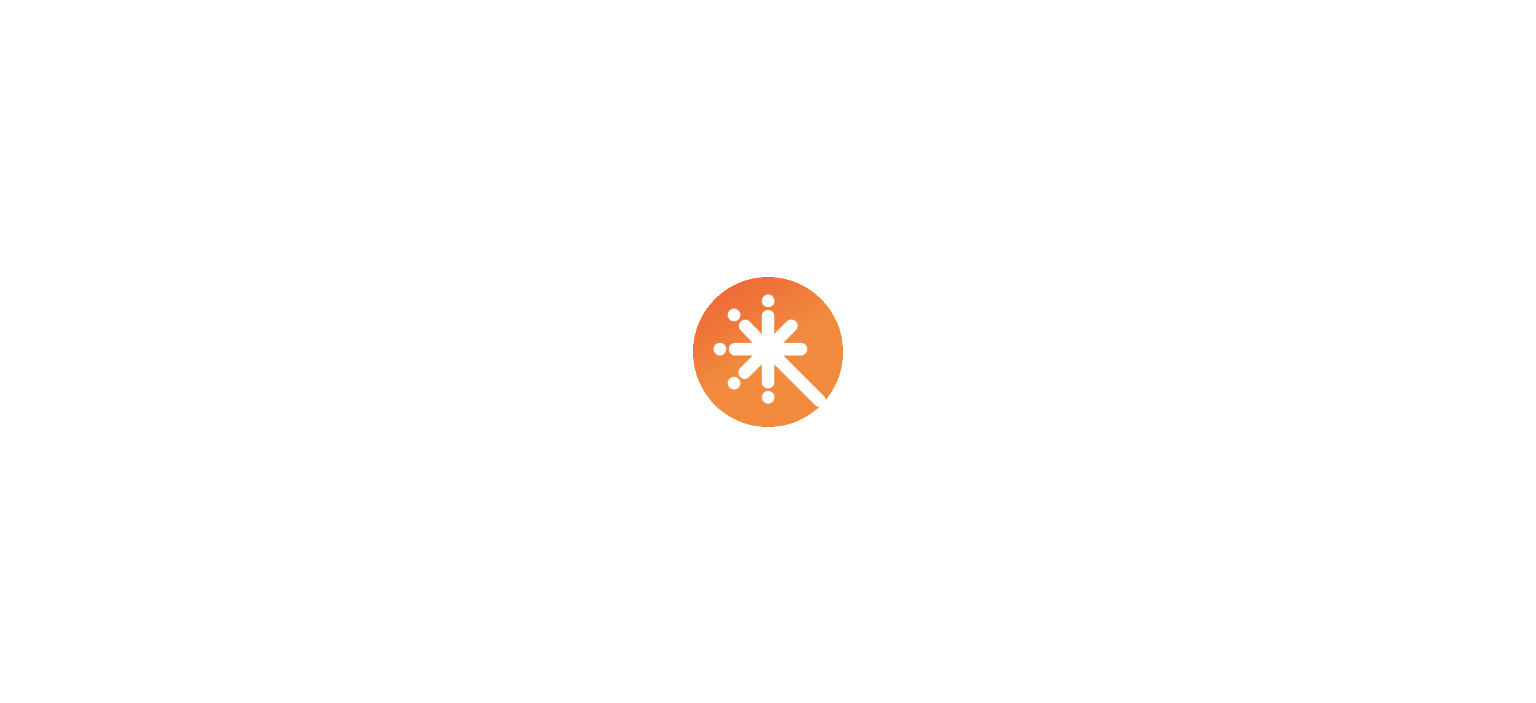scroll, scrollTop: 0, scrollLeft: 0, axis: both 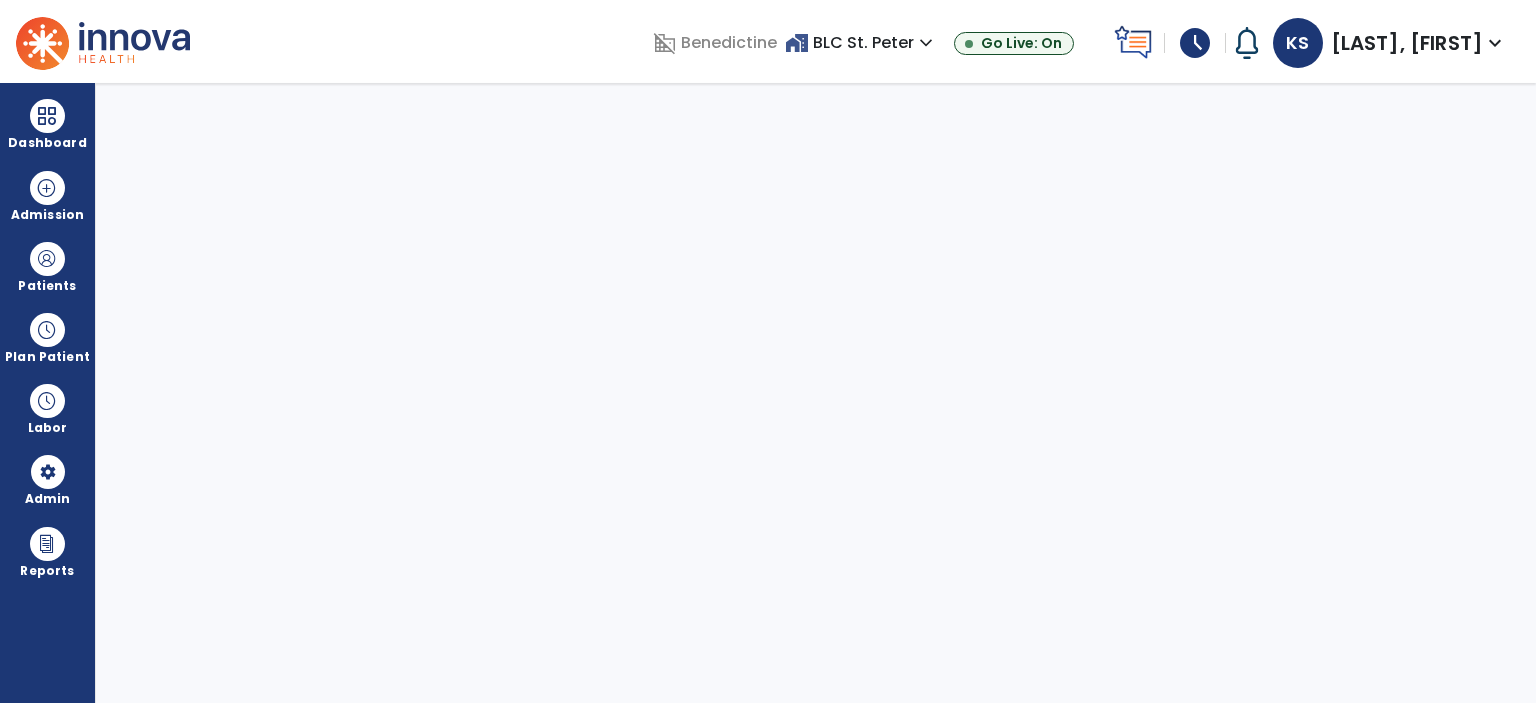 select on "***" 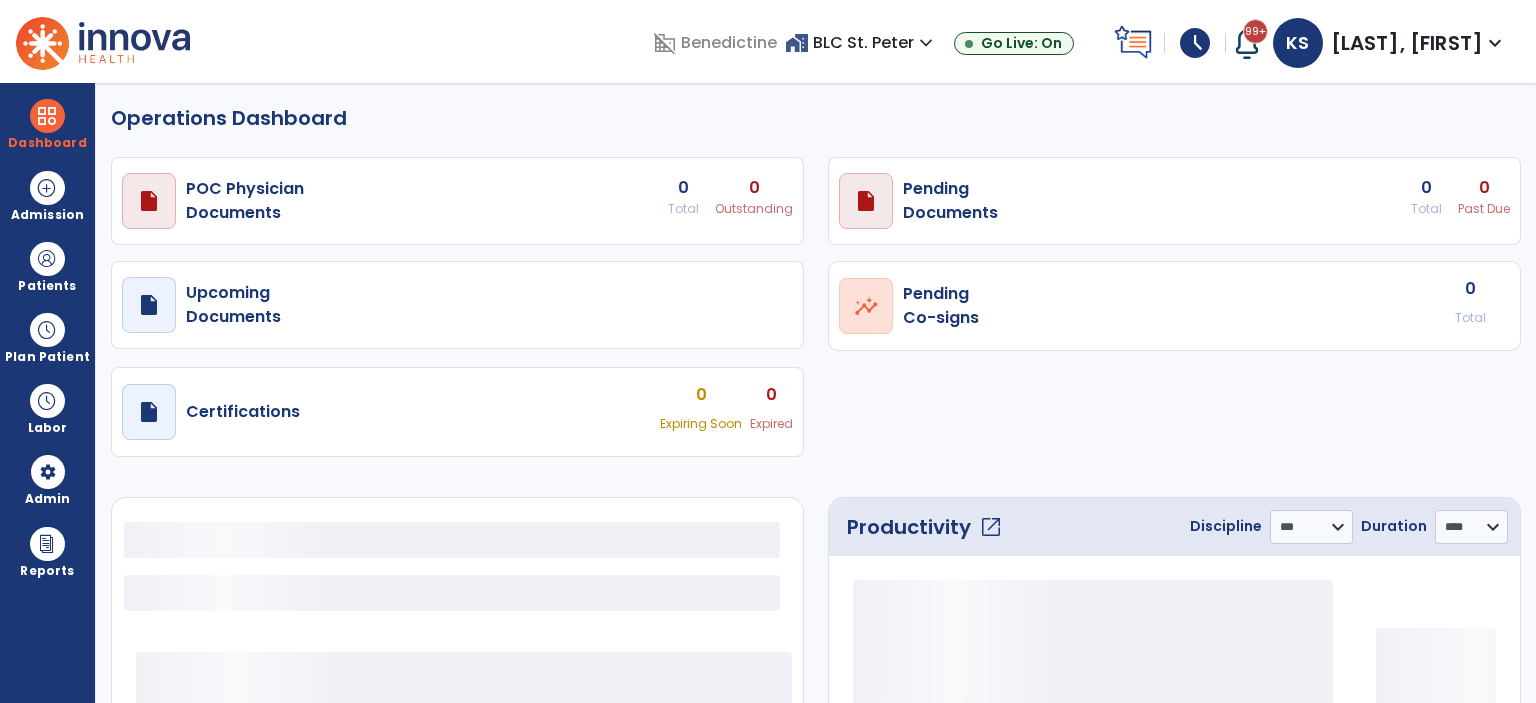select on "***" 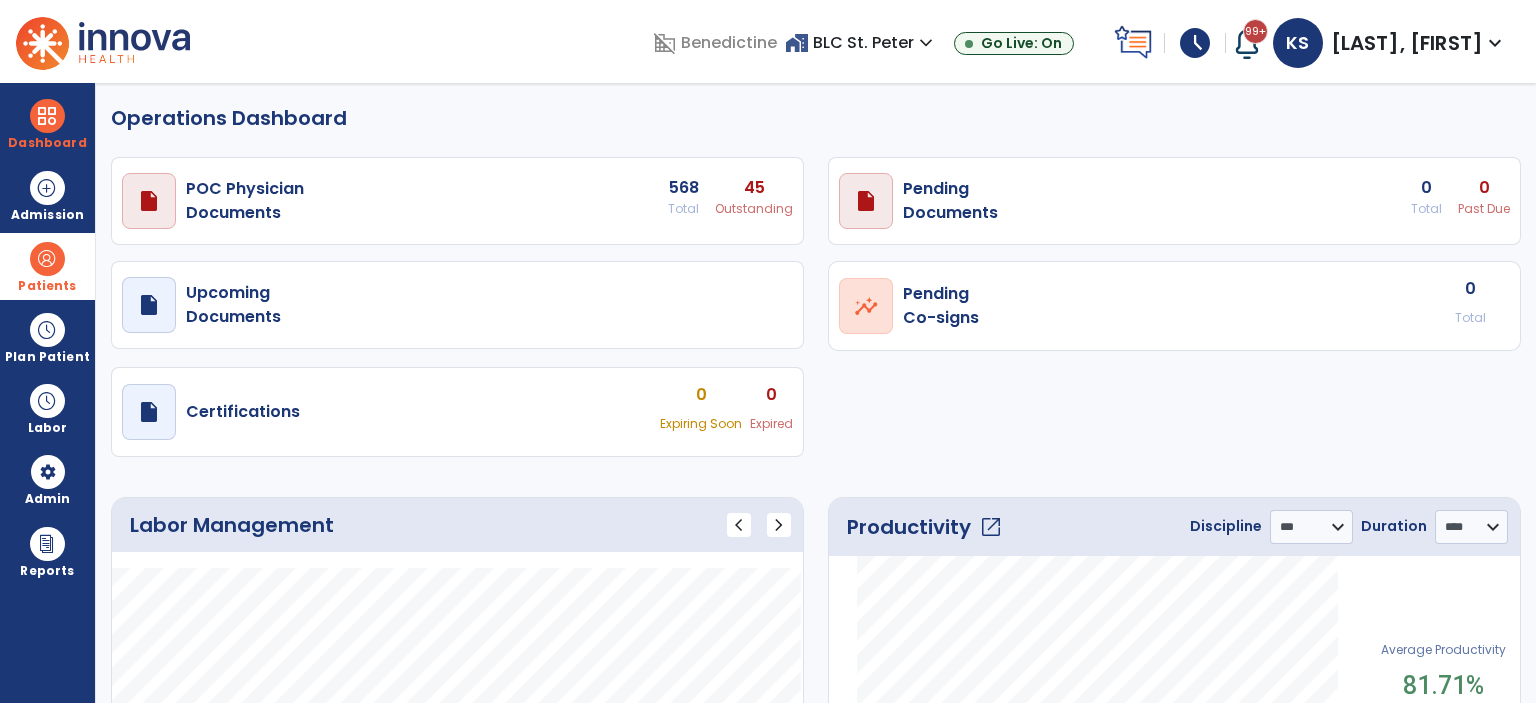 click on "Patients" at bounding box center [47, 266] 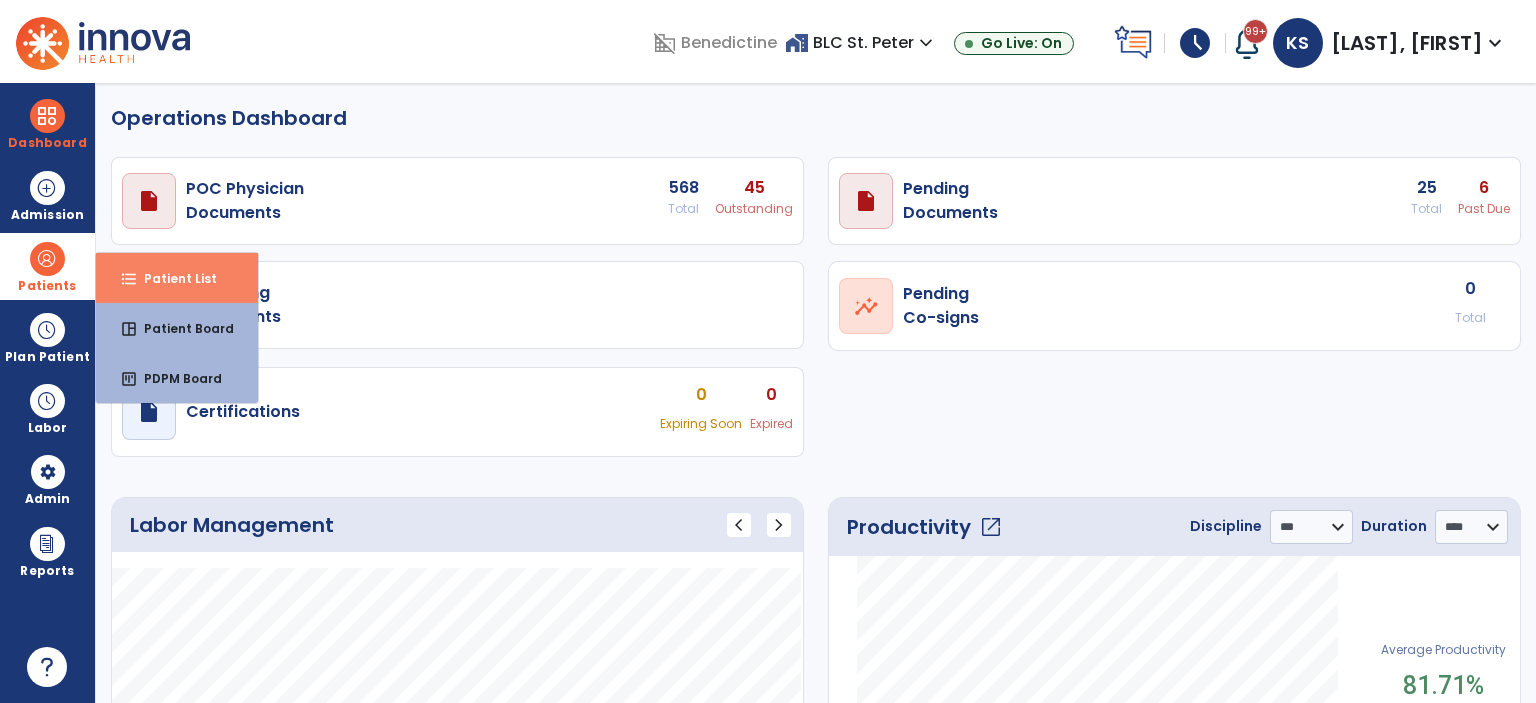 click on "format_list_bulleted" at bounding box center [129, 279] 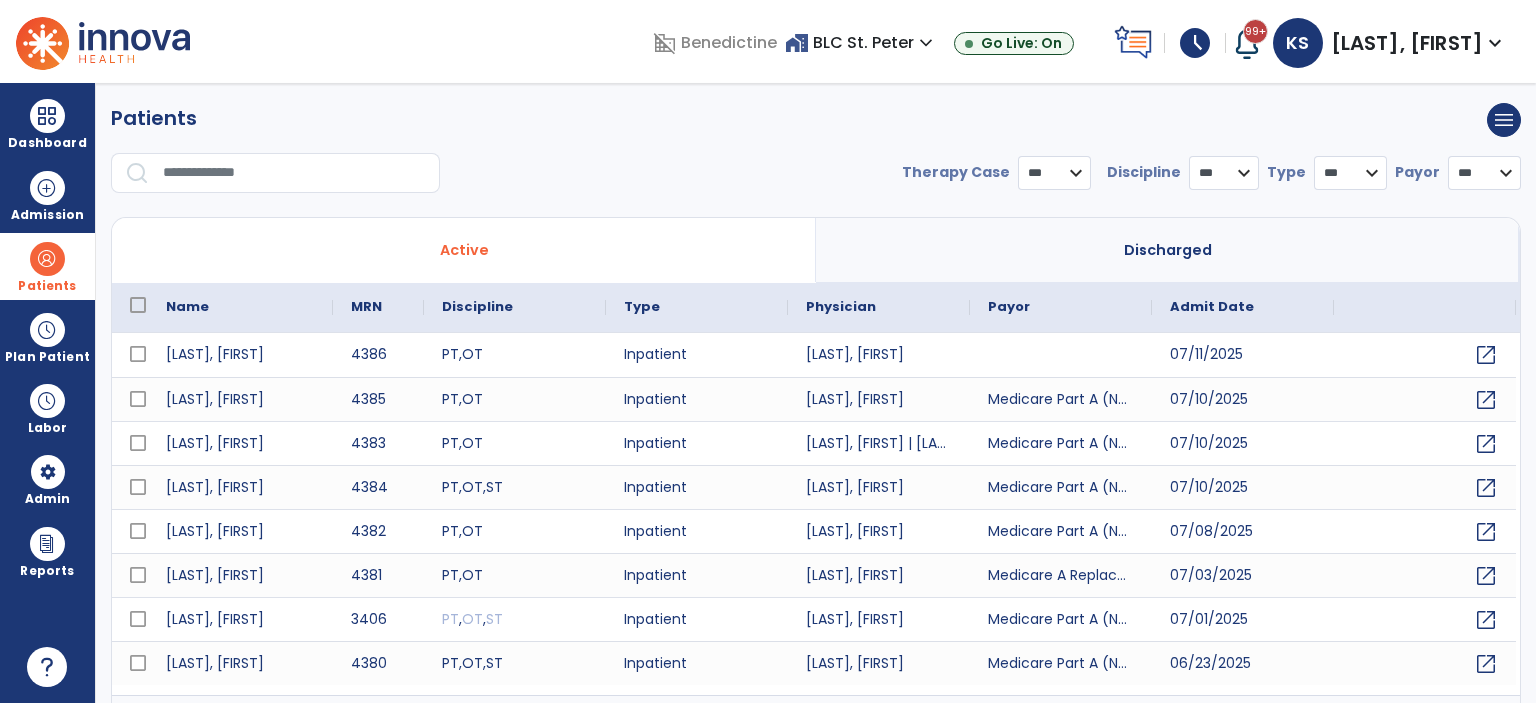 select on "***" 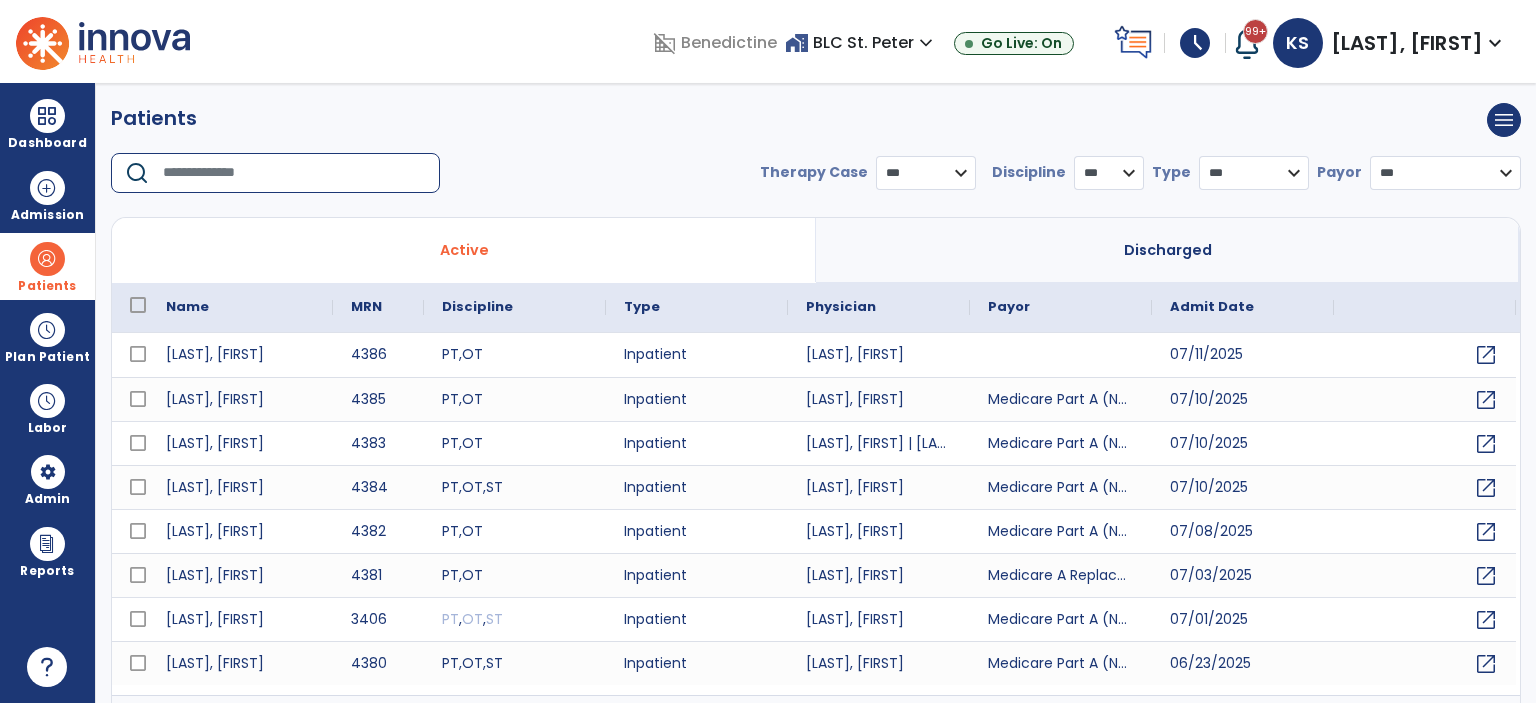 click at bounding box center (294, 173) 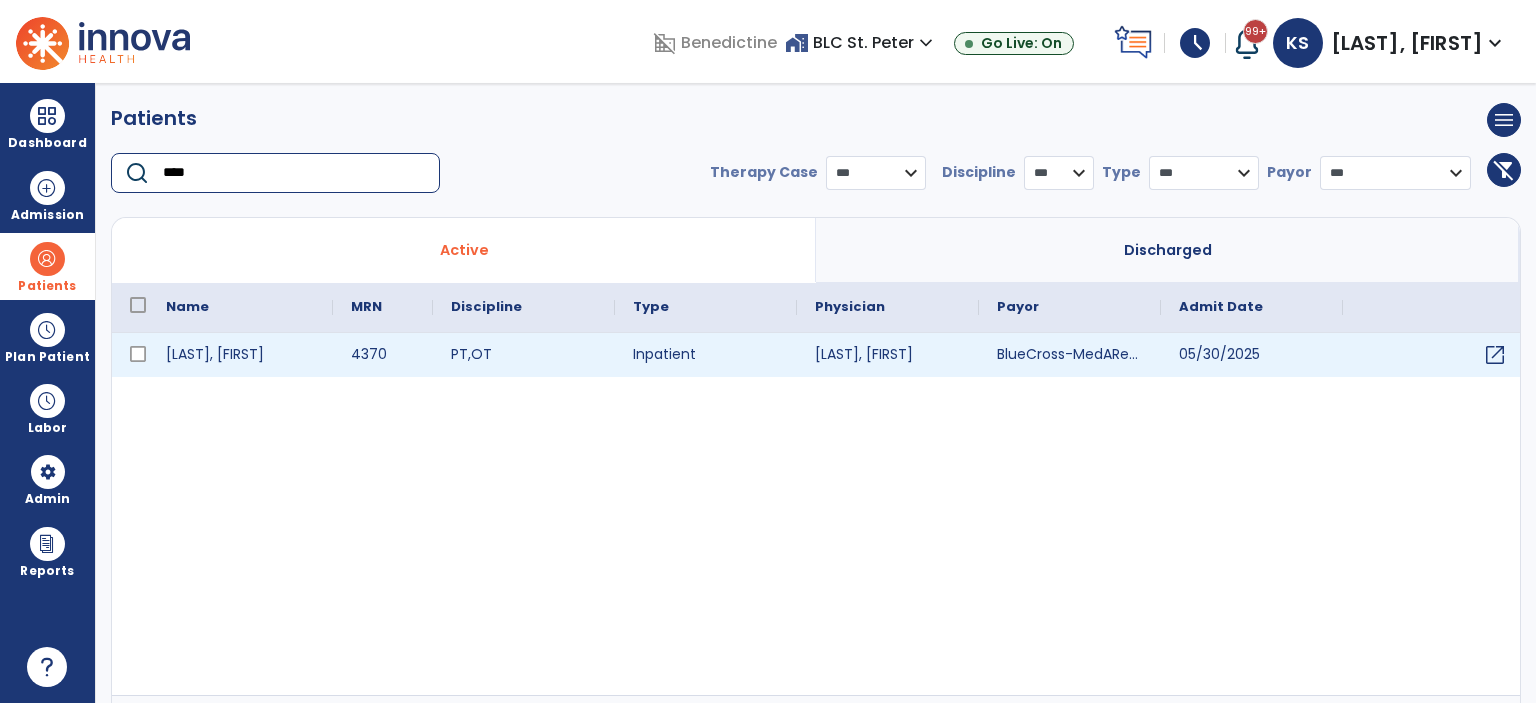 type on "****" 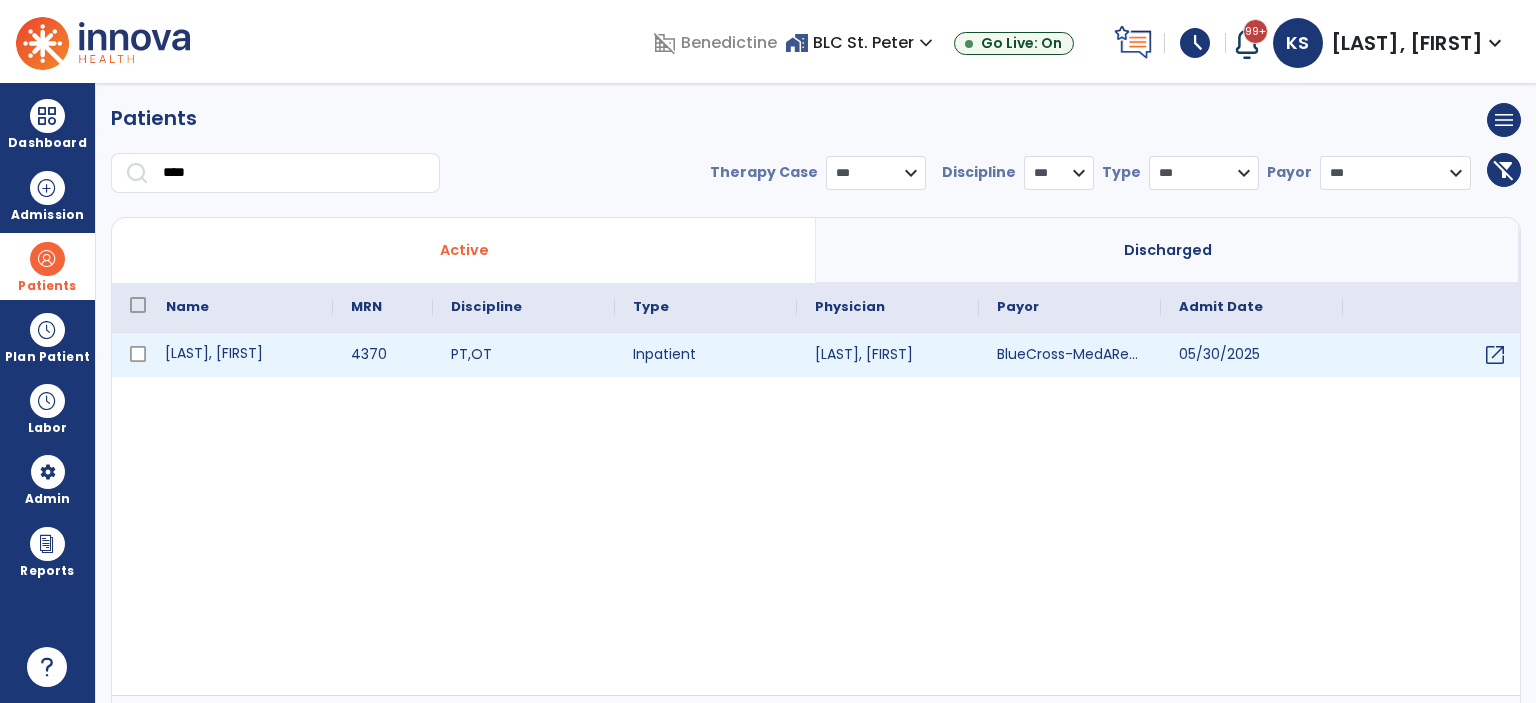 click on "[LAST], [FIRST]" at bounding box center (240, 355) 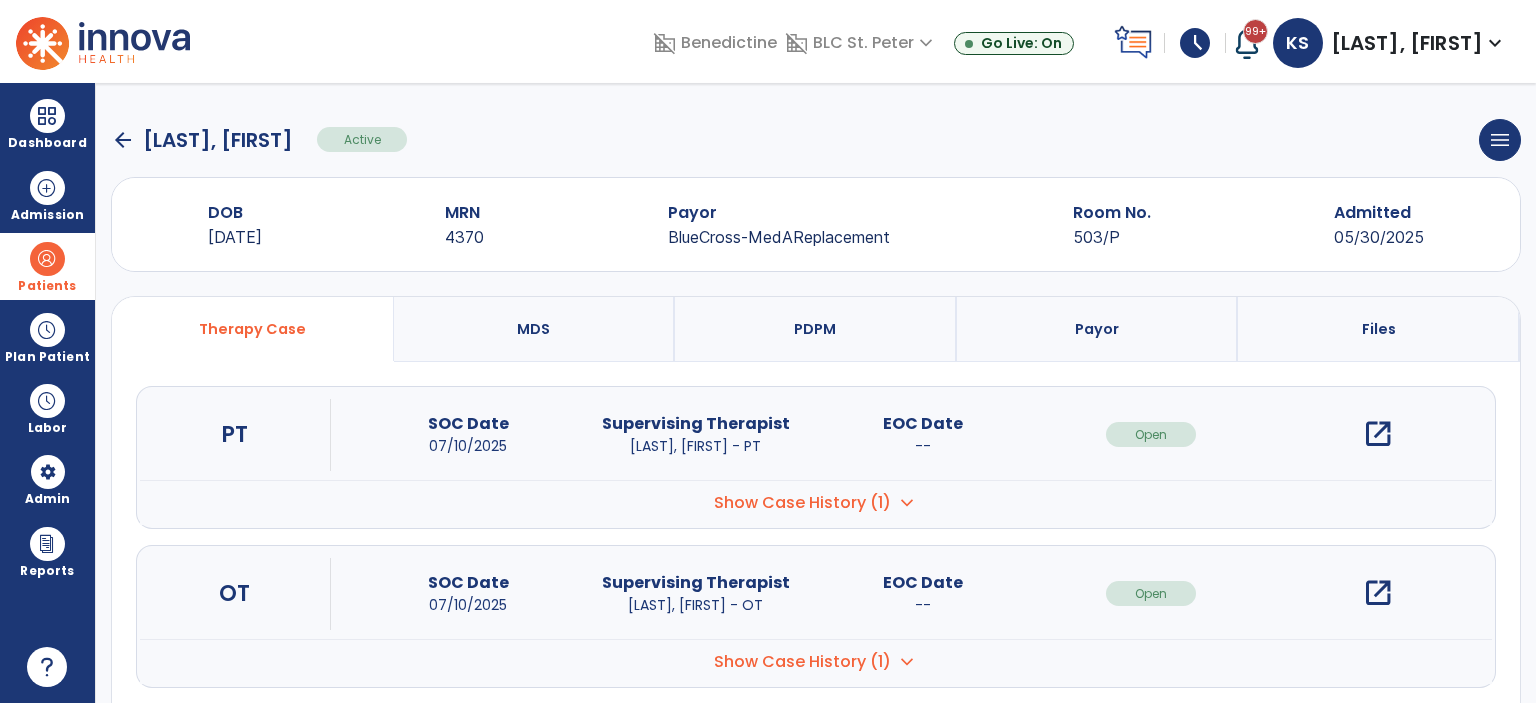 click on "open_in_new" at bounding box center (1378, 434) 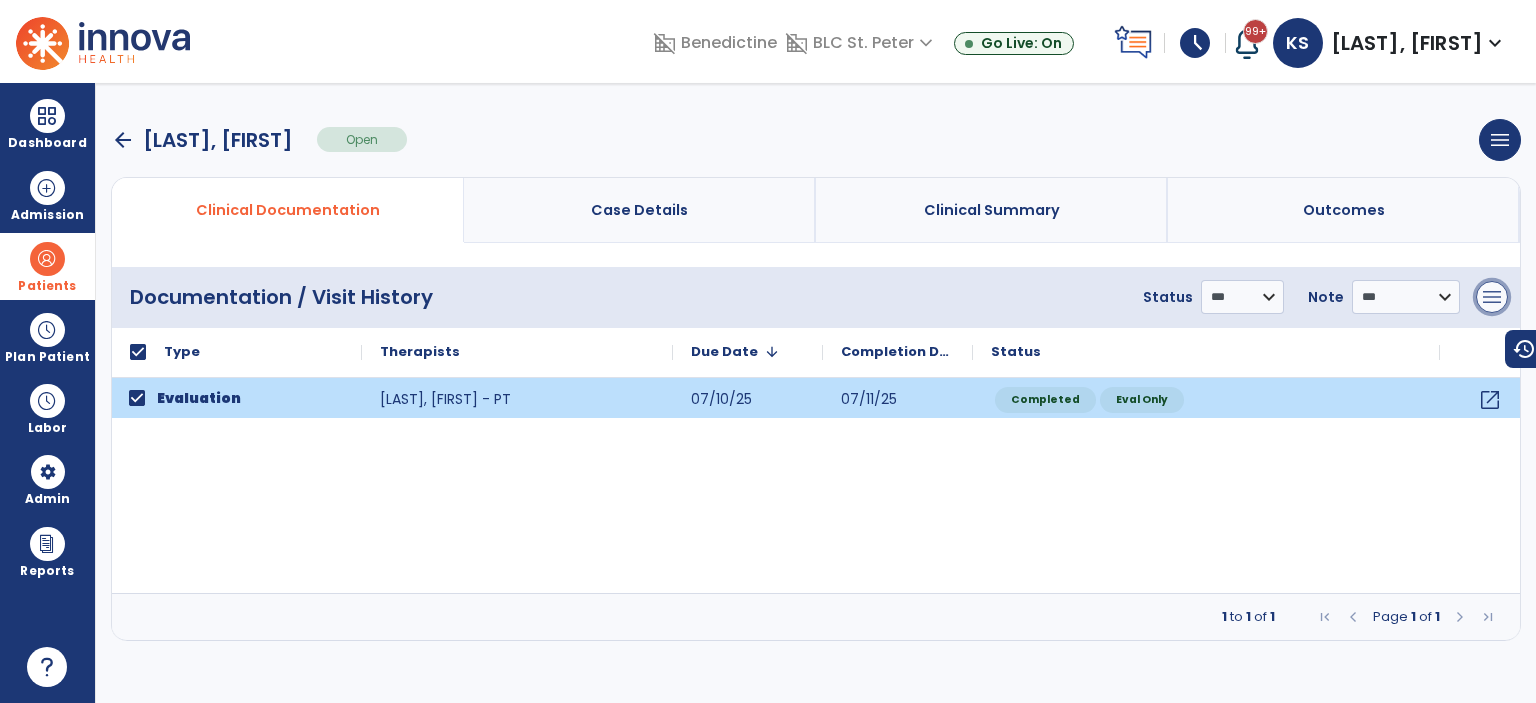 click on "menu" at bounding box center (1492, 297) 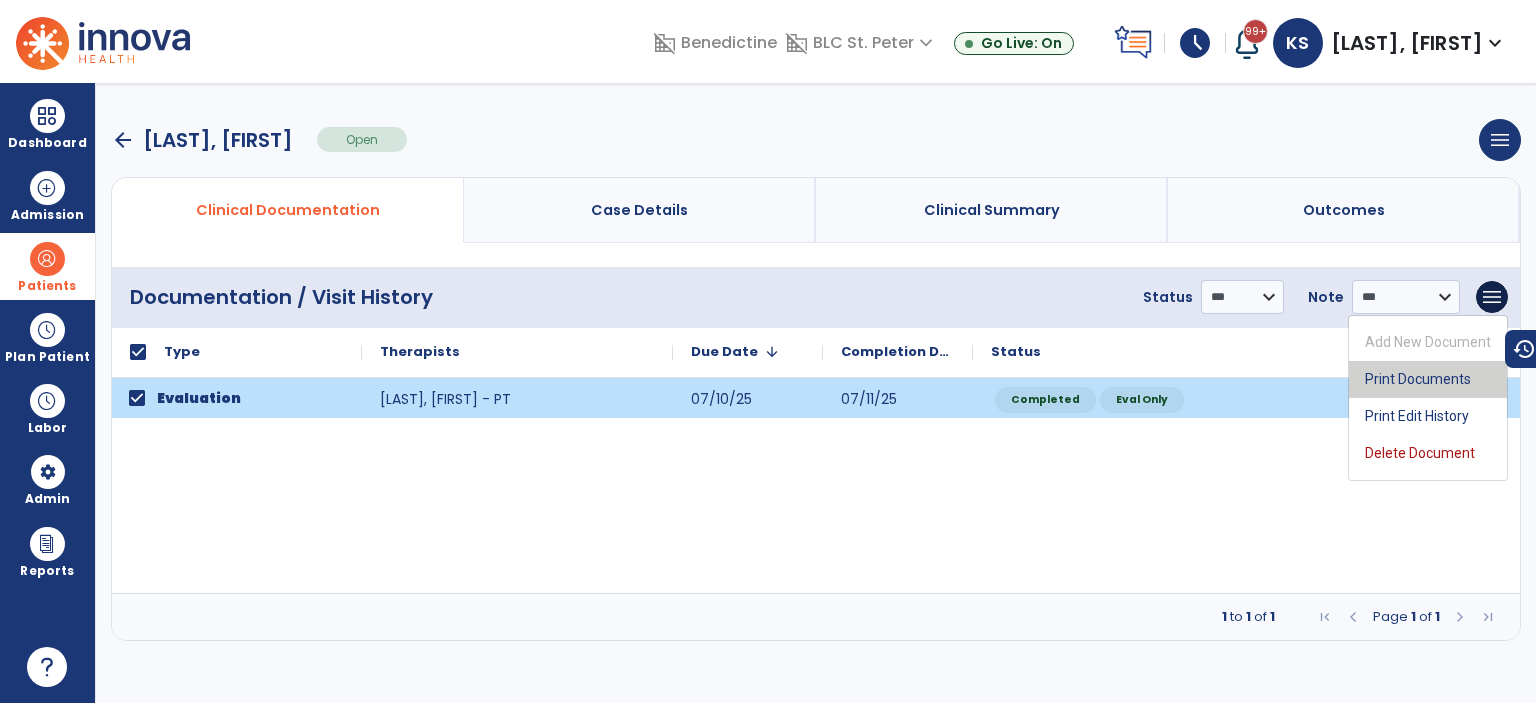click on "Print Documents" at bounding box center (1428, 379) 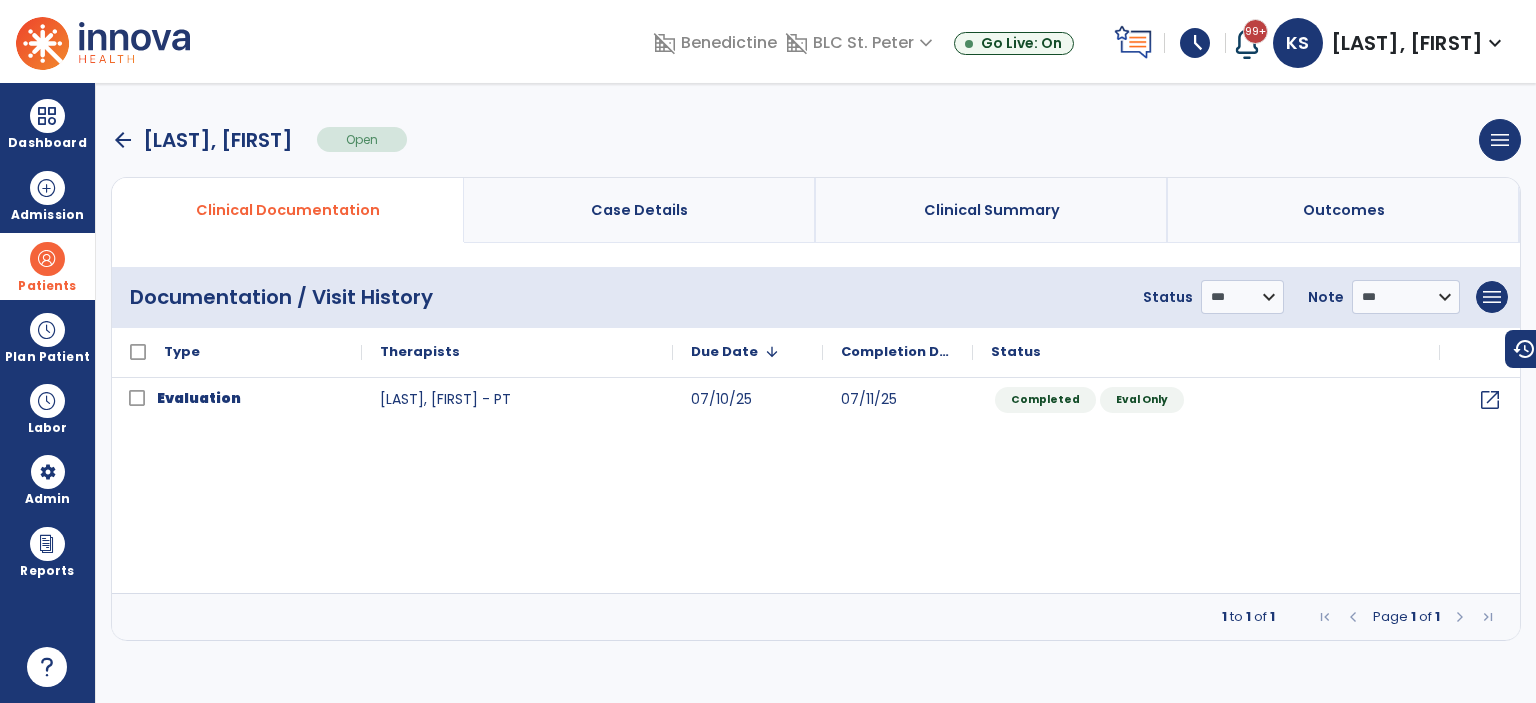 click on "arrow_back" at bounding box center [123, 140] 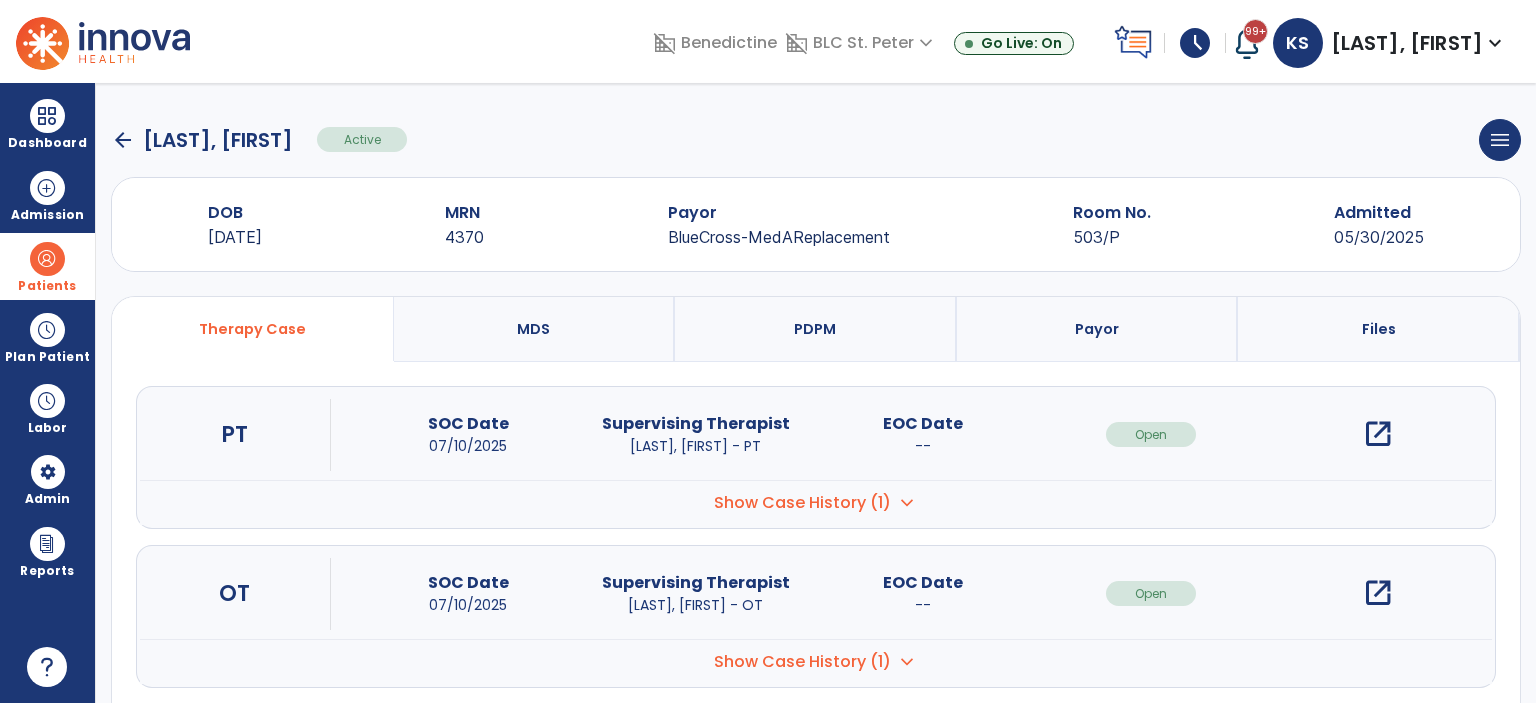 click on "open_in_new" at bounding box center [1378, 593] 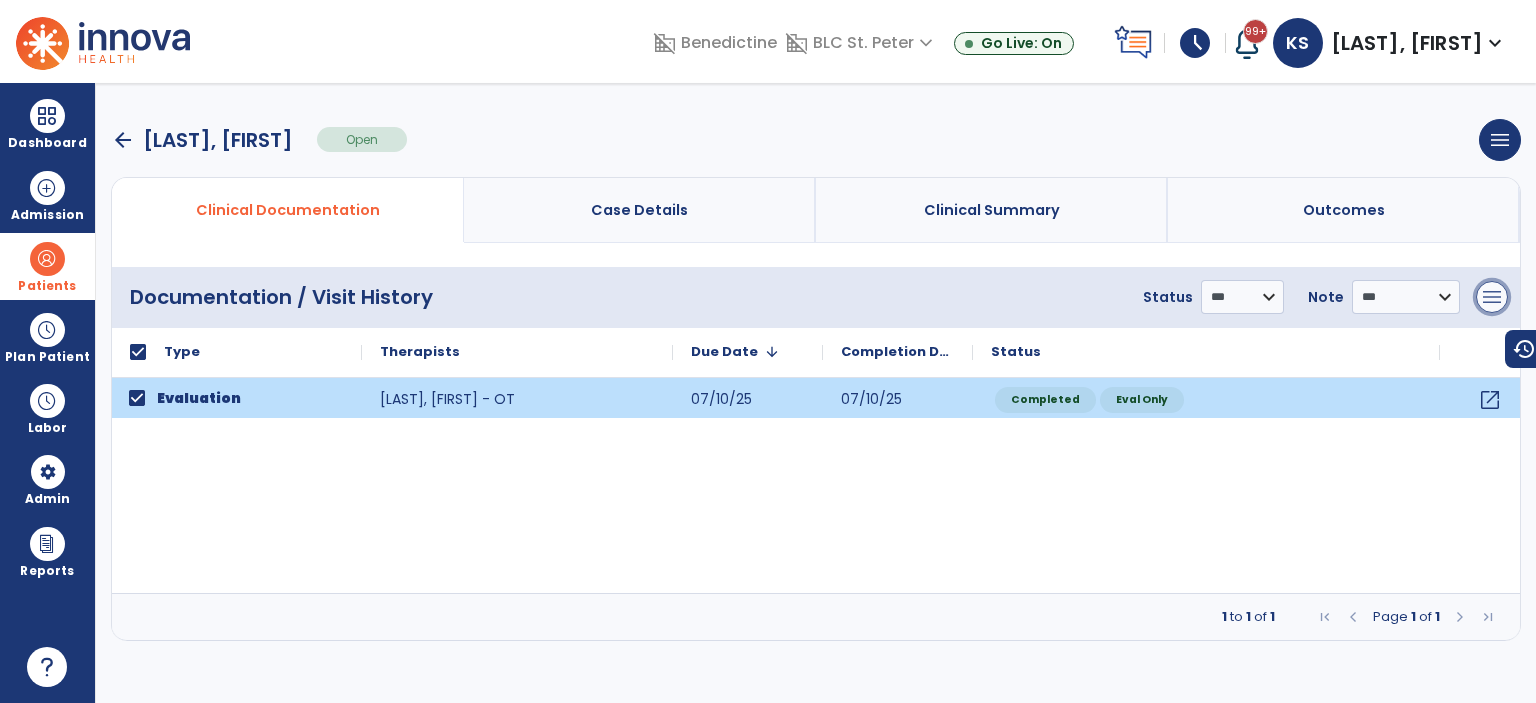 click on "menu" at bounding box center [1492, 297] 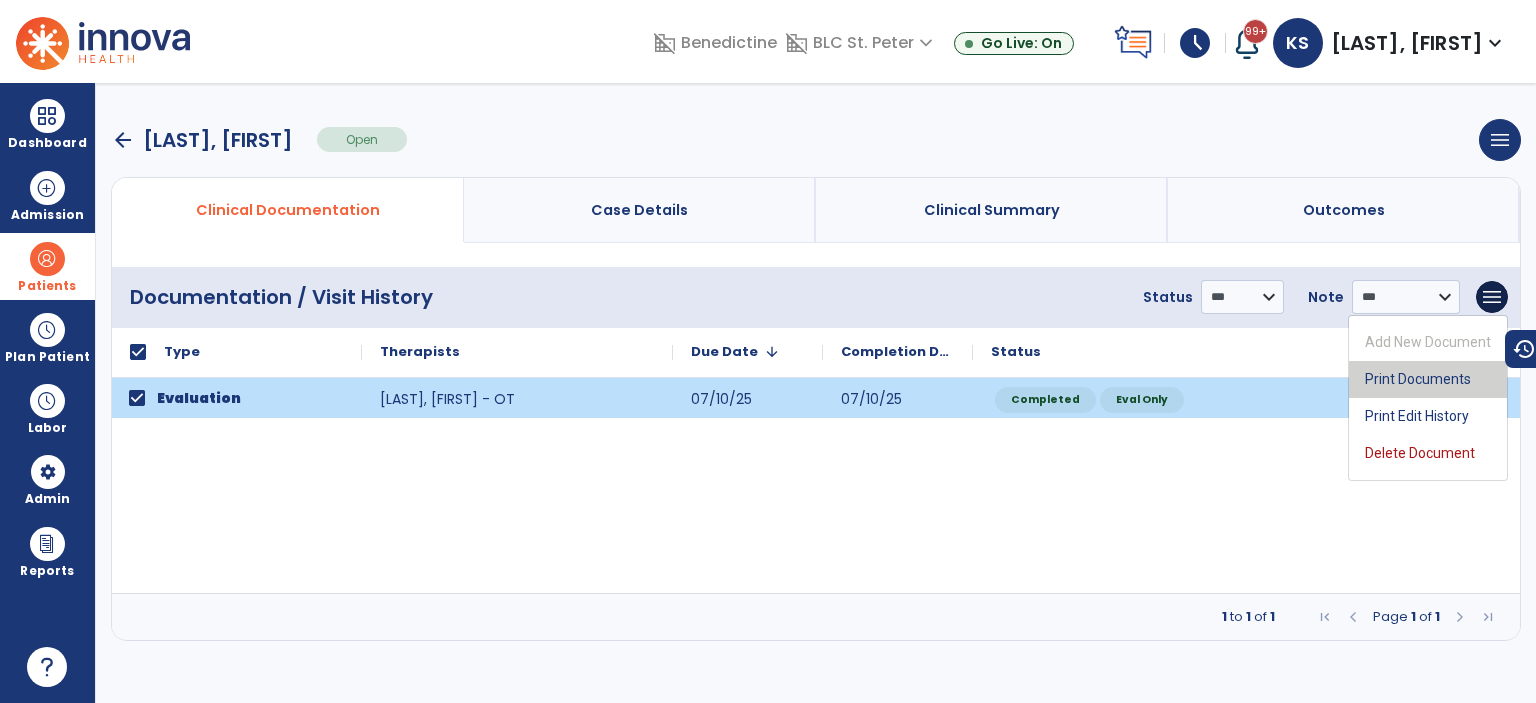 click on "Print Documents" at bounding box center (1428, 379) 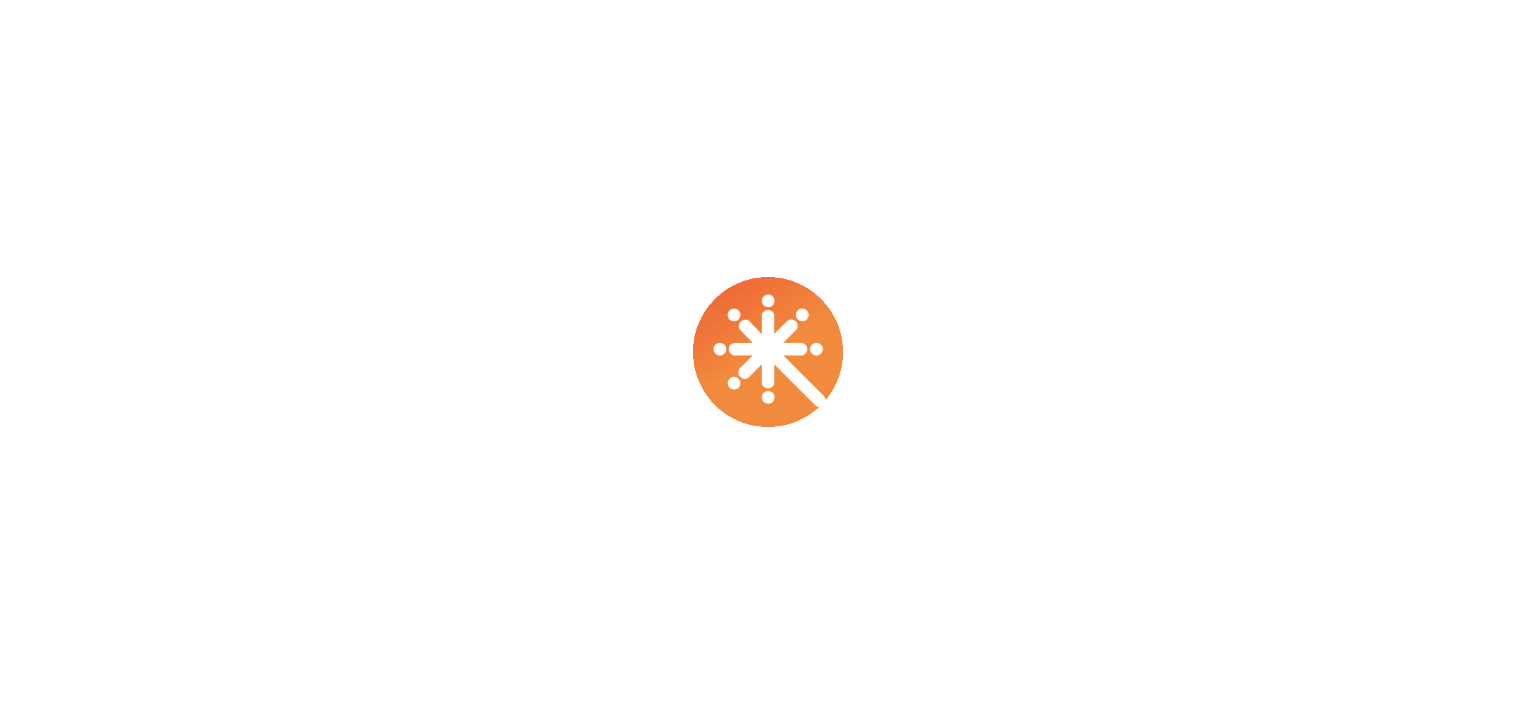 scroll, scrollTop: 0, scrollLeft: 0, axis: both 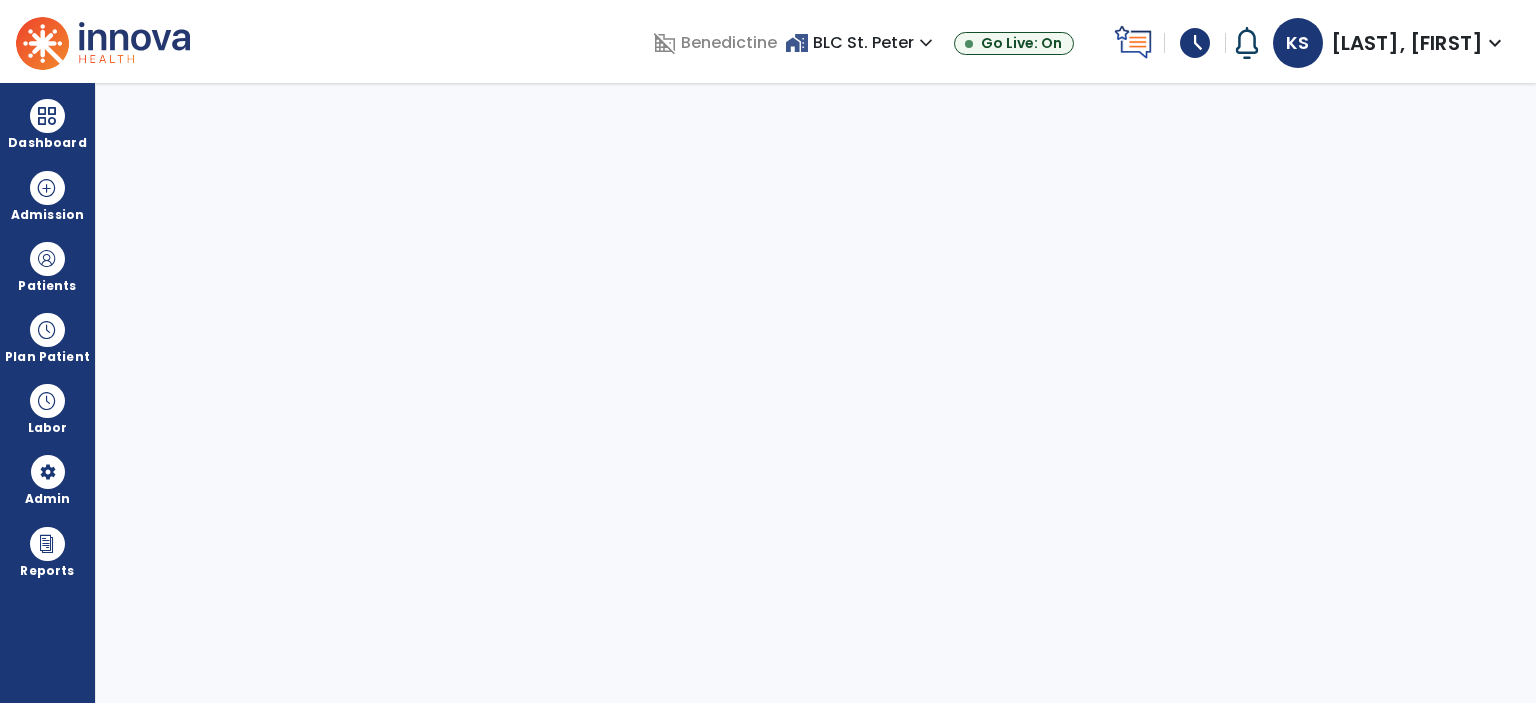 select on "***" 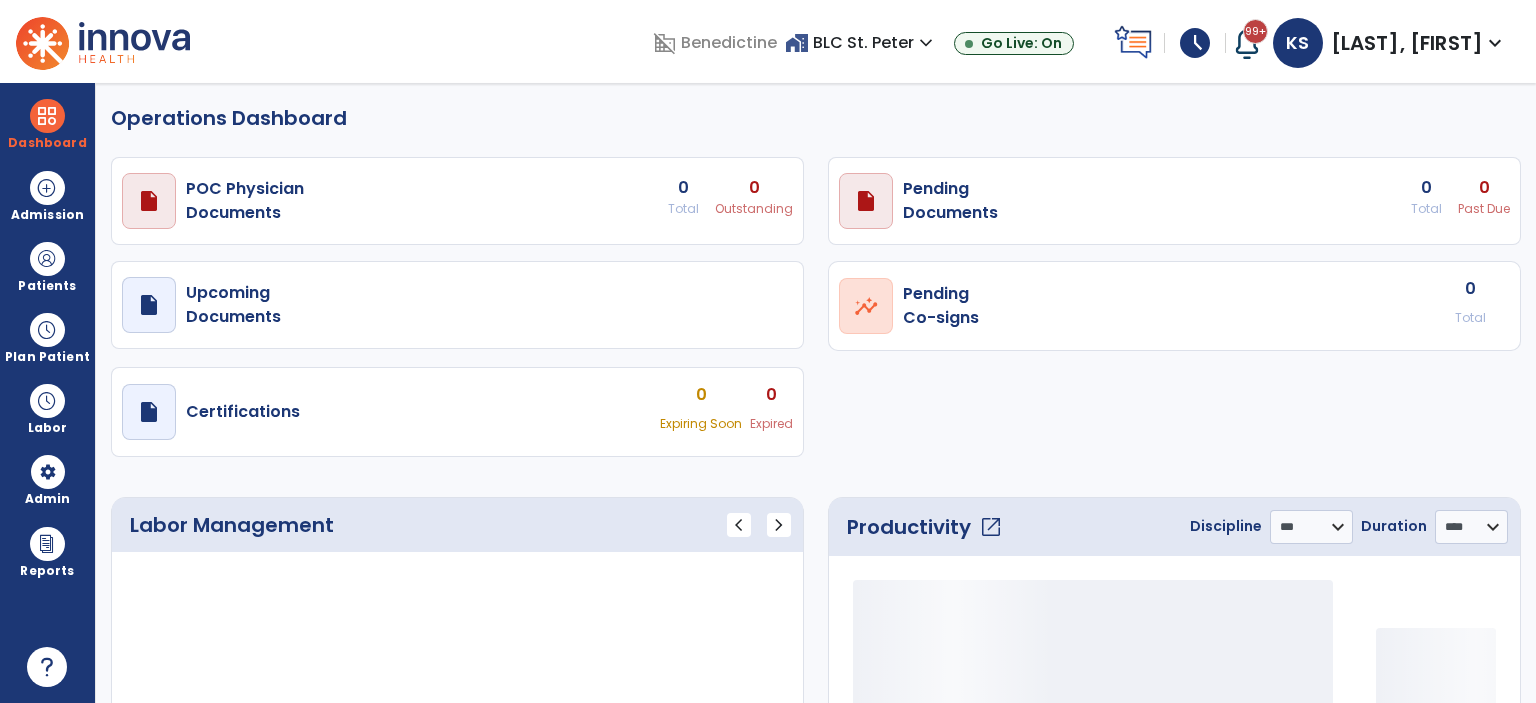 select on "***" 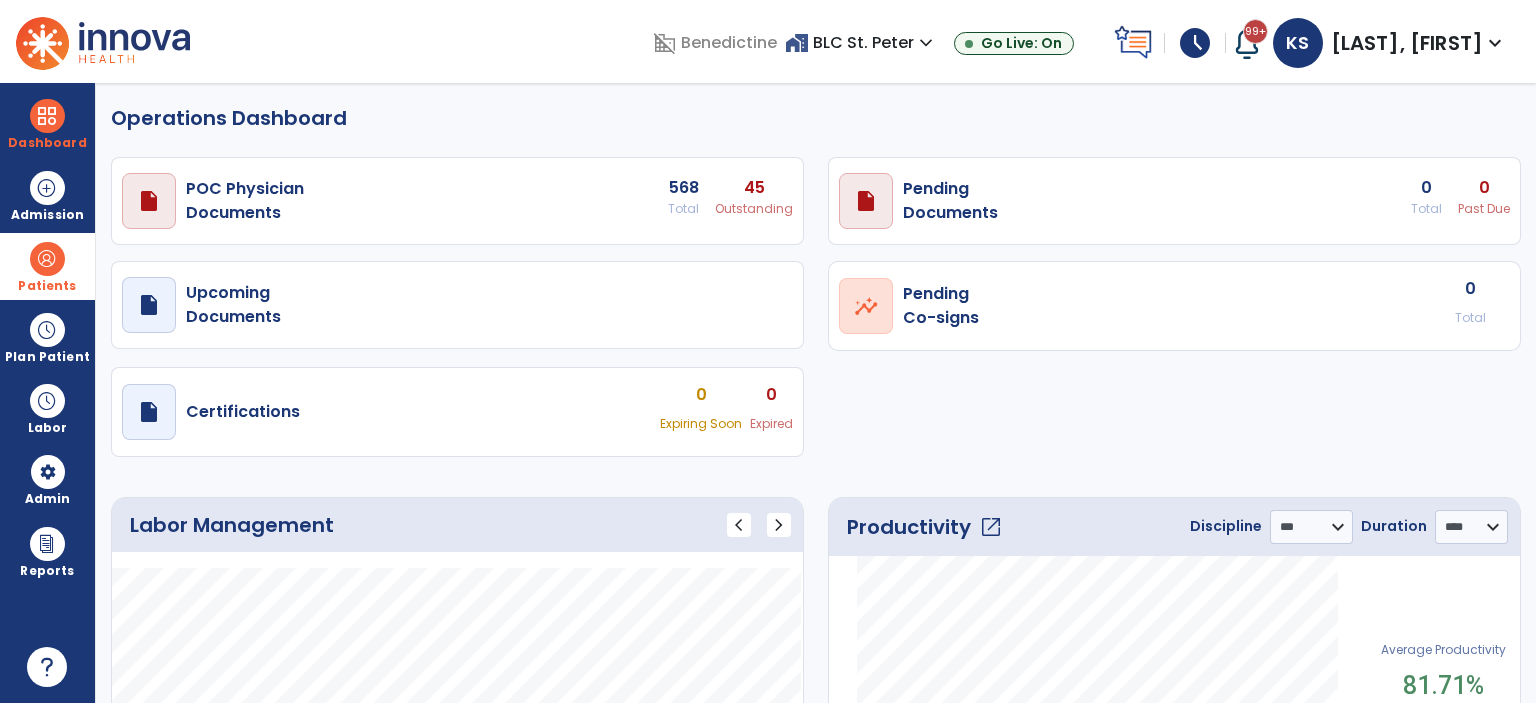click on "Patients" at bounding box center (47, 266) 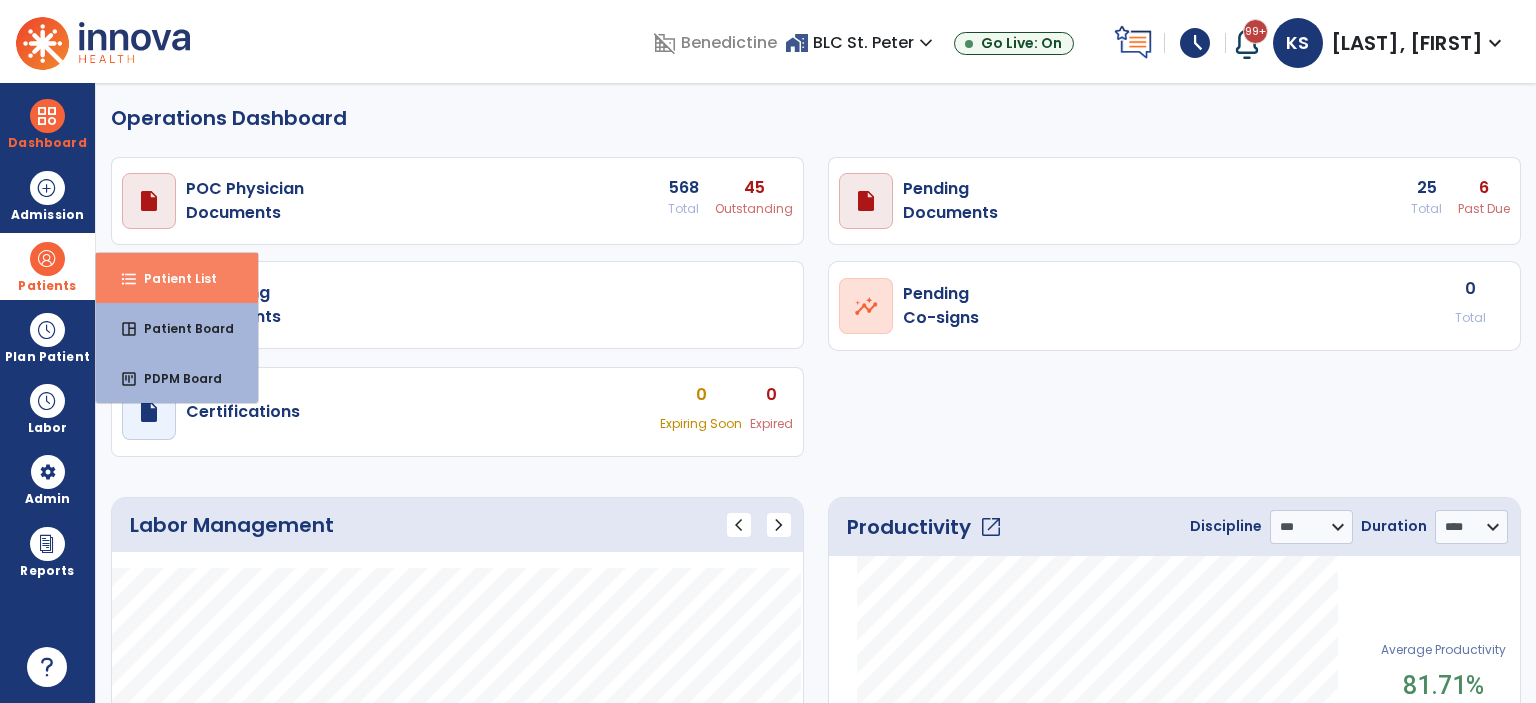 click on "format_list_bulleted  Patient List" at bounding box center [177, 278] 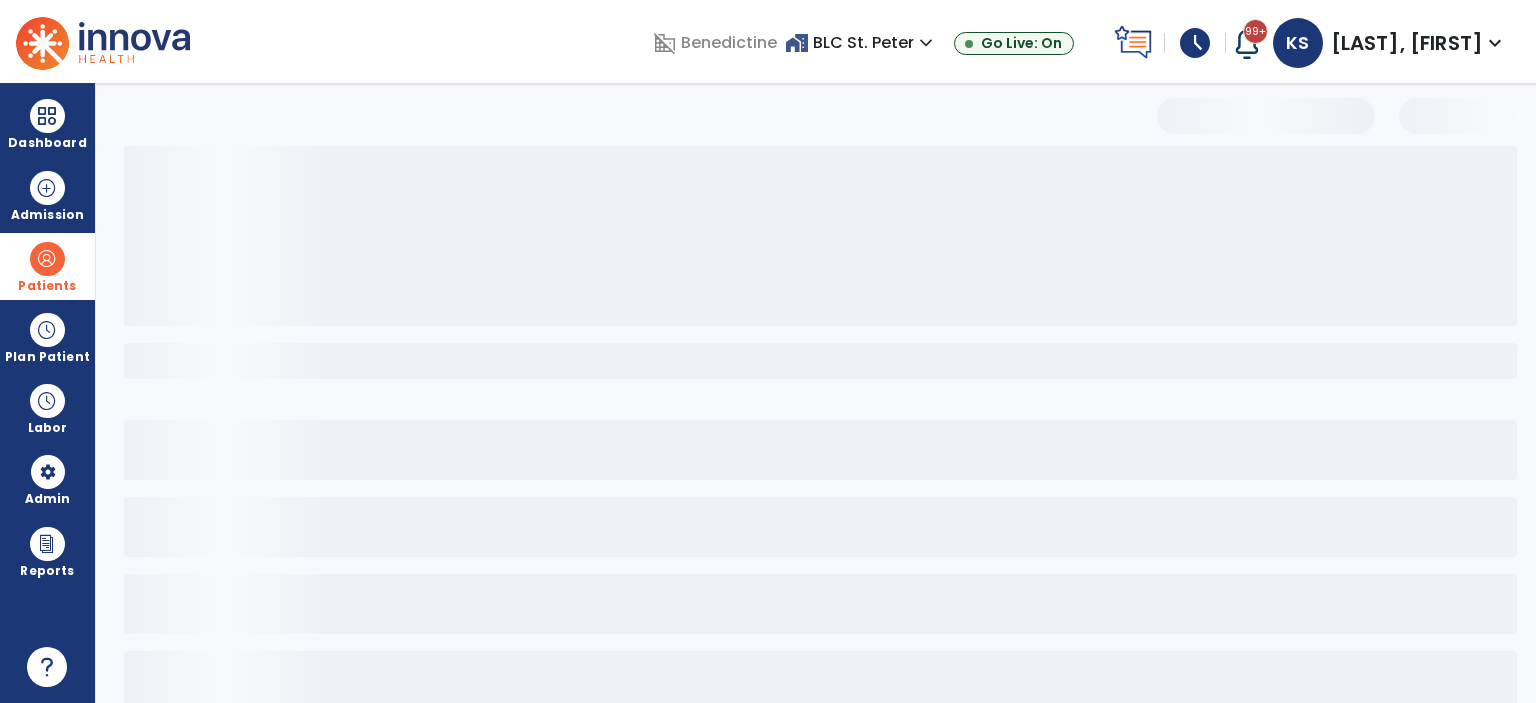 select on "***" 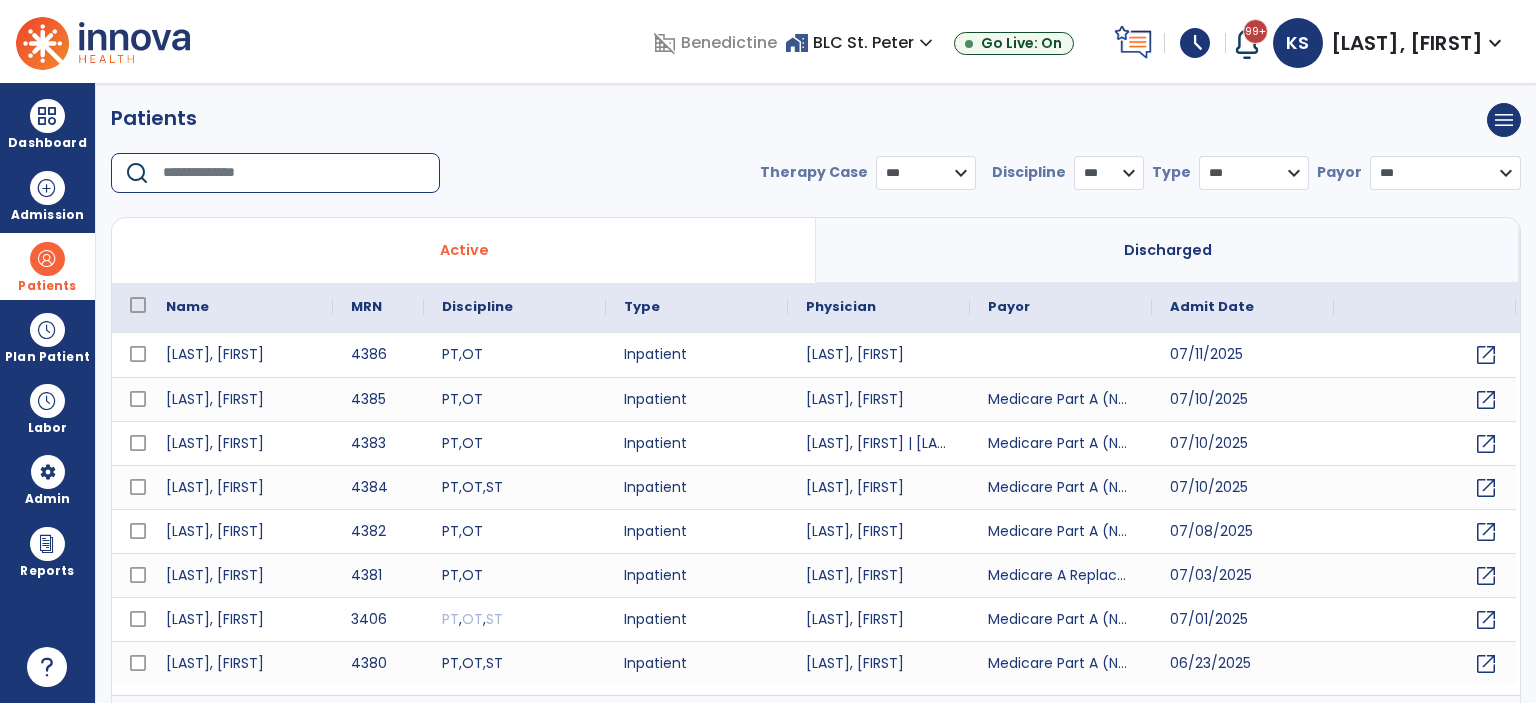 click at bounding box center [294, 173] 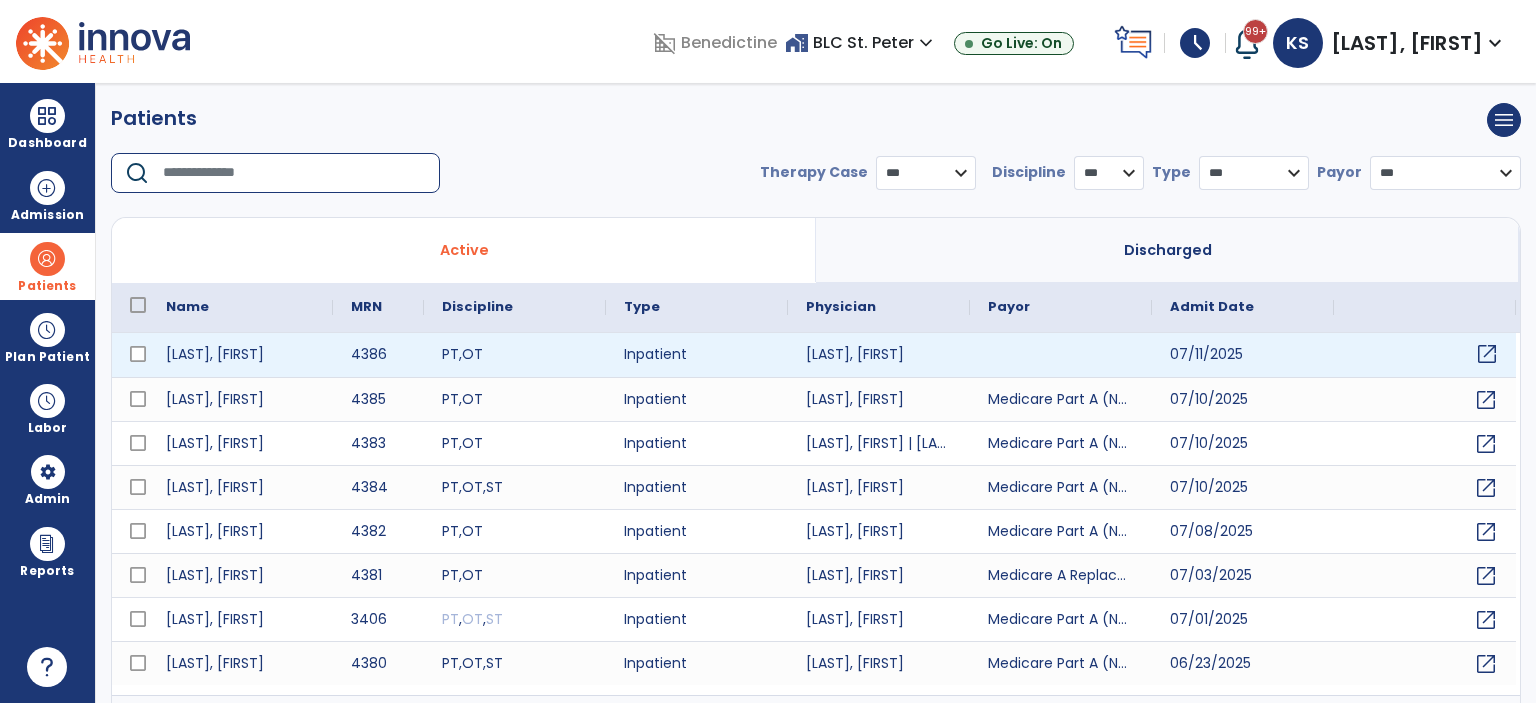 click on "open_in_new" at bounding box center (1487, 354) 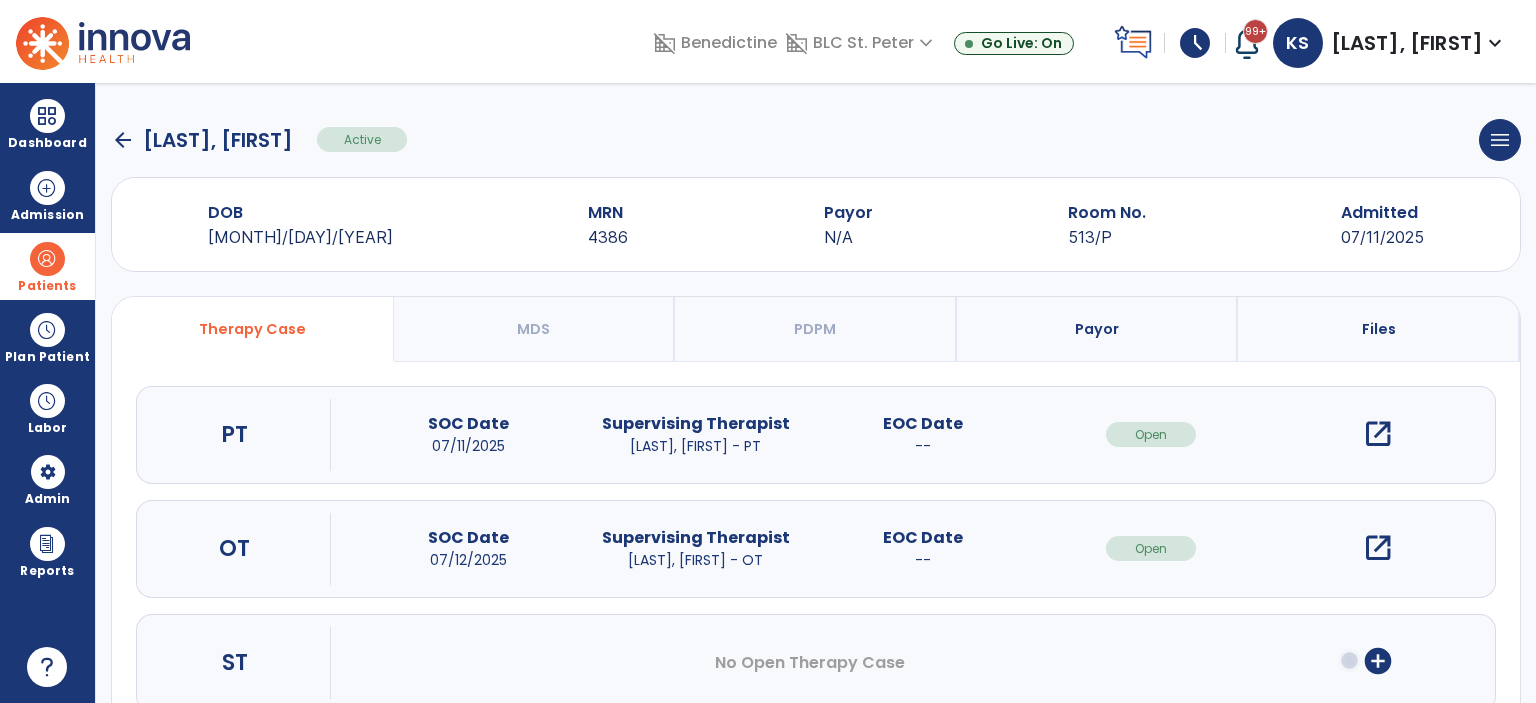 click on "Payor" at bounding box center [1098, 329] 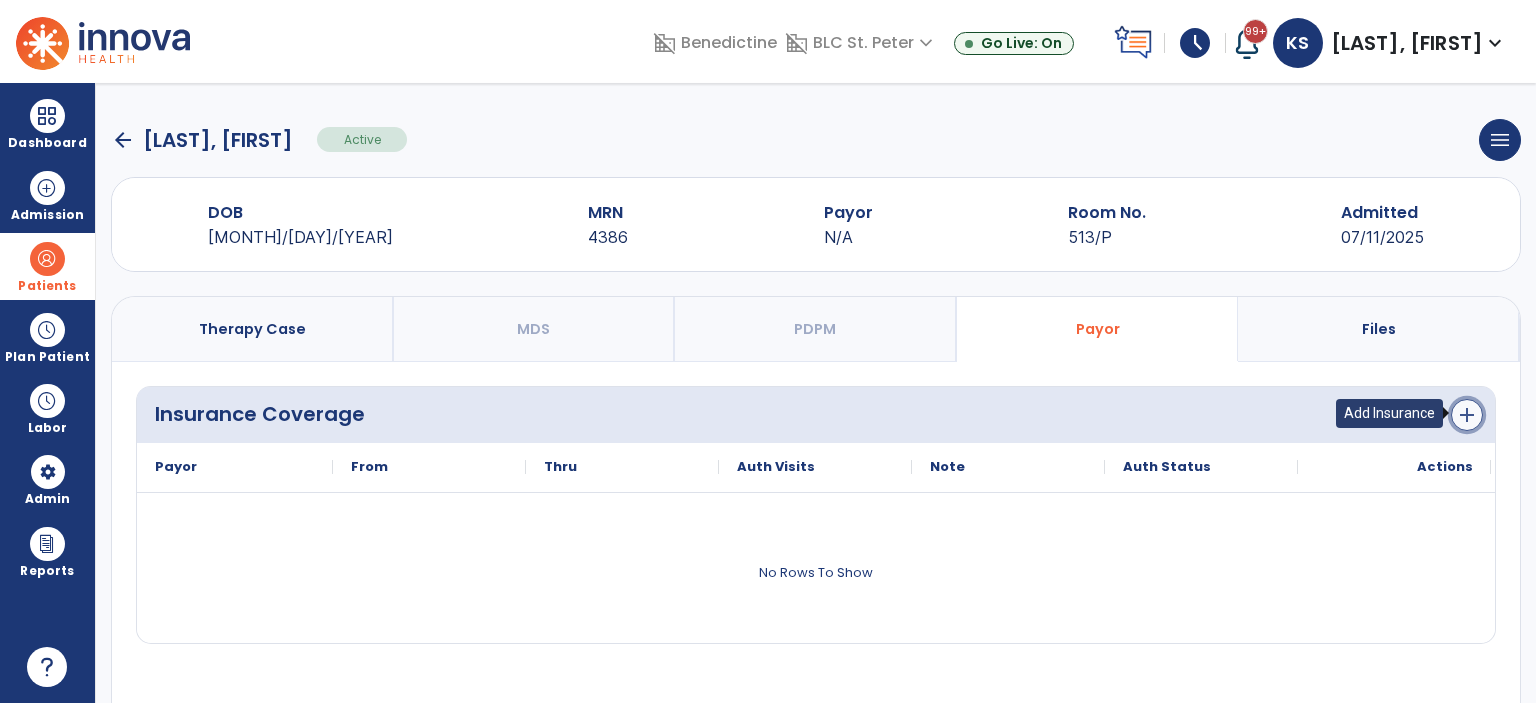 click on "add" 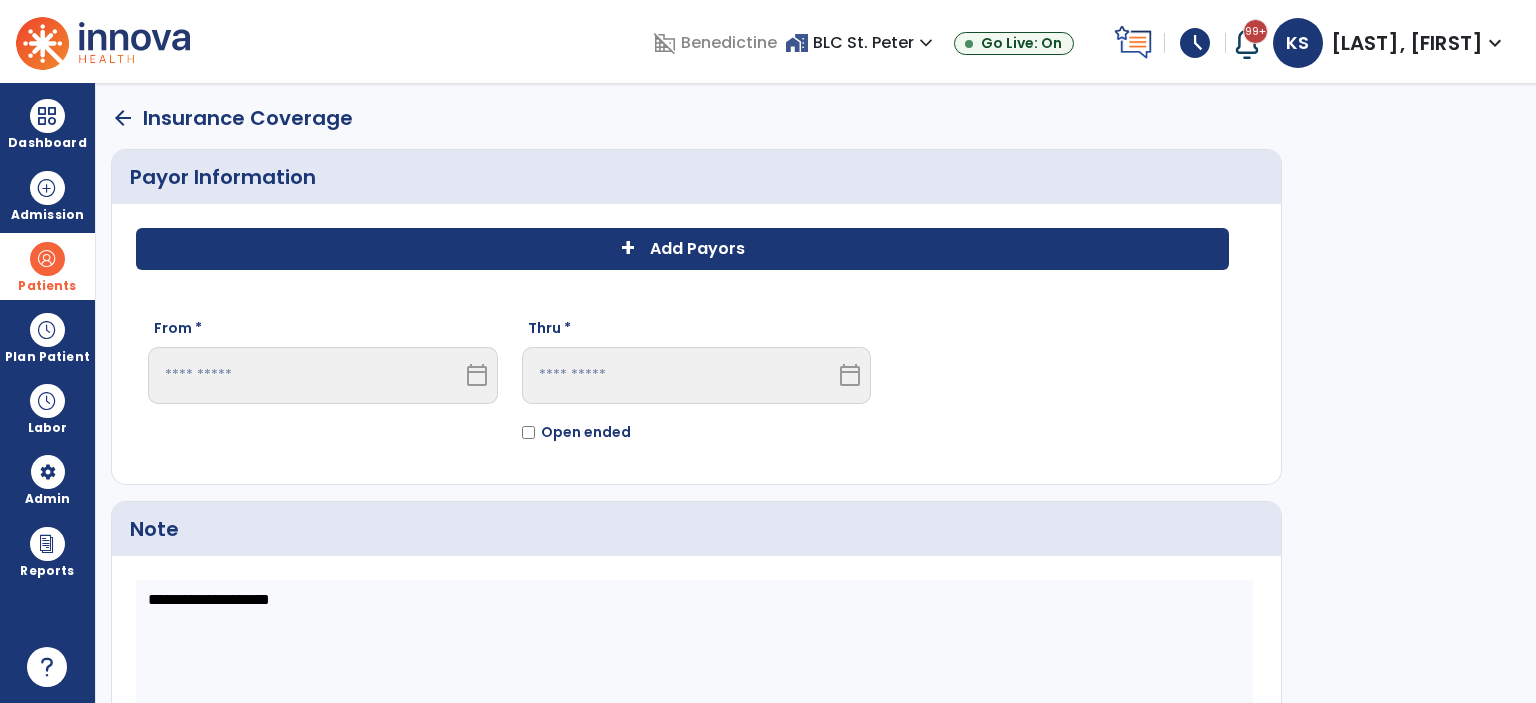 click on "+ Add Payors" 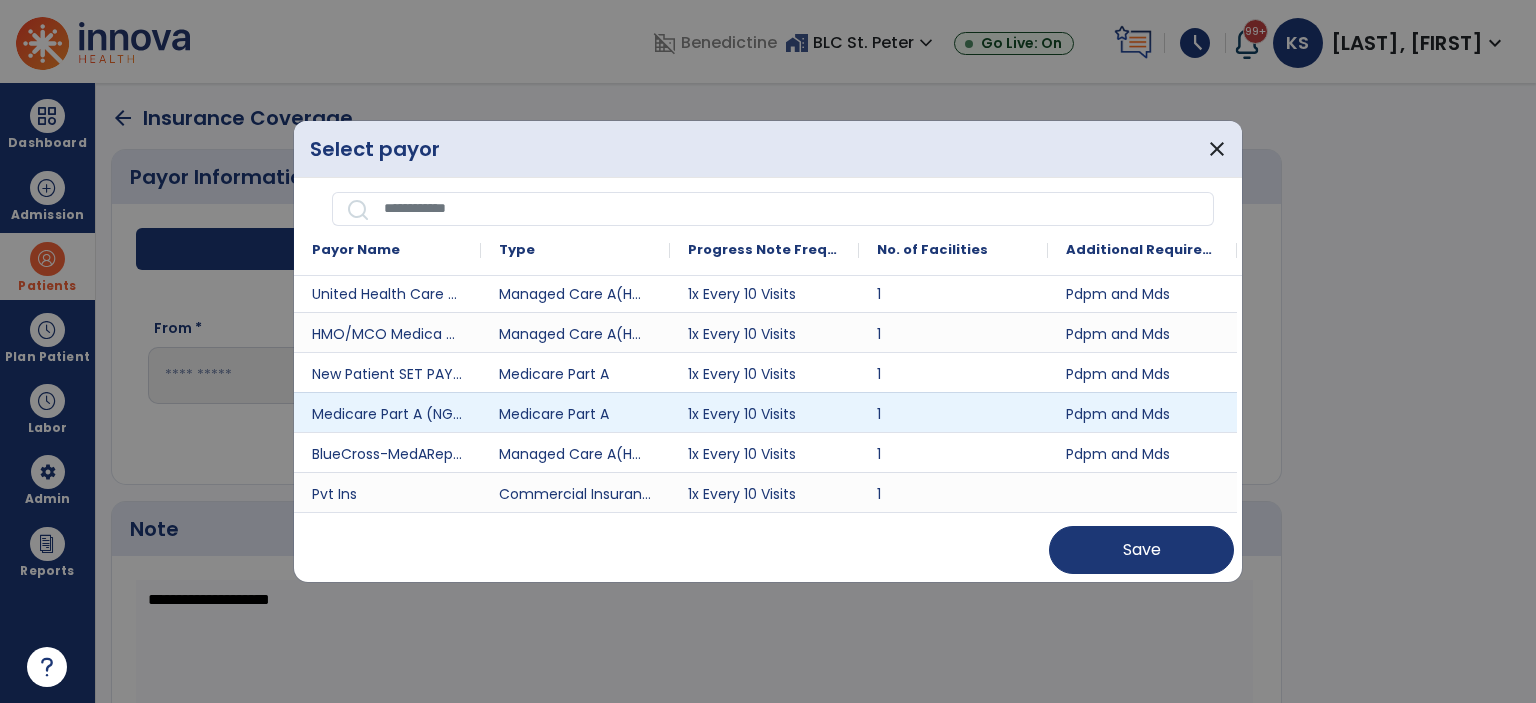 scroll, scrollTop: 589, scrollLeft: 0, axis: vertical 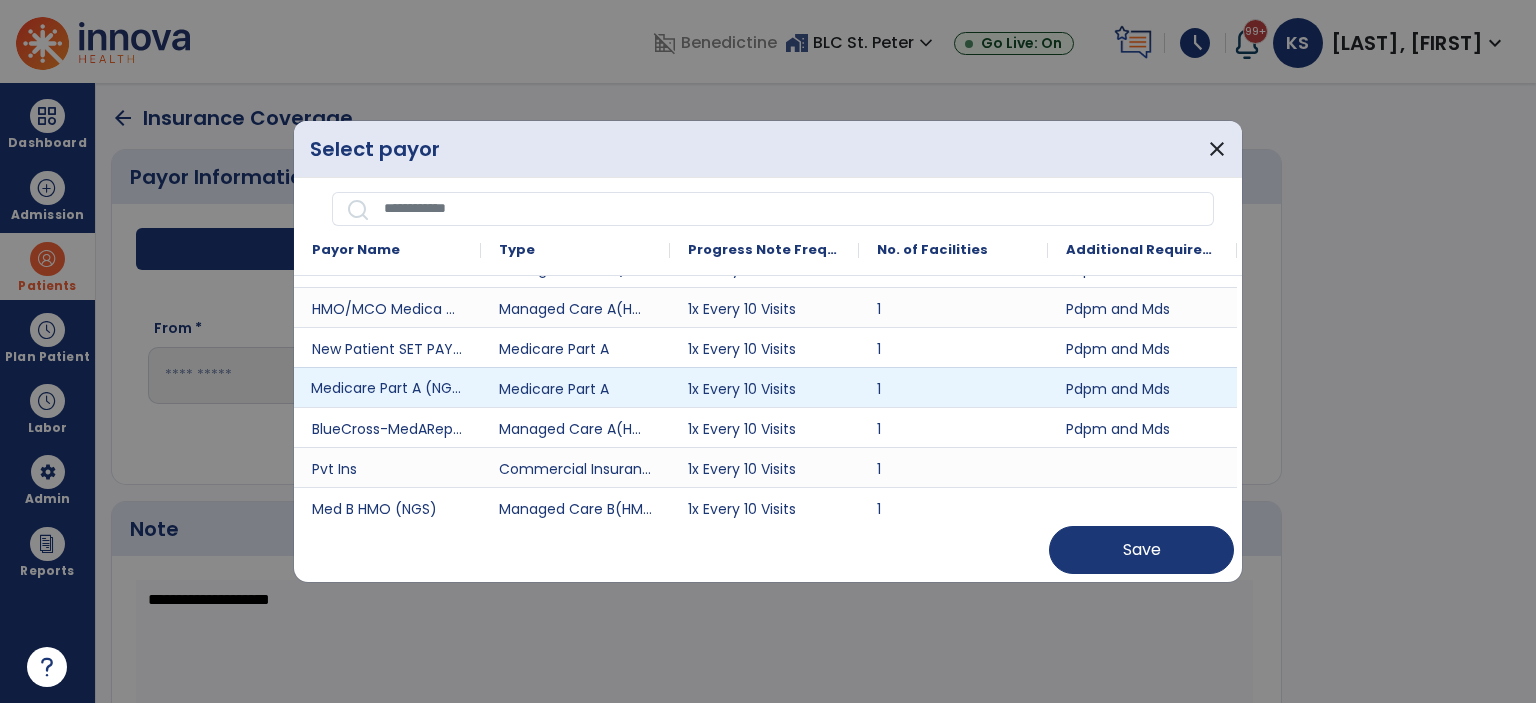 click on "Medicare Part A (NGS)" at bounding box center [387, 387] 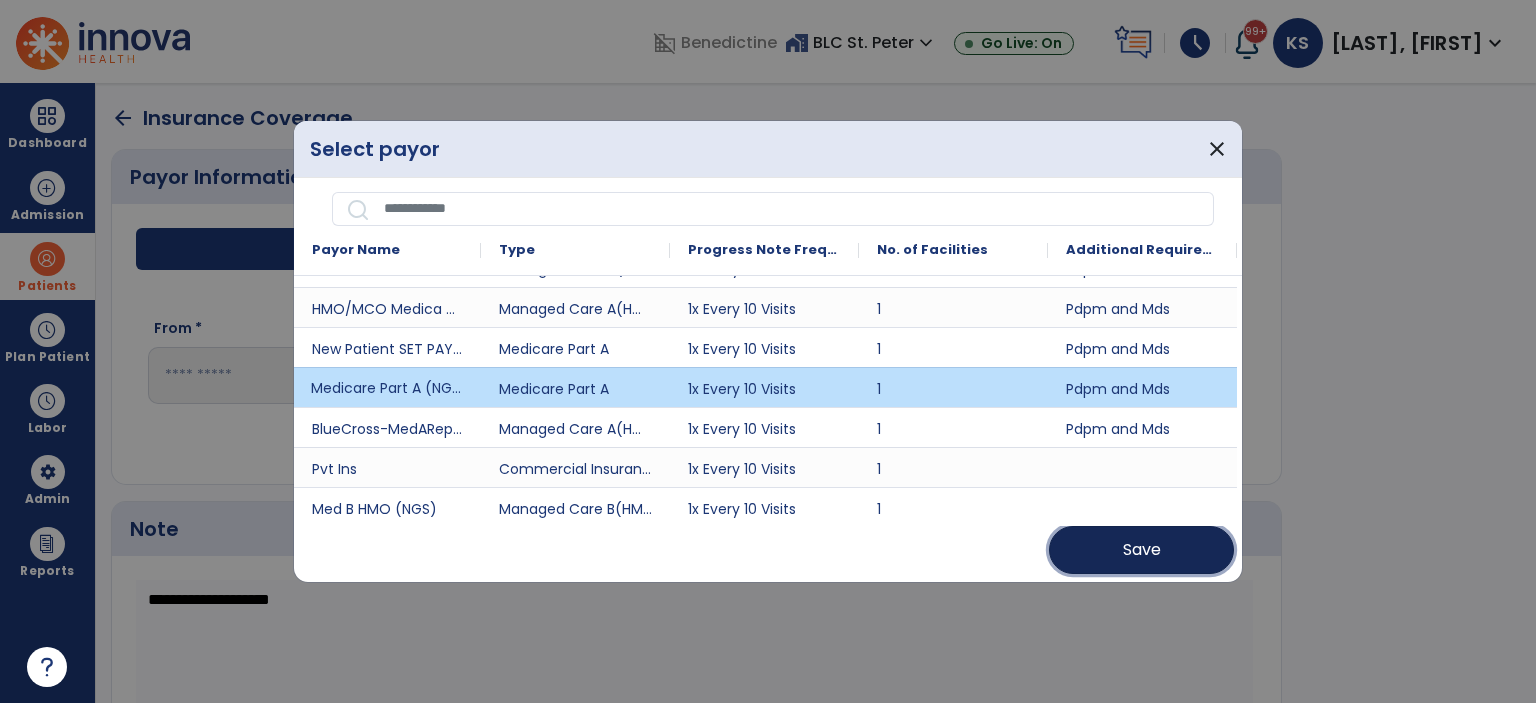 click on "Save" at bounding box center (1141, 550) 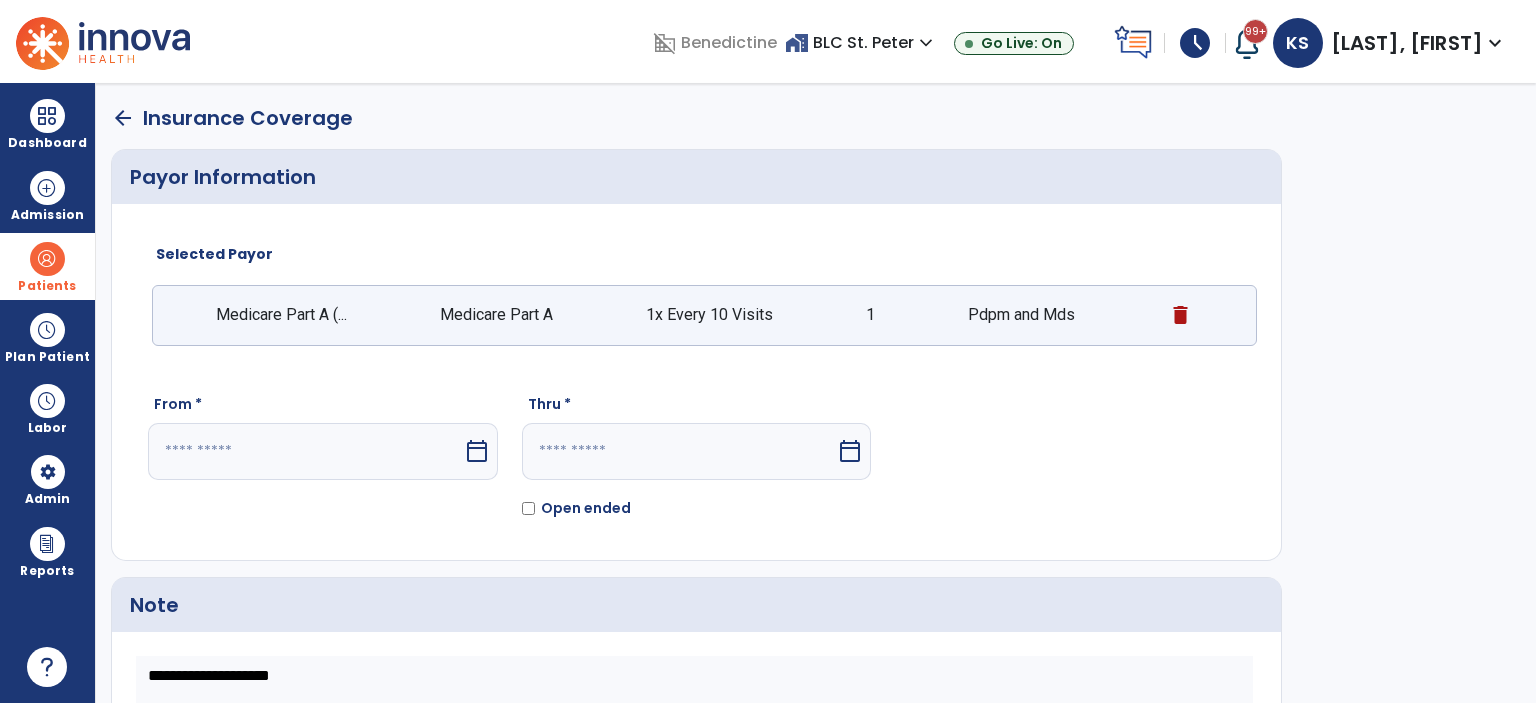 click on "calendar_today" at bounding box center (477, 451) 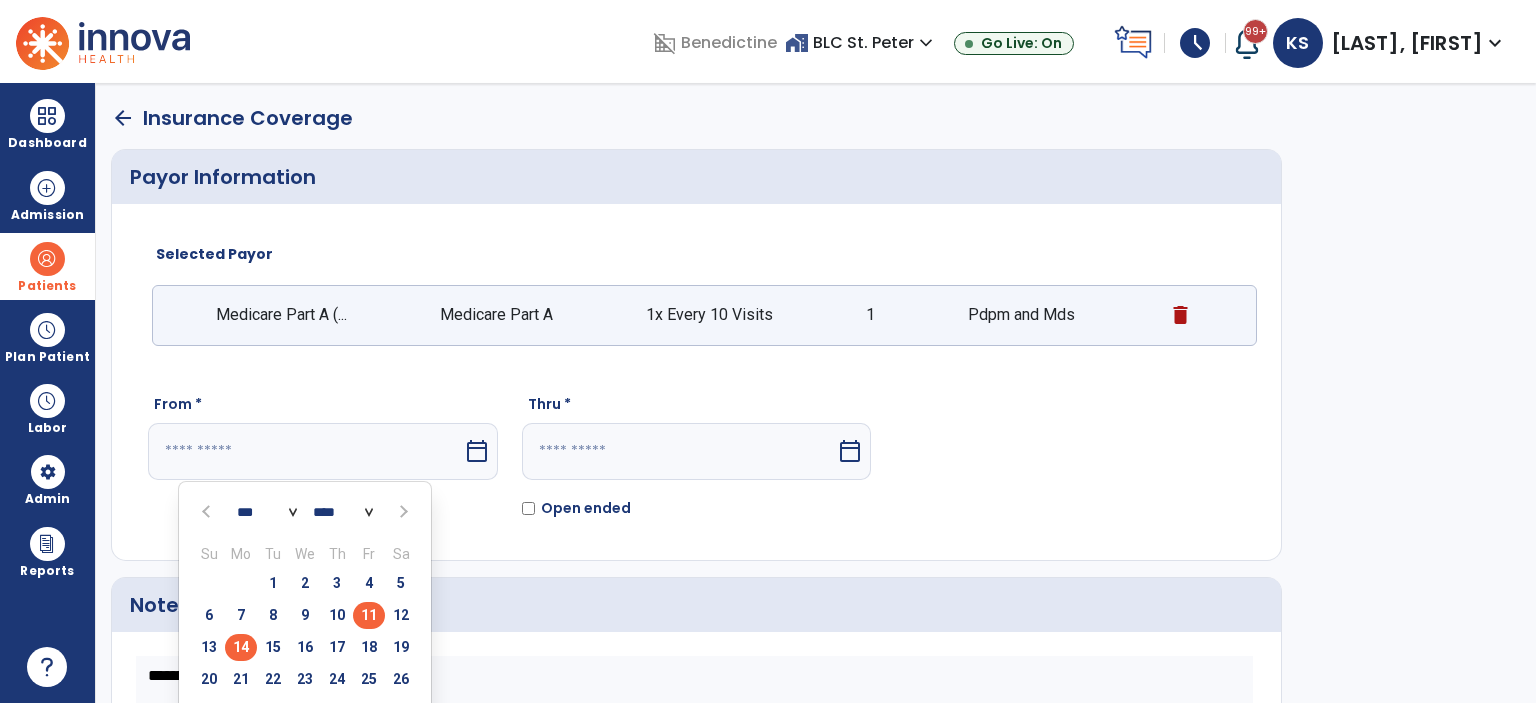 click on "11" at bounding box center [369, 615] 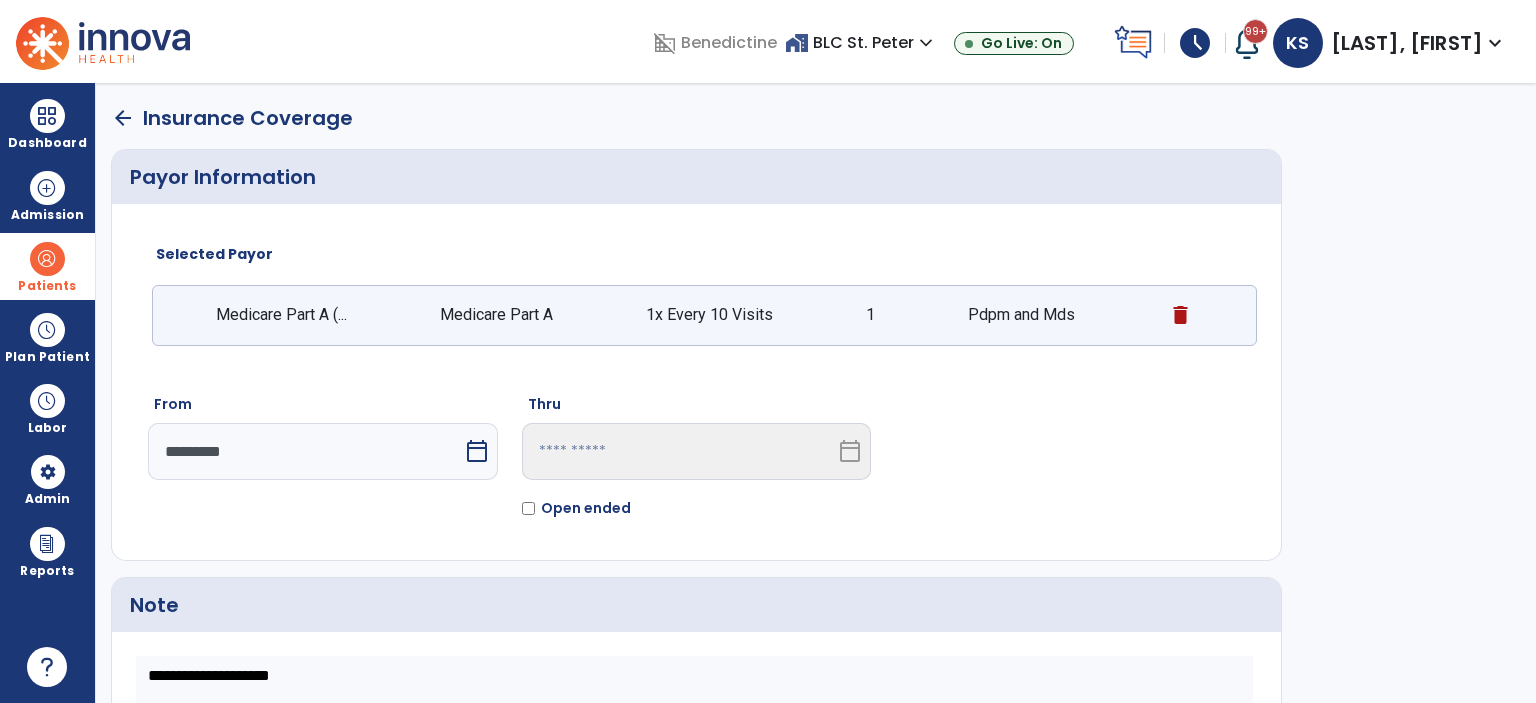 scroll, scrollTop: 203, scrollLeft: 0, axis: vertical 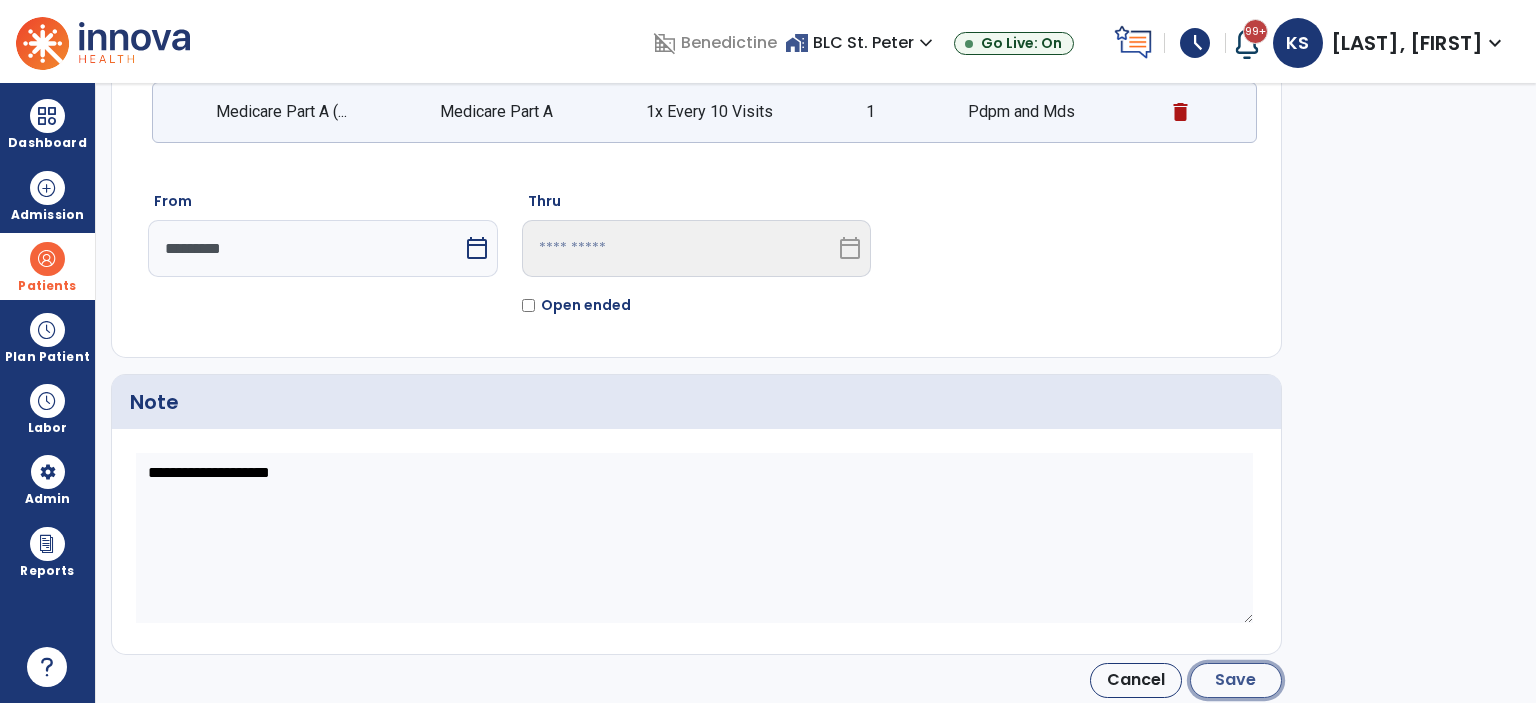 click on "Save" 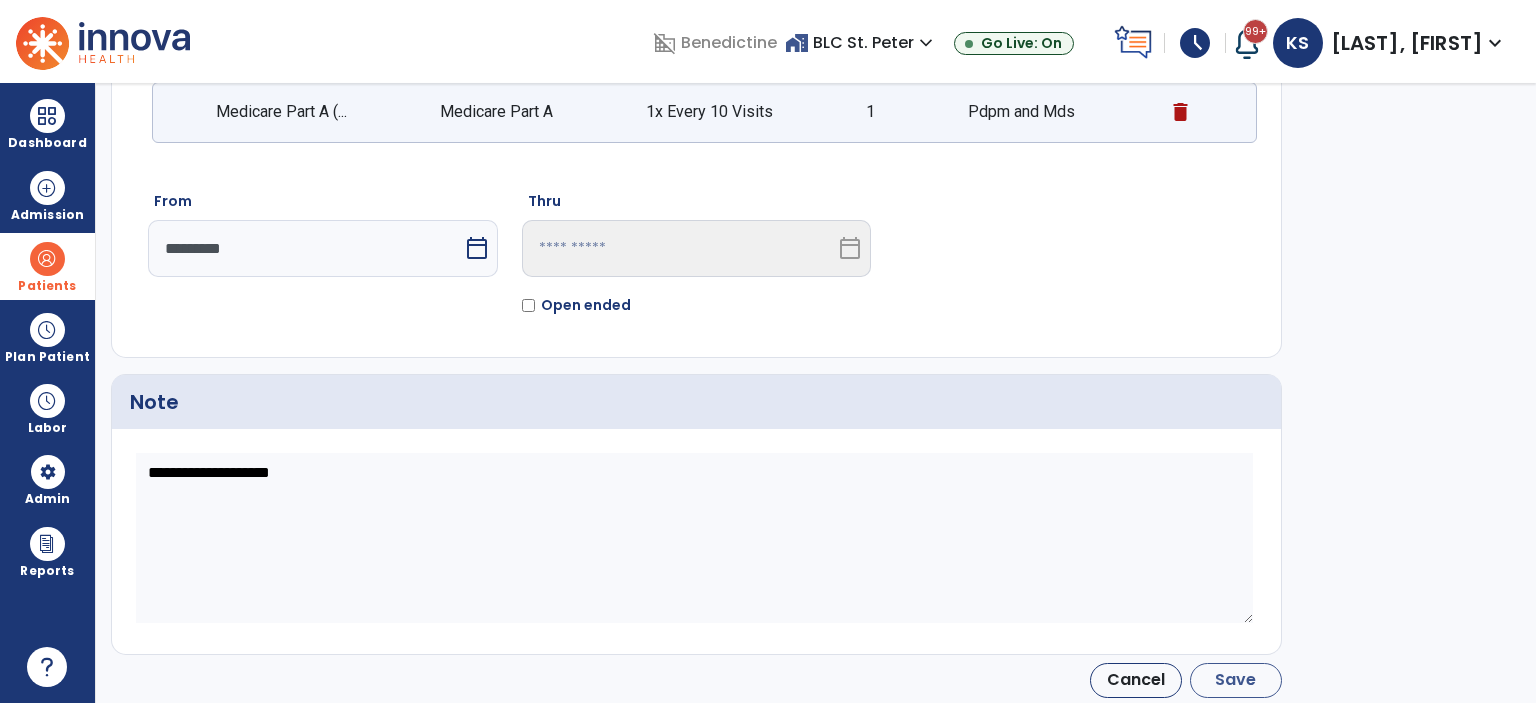 type on "*********" 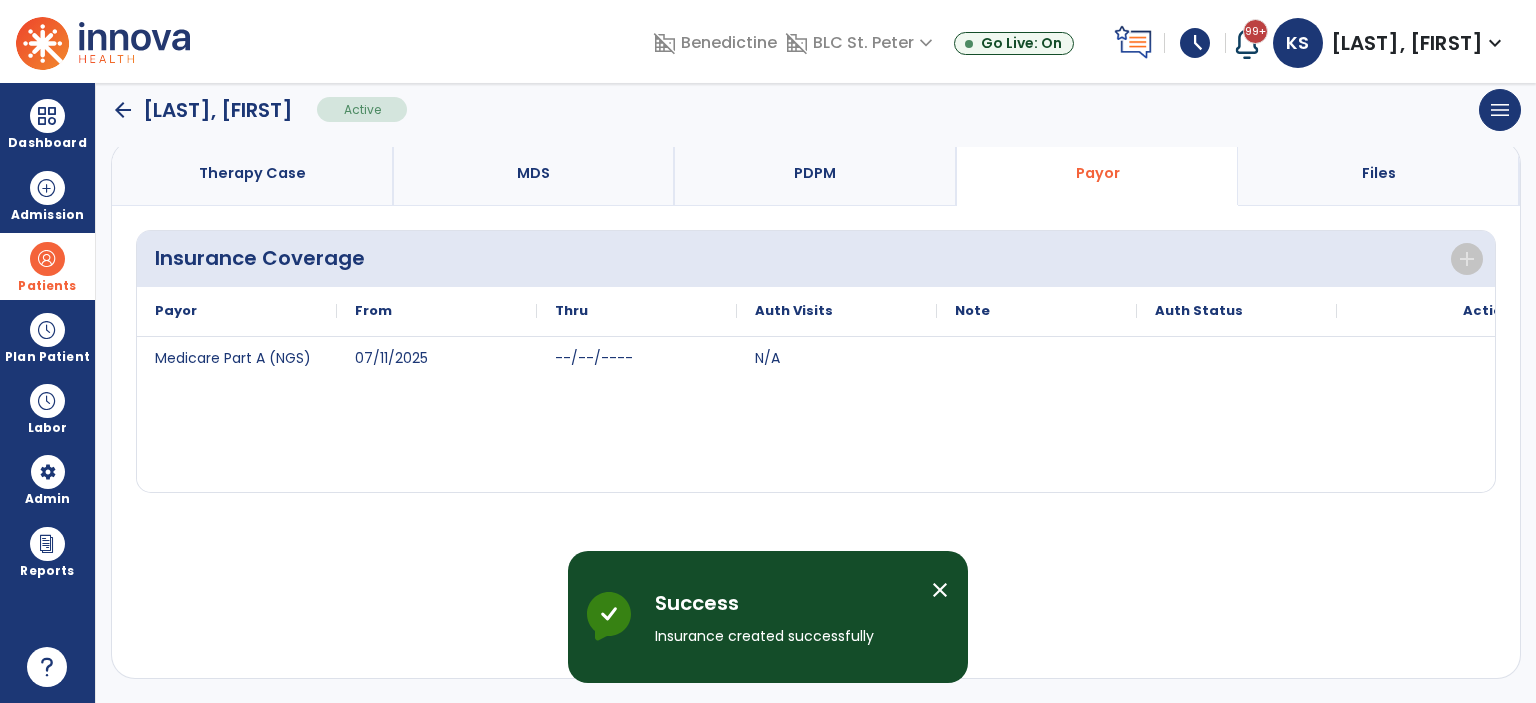 scroll, scrollTop: 154, scrollLeft: 0, axis: vertical 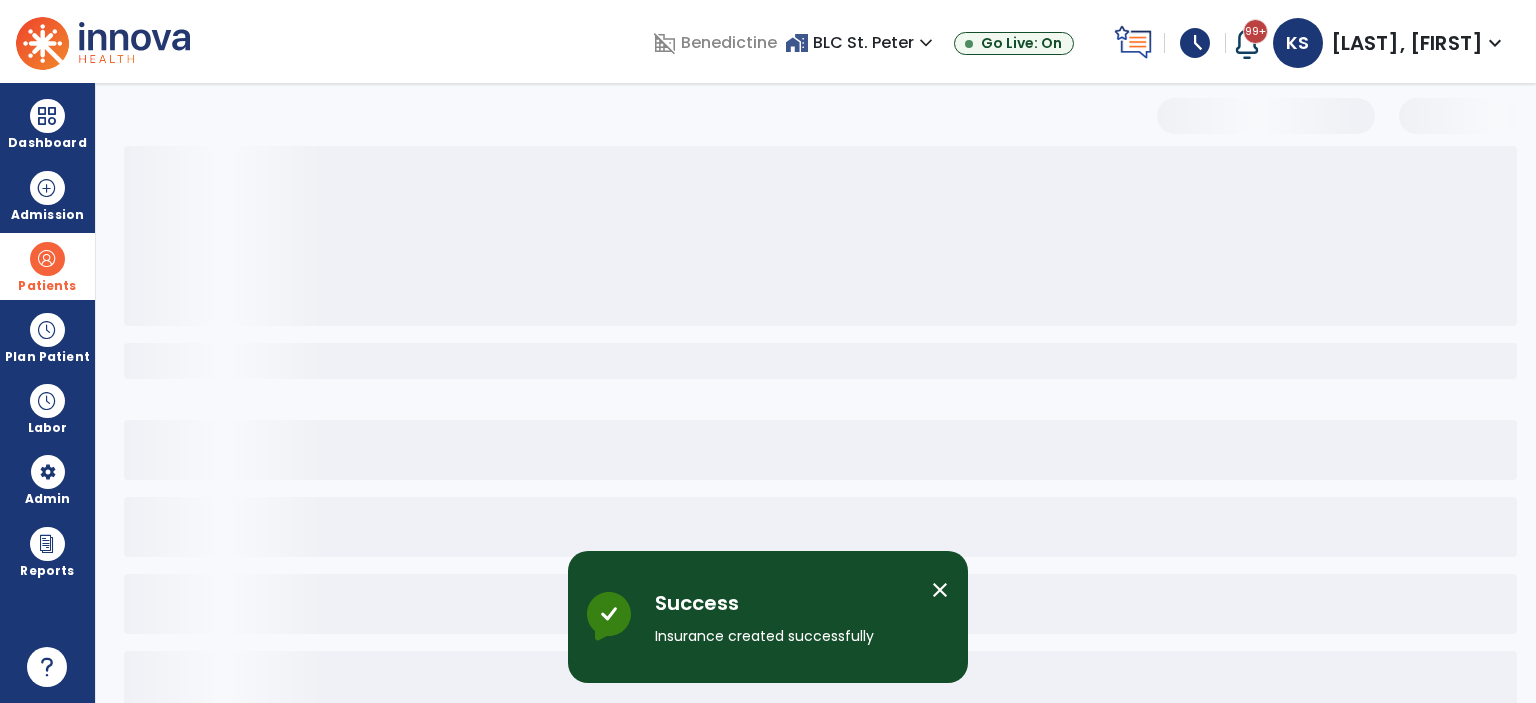 select on "***" 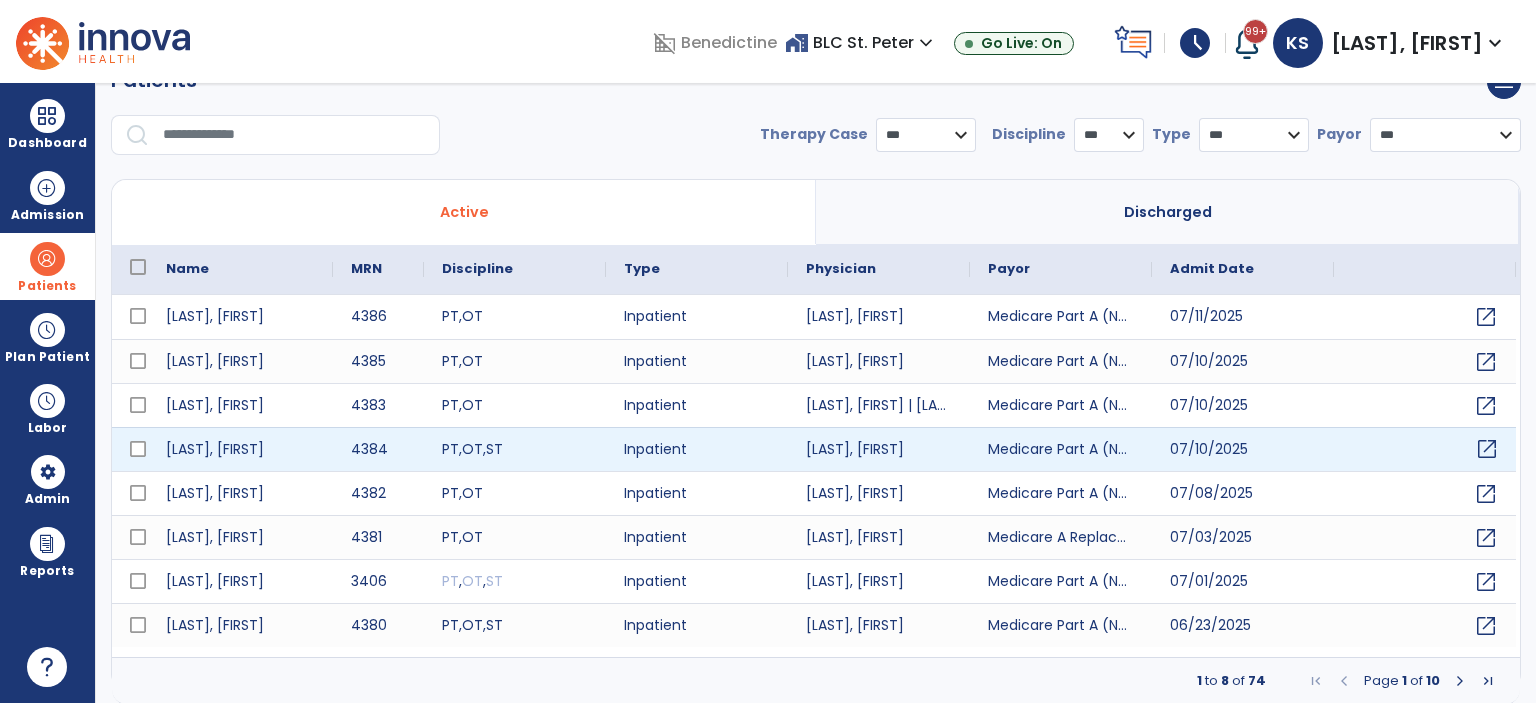 click on "open_in_new" at bounding box center [1487, 449] 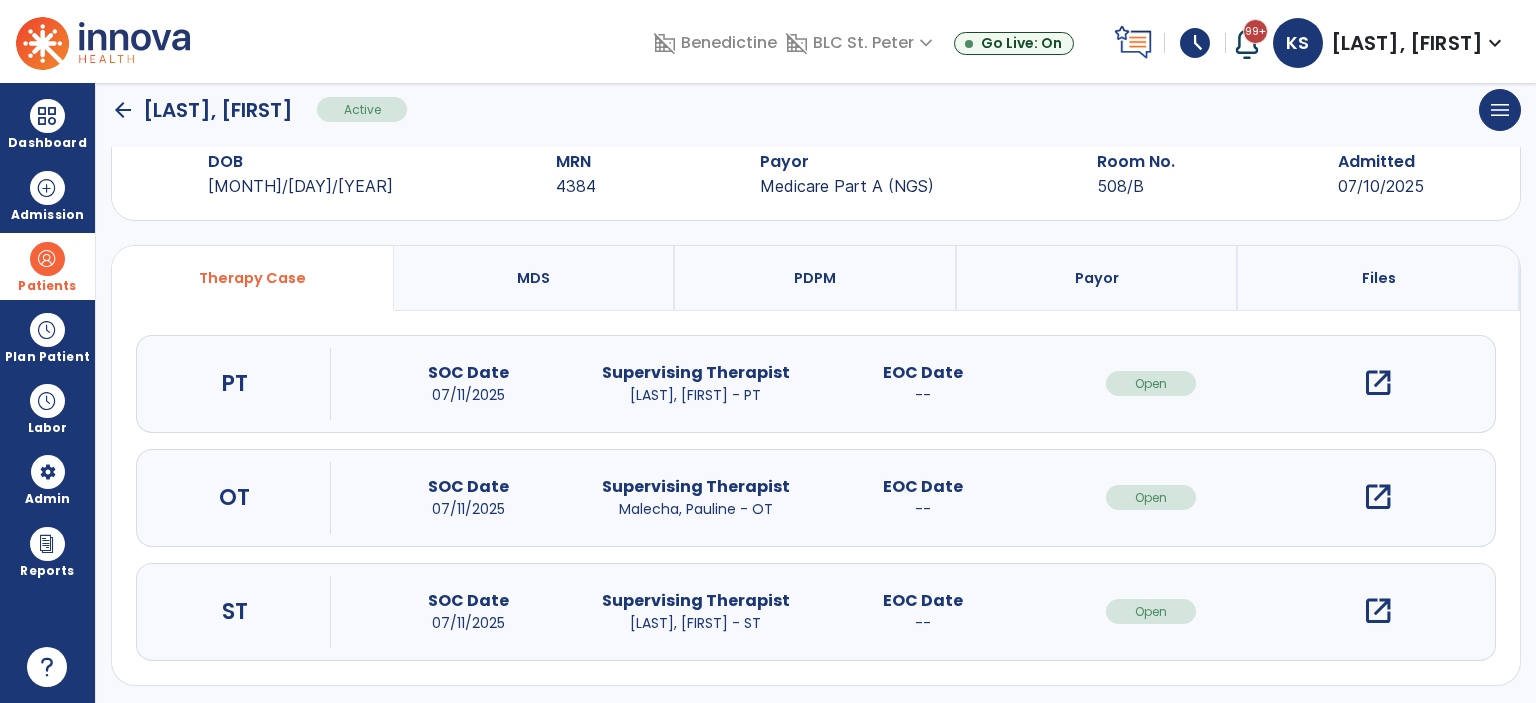 scroll, scrollTop: 54, scrollLeft: 0, axis: vertical 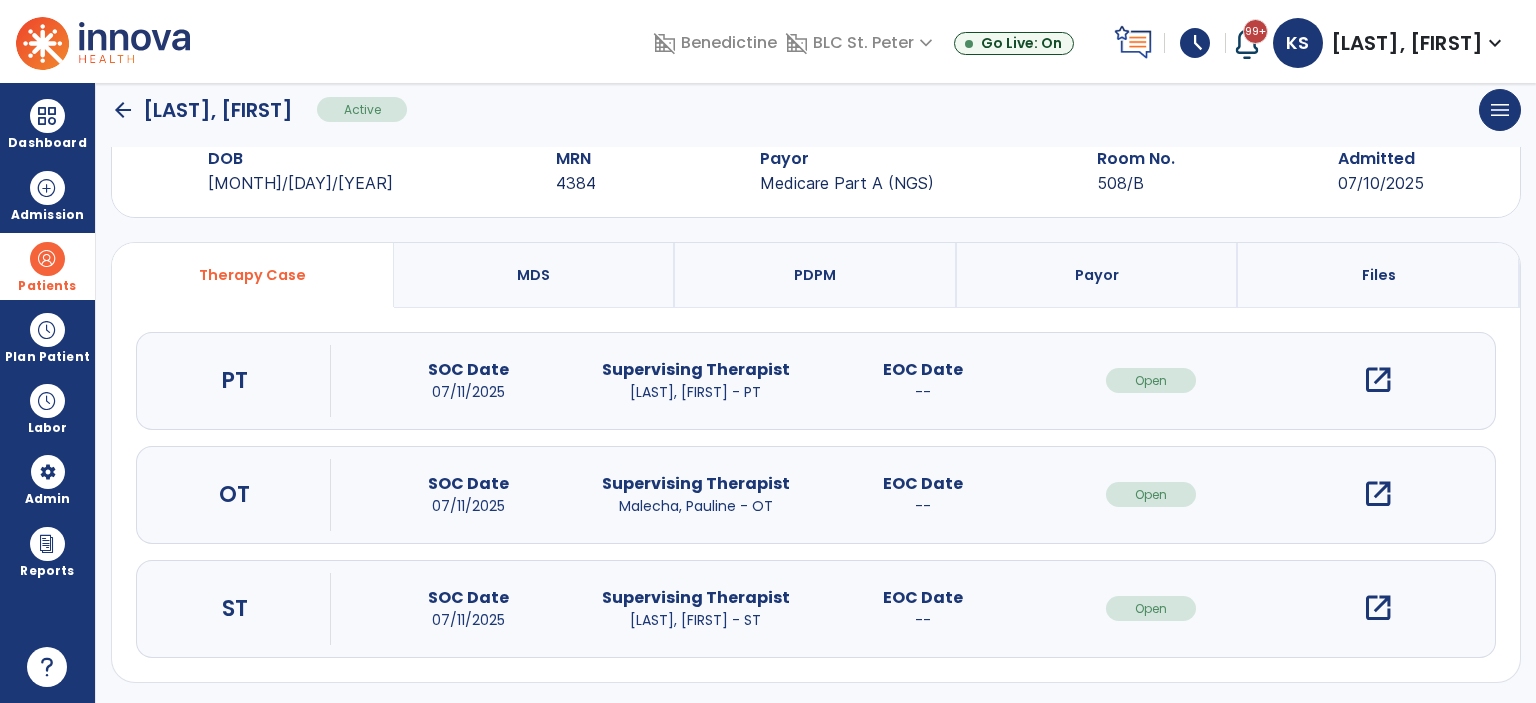 click on "open_in_new" at bounding box center [1378, 608] 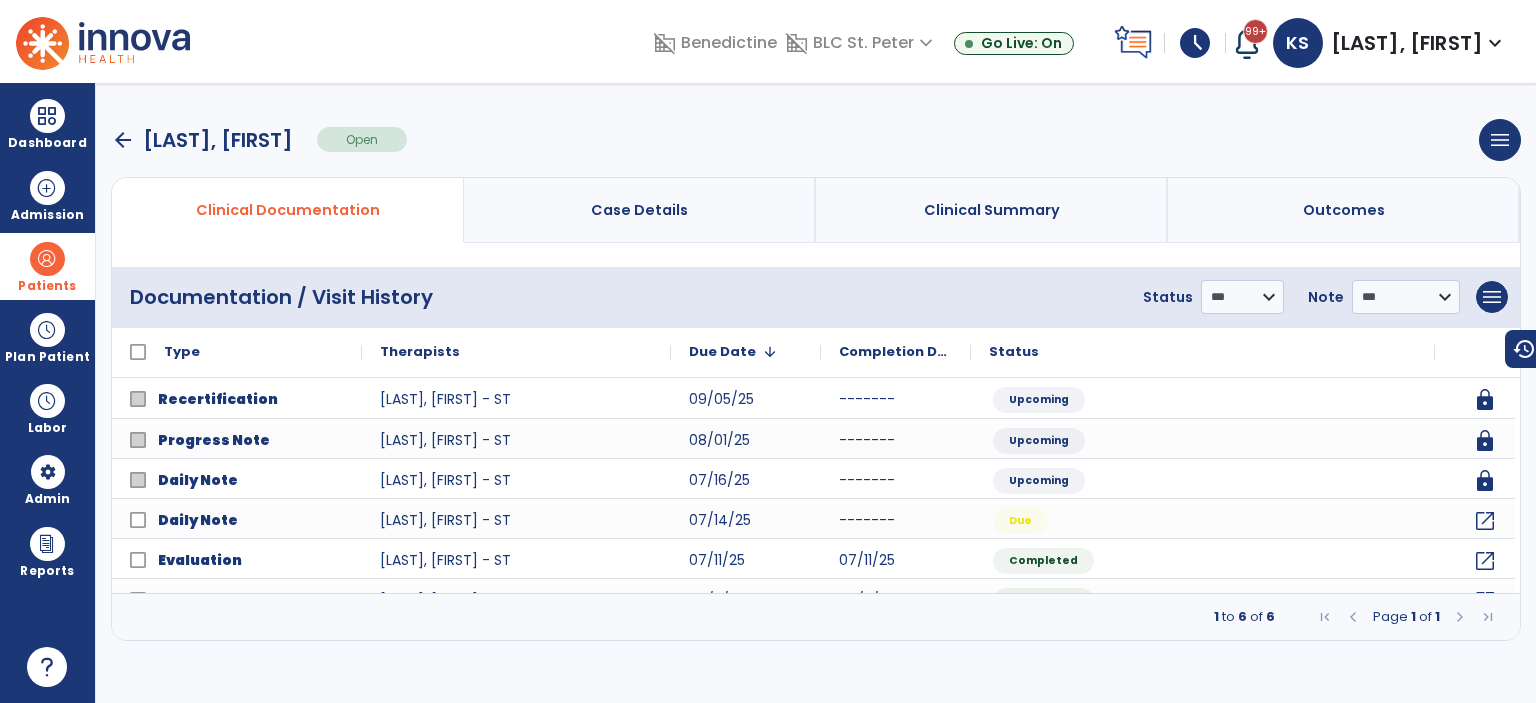 scroll, scrollTop: 0, scrollLeft: 0, axis: both 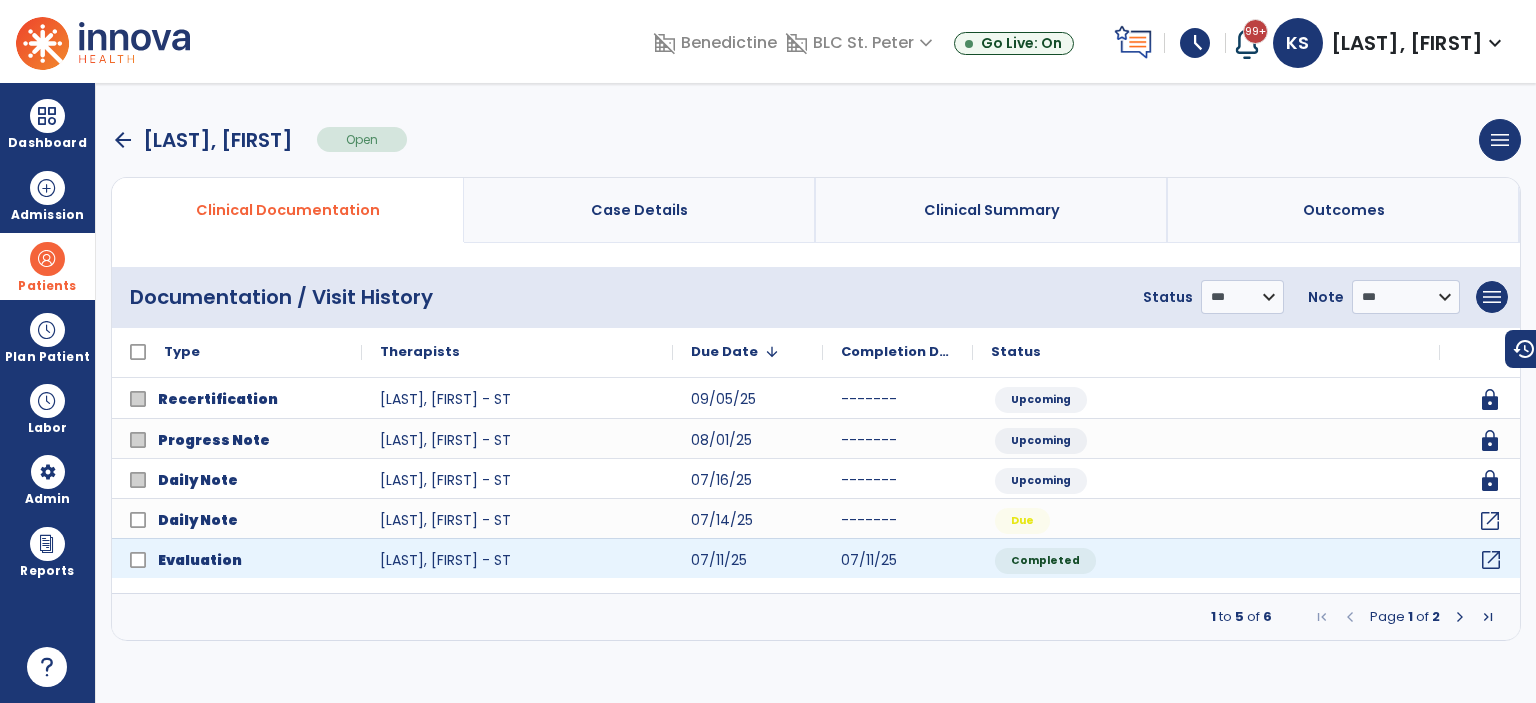click on "open_in_new" 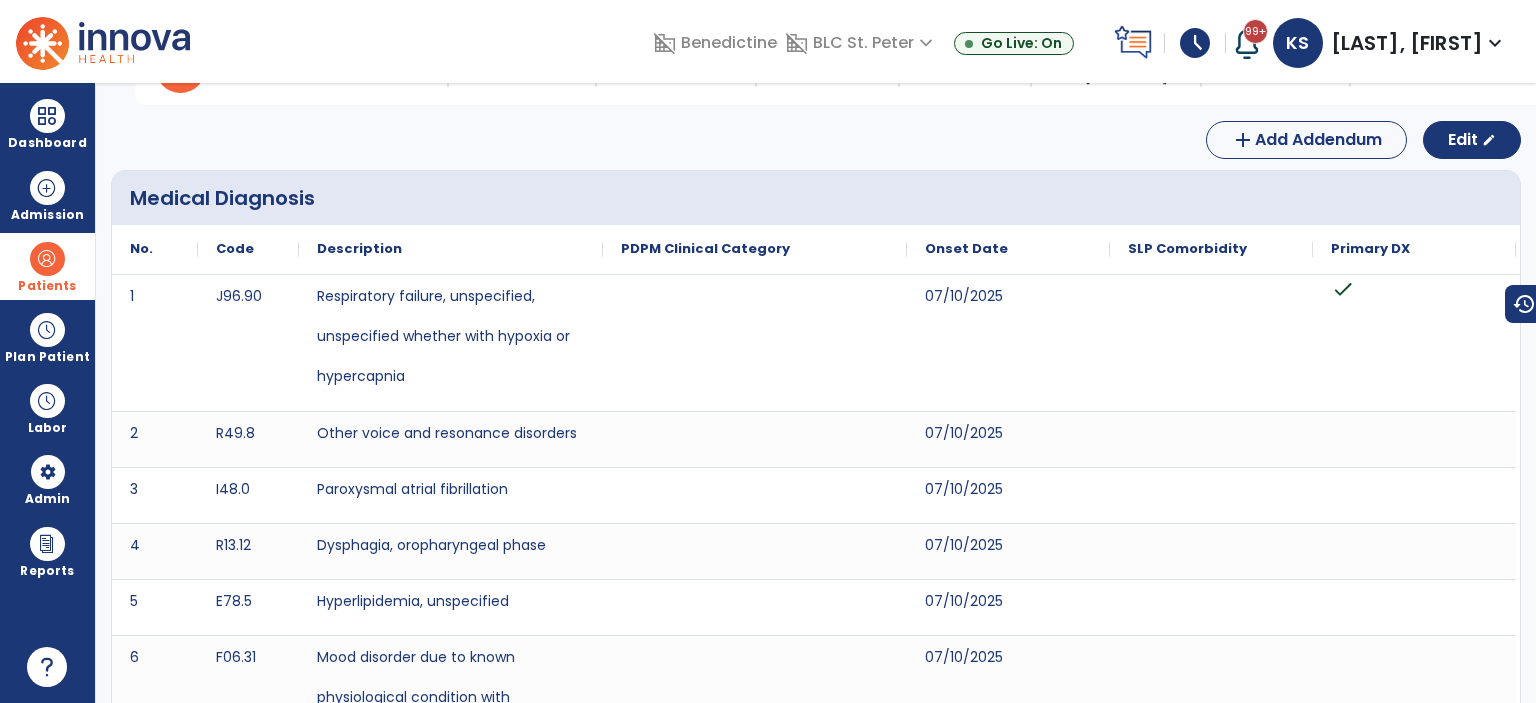 scroll, scrollTop: 0, scrollLeft: 0, axis: both 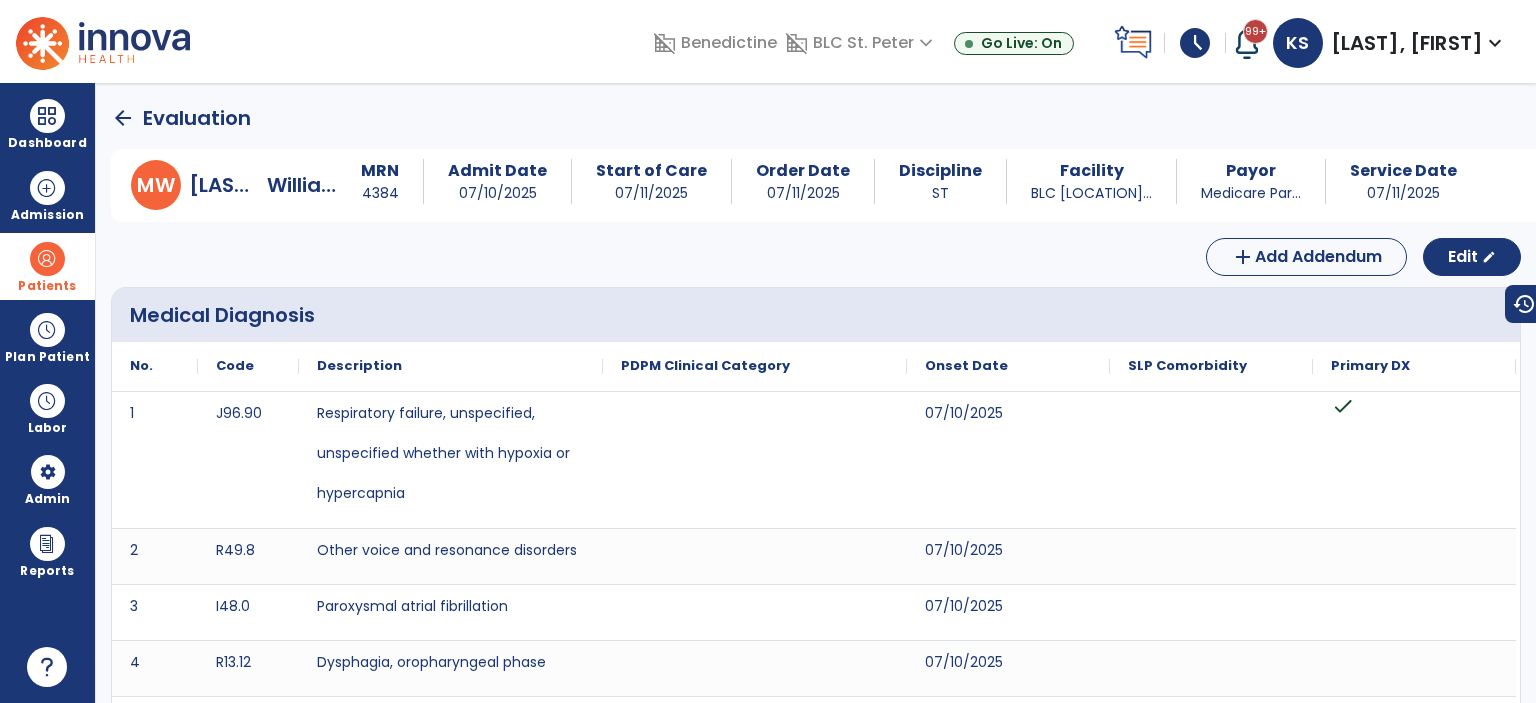 click on "arrow_back" 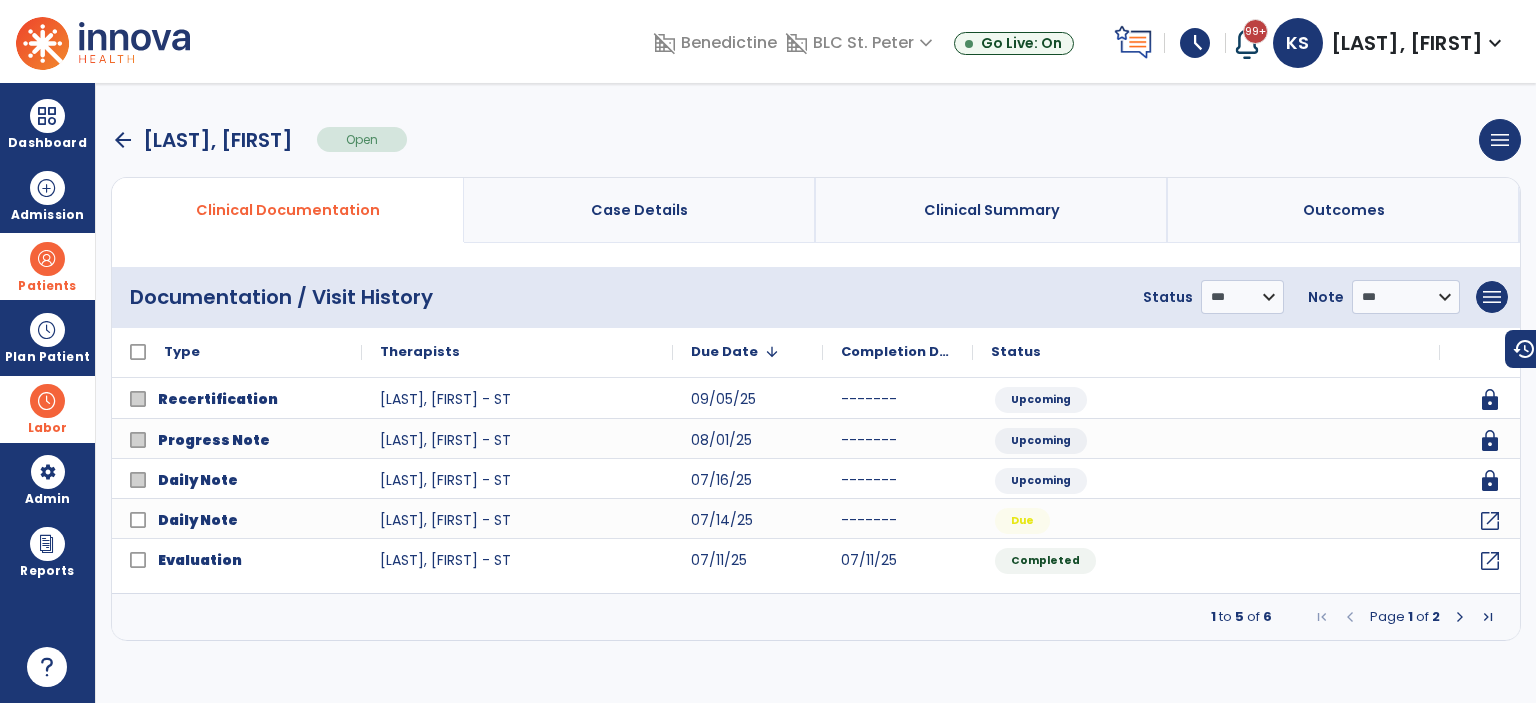 click on "Labor" at bounding box center [47, 409] 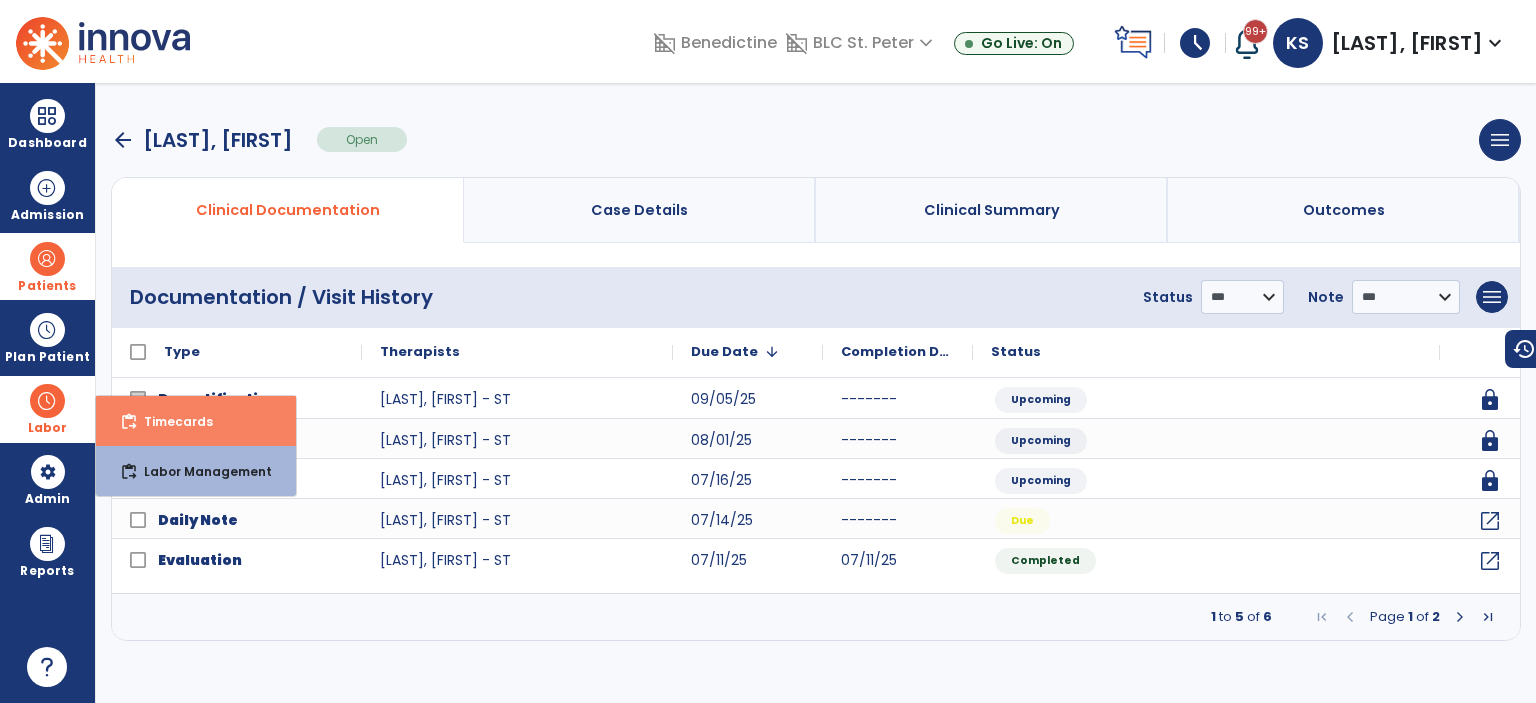 click on "content_paste_go  Timecards" at bounding box center [196, 421] 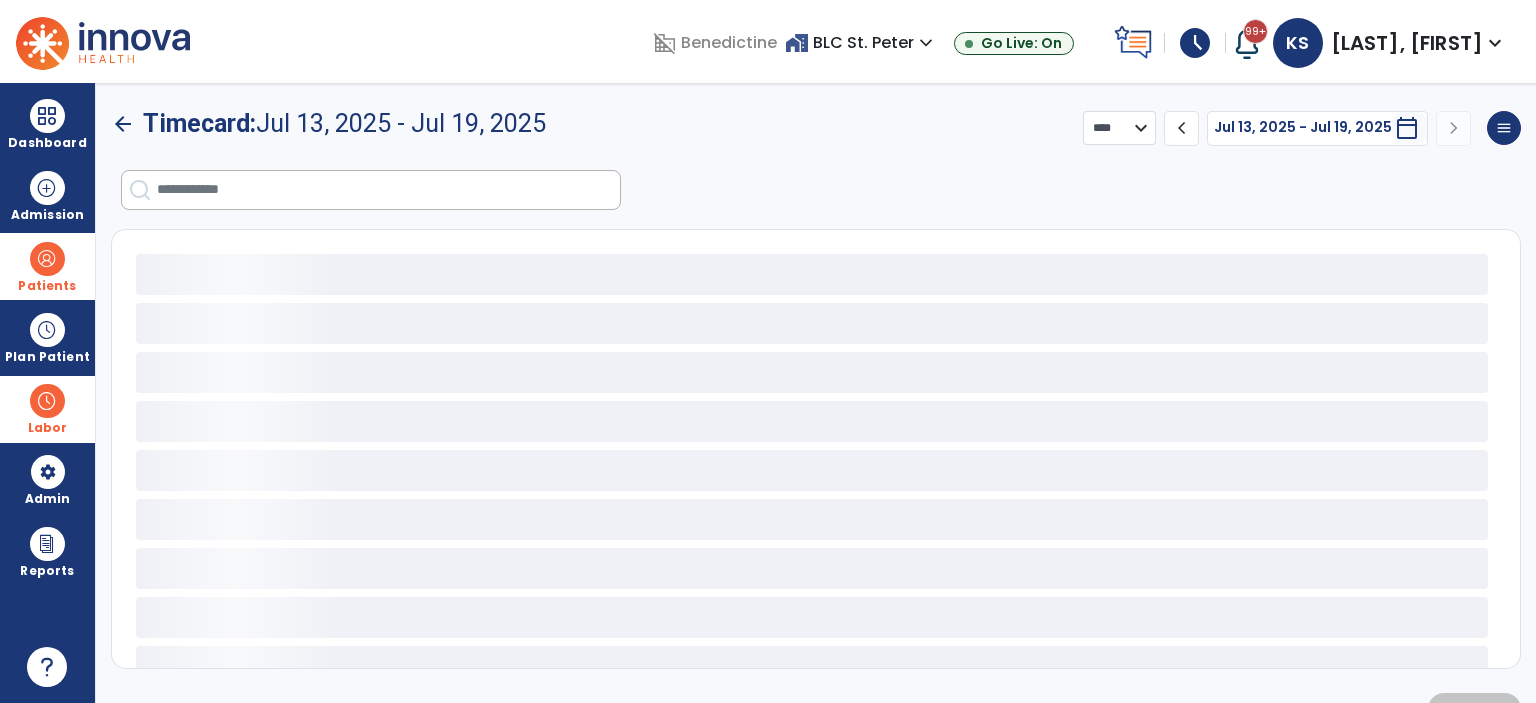 select on "***" 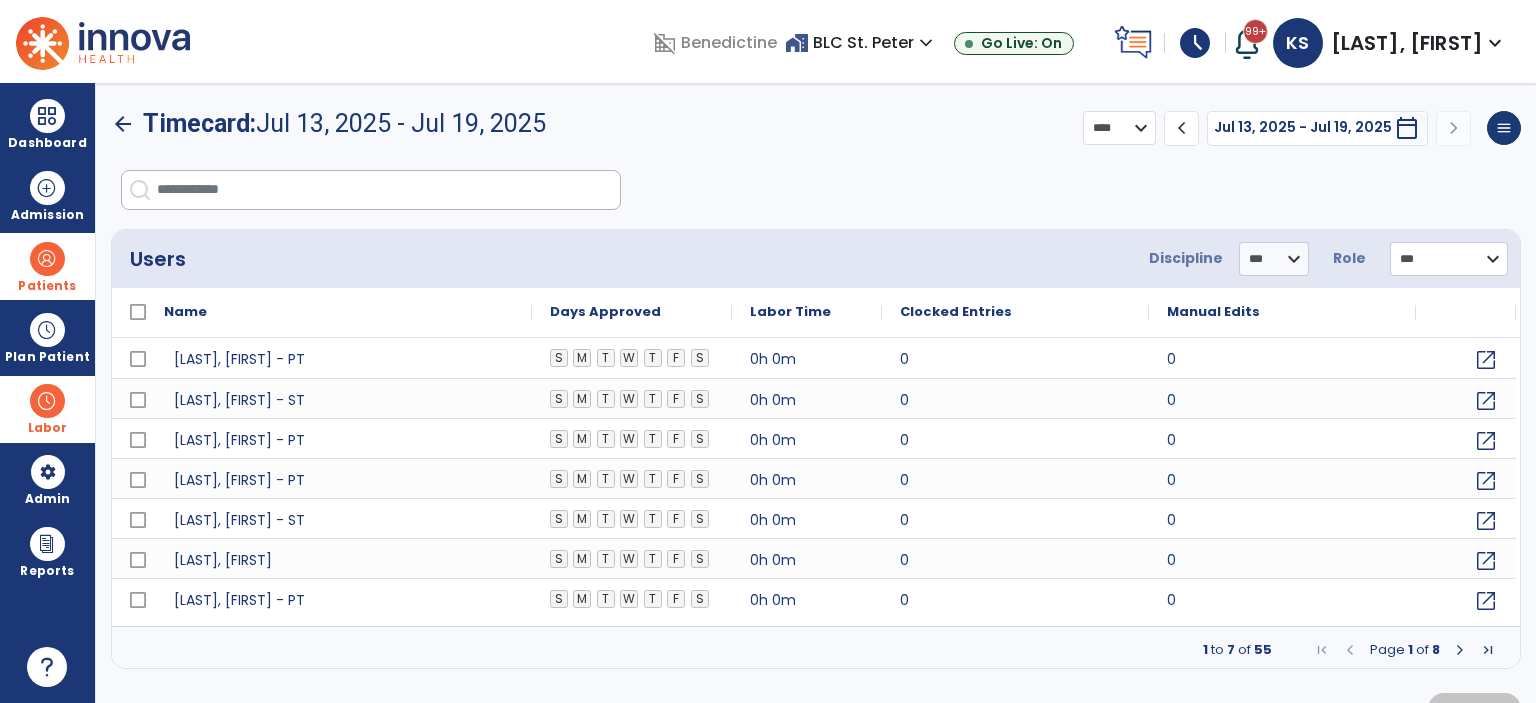 click at bounding box center [388, 190] 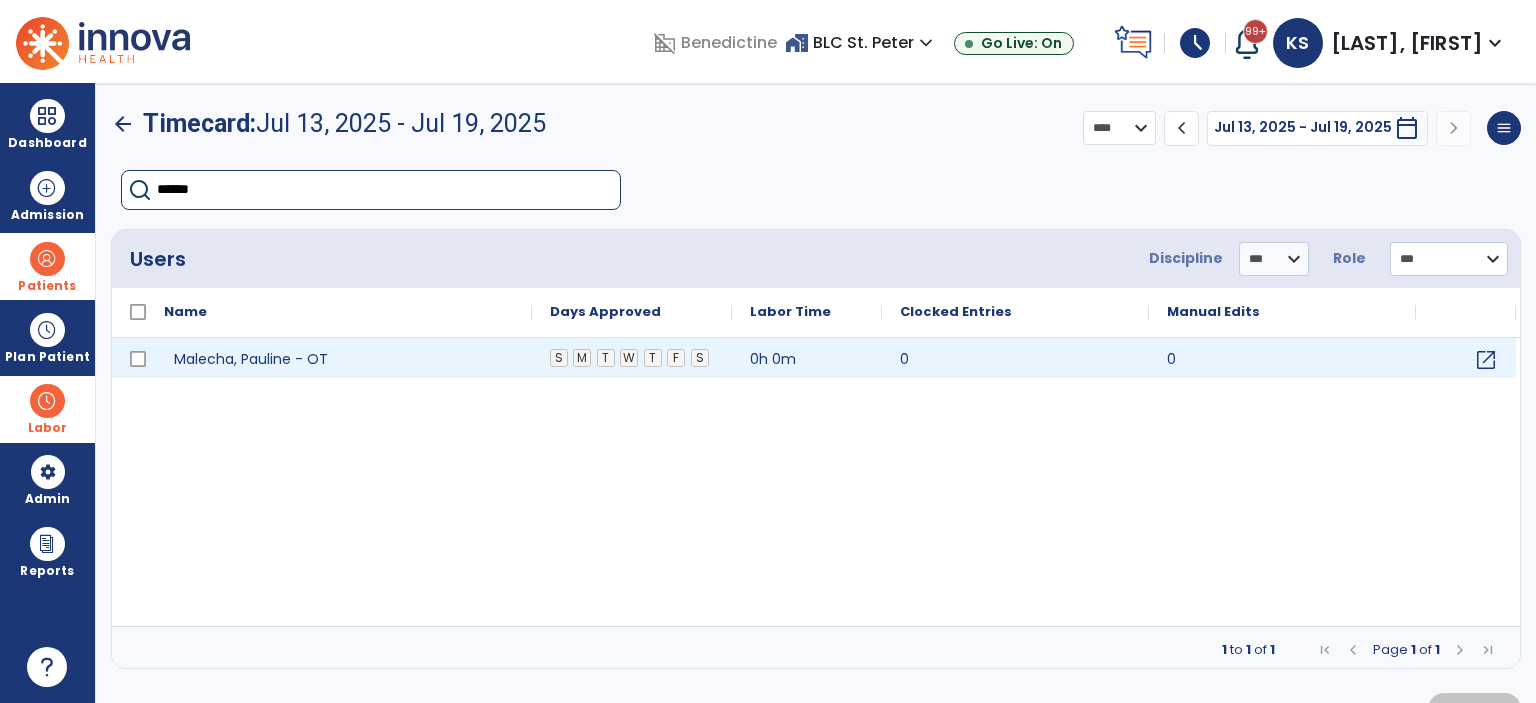type on "******" 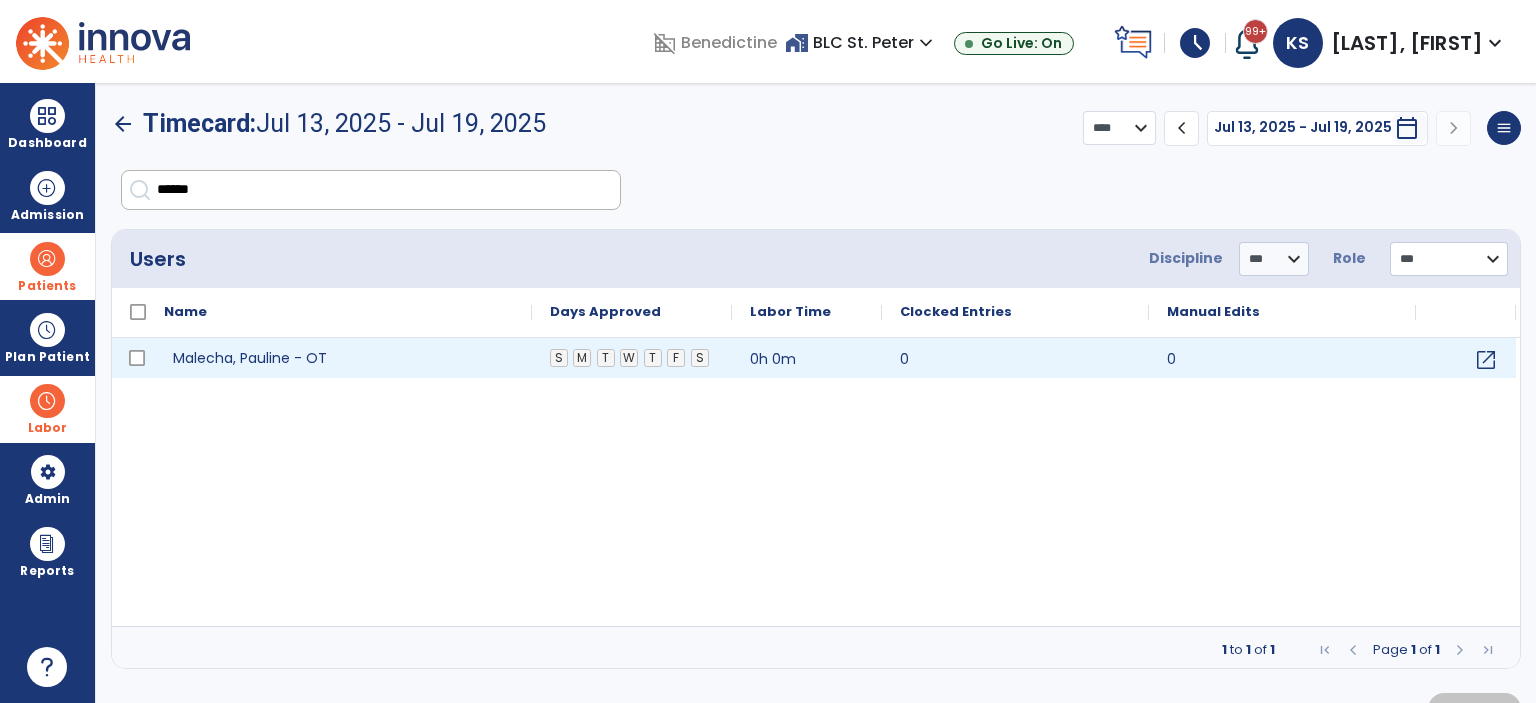 click on "Malecha, Pauline - OT" at bounding box center (250, 358) 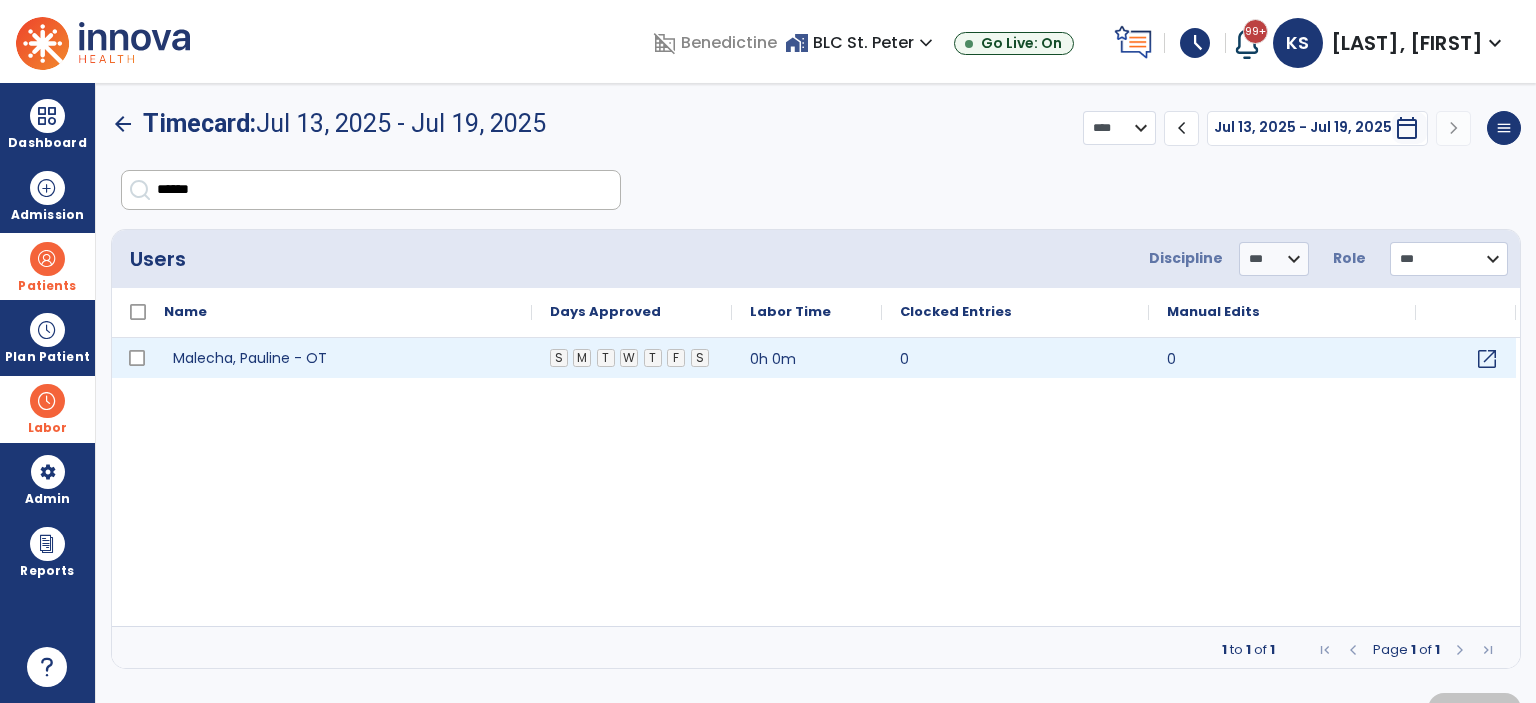 click on "open_in_new" 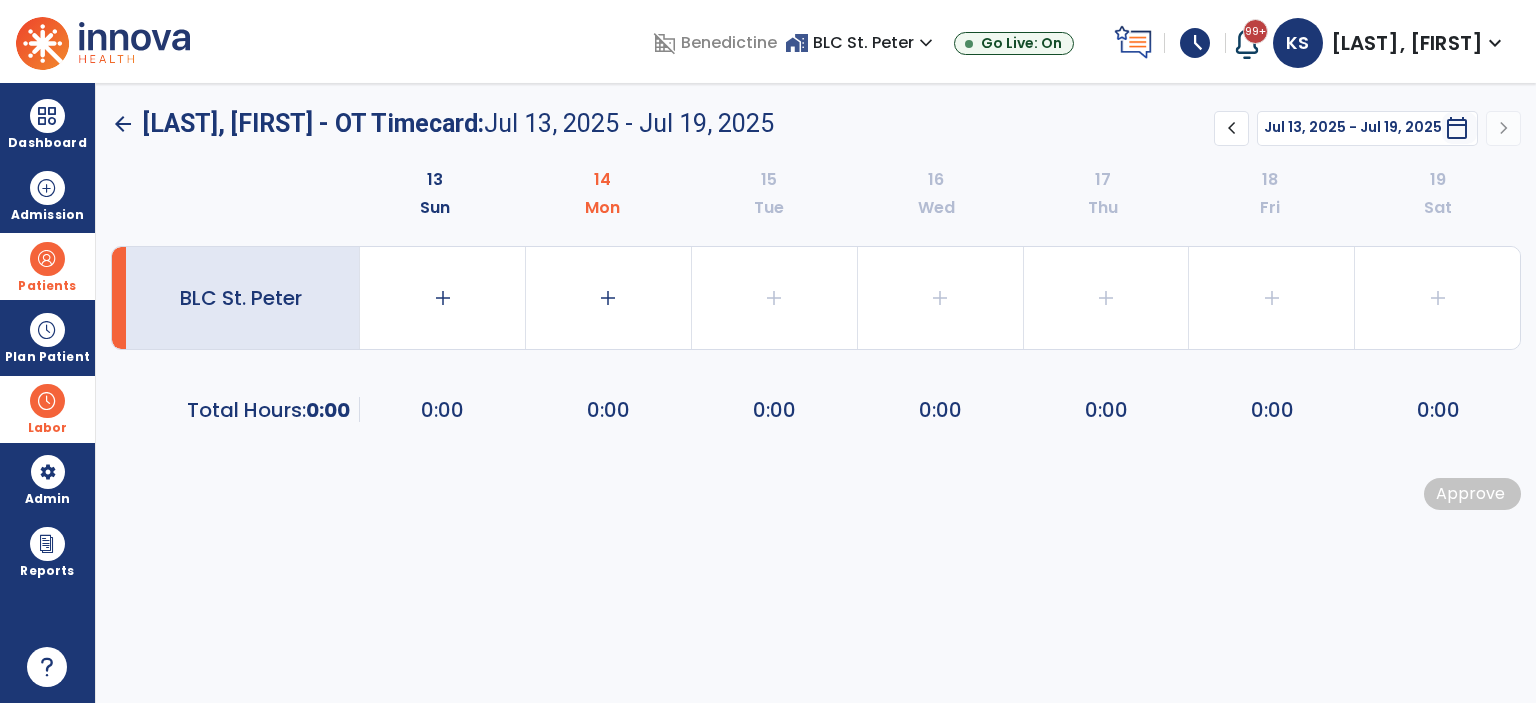 click on "chevron_left" 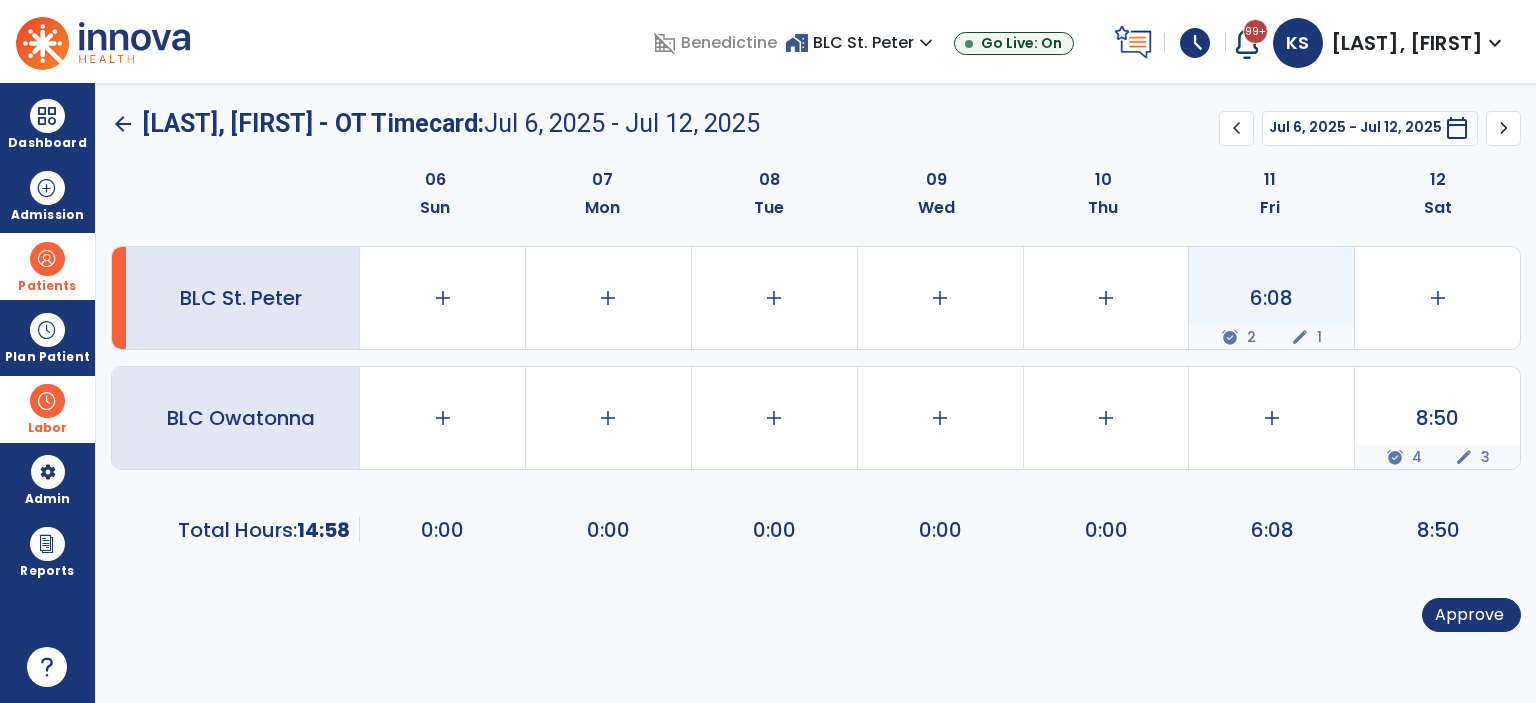 click on "6:08" 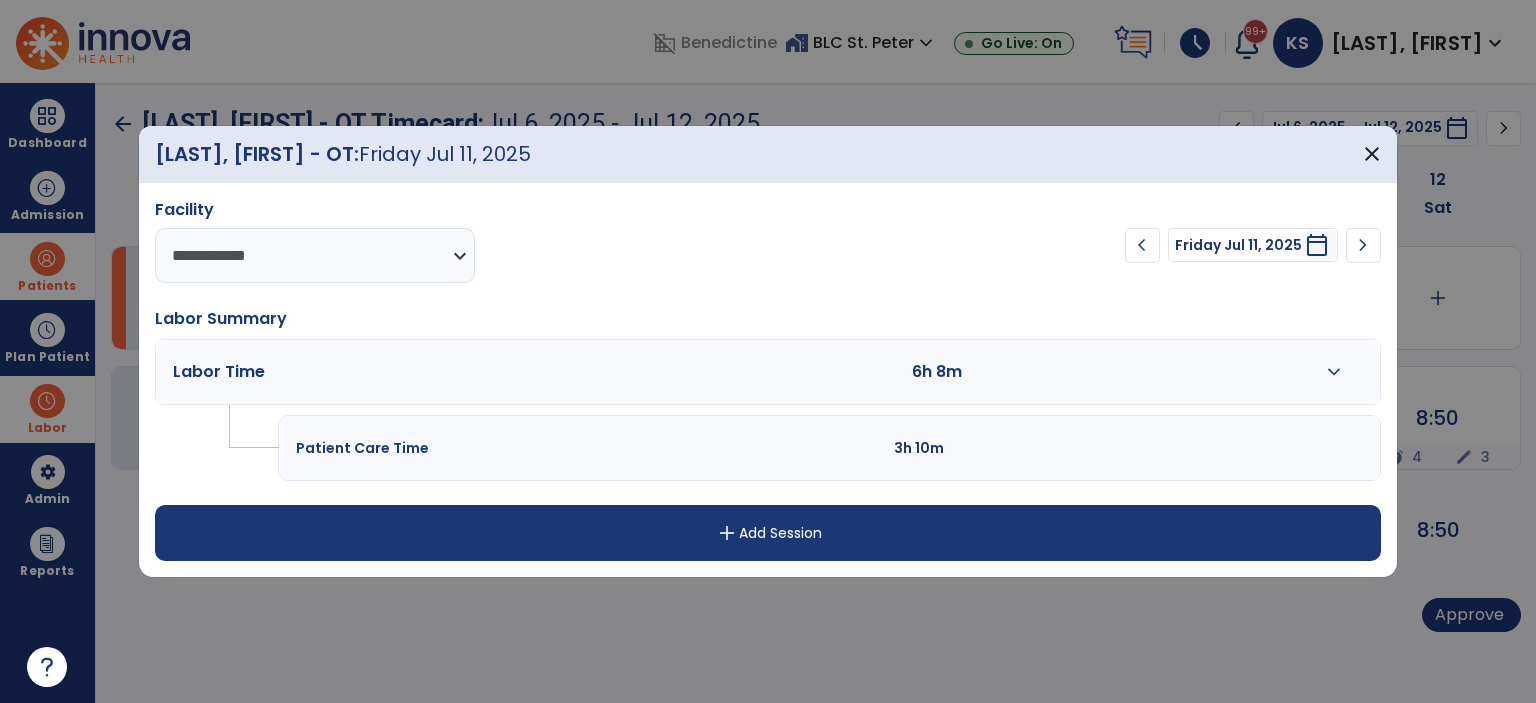 click on "expand_more" at bounding box center (1334, 372) 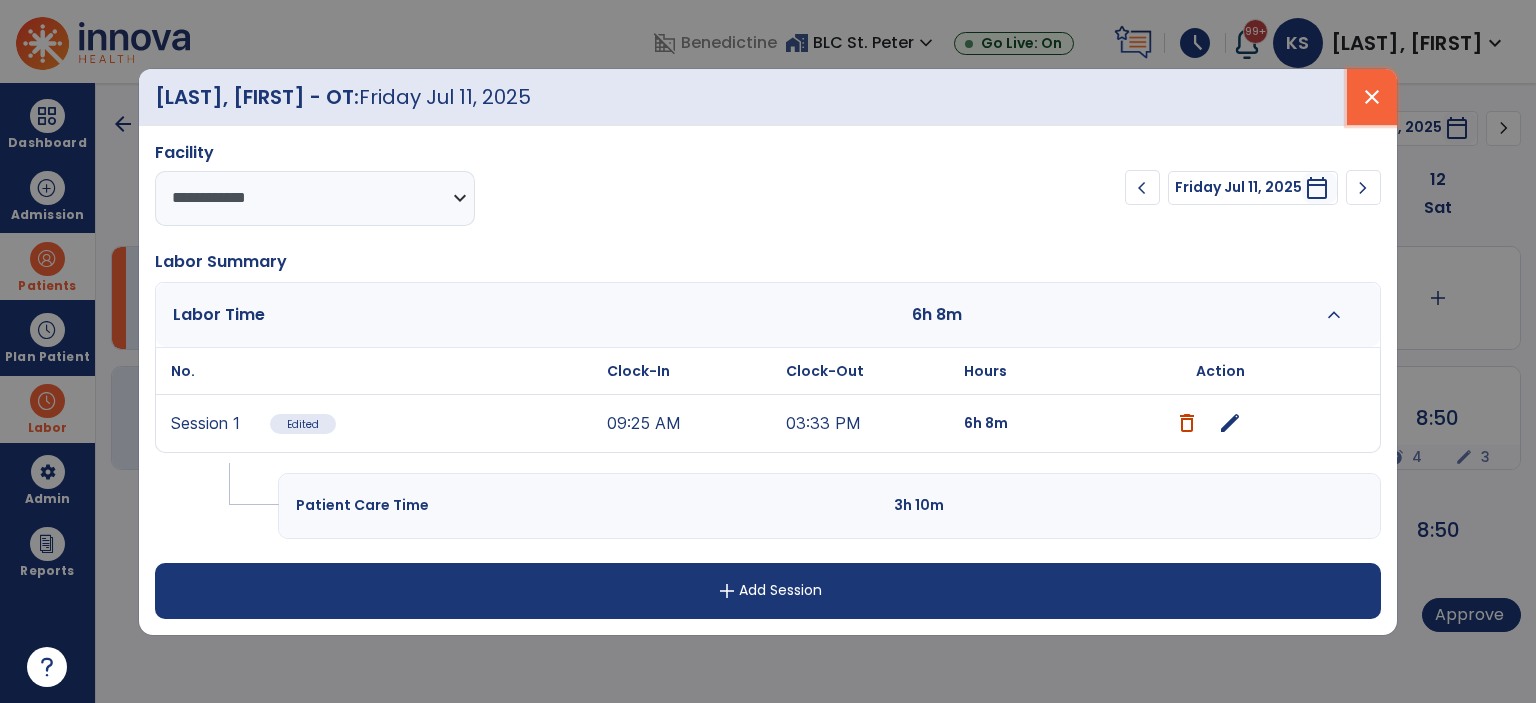 click on "close" at bounding box center (1372, 97) 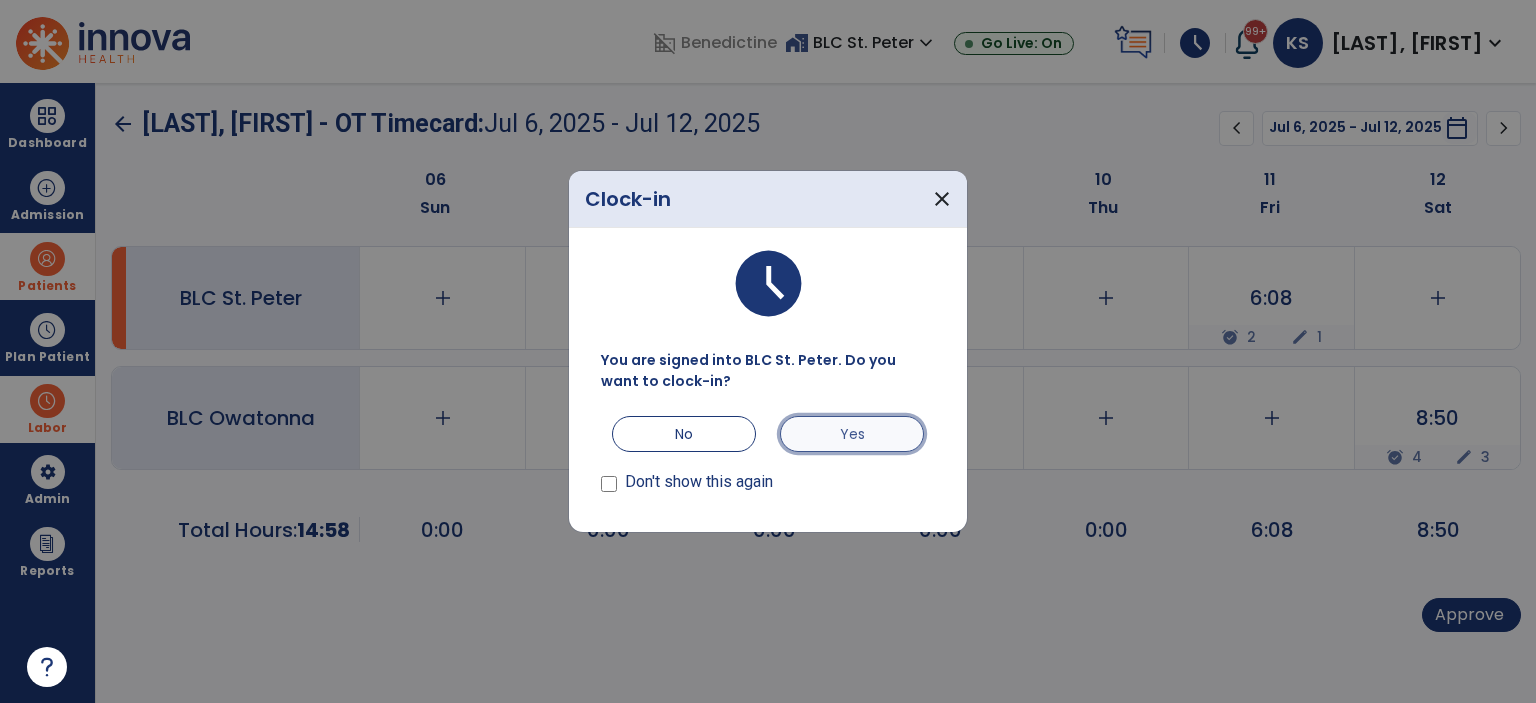 click on "Yes" at bounding box center [852, 434] 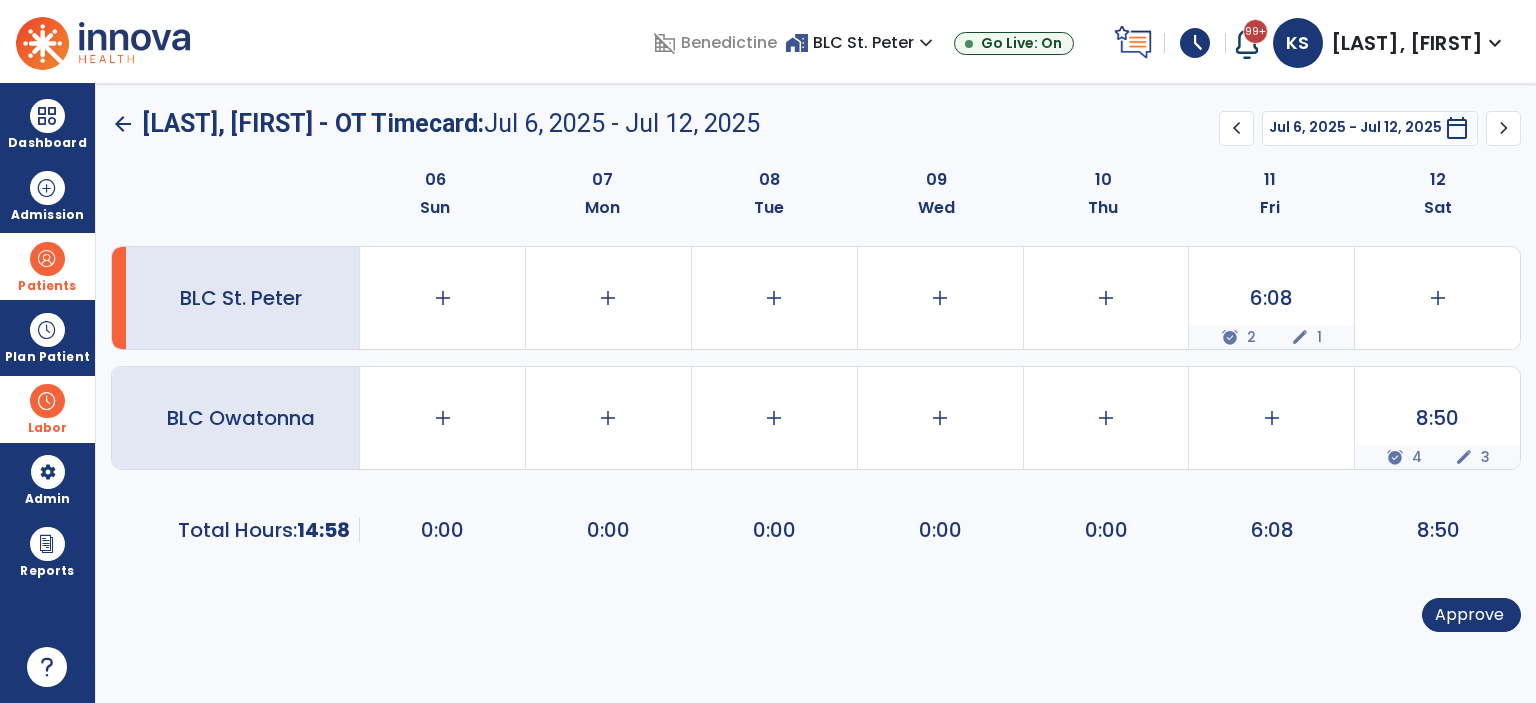 click on "Patients" at bounding box center (47, 266) 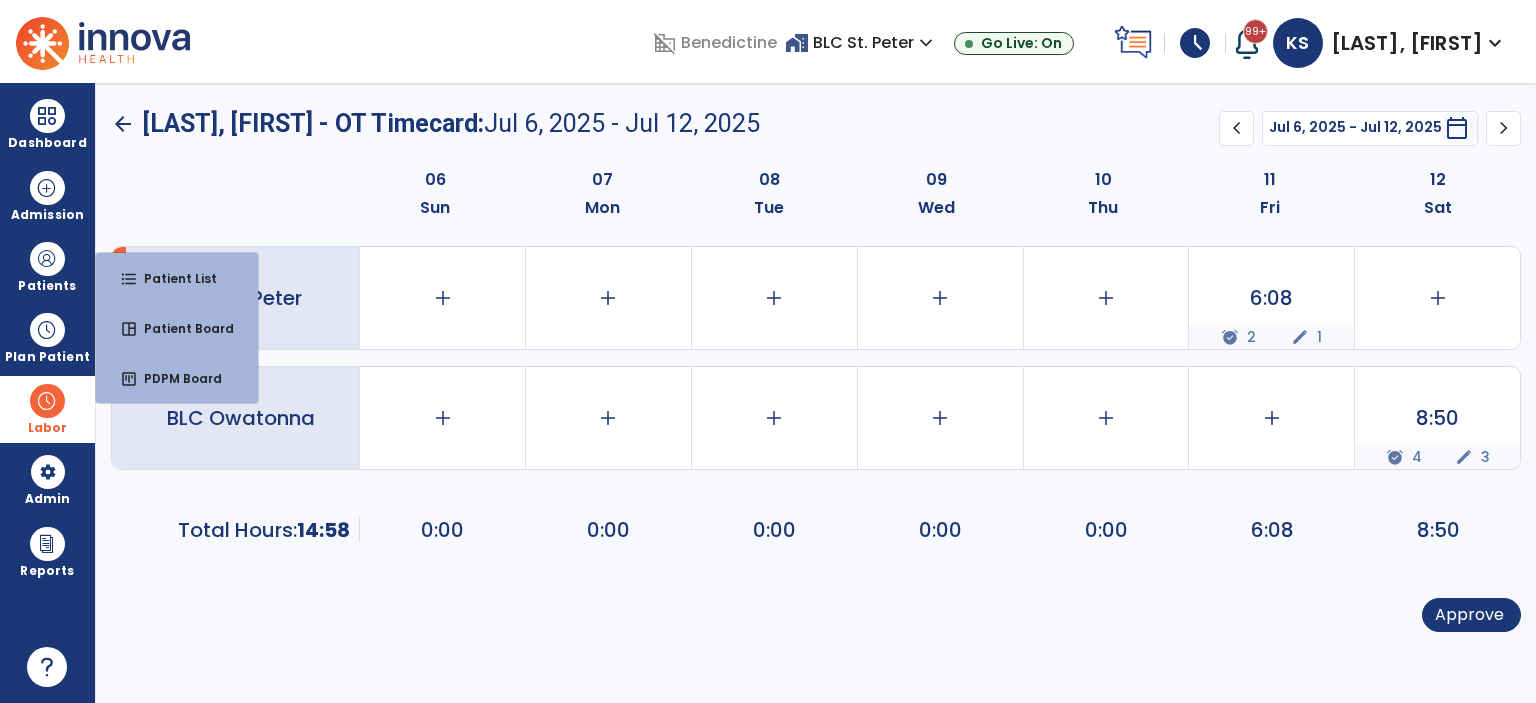 click at bounding box center (47, 401) 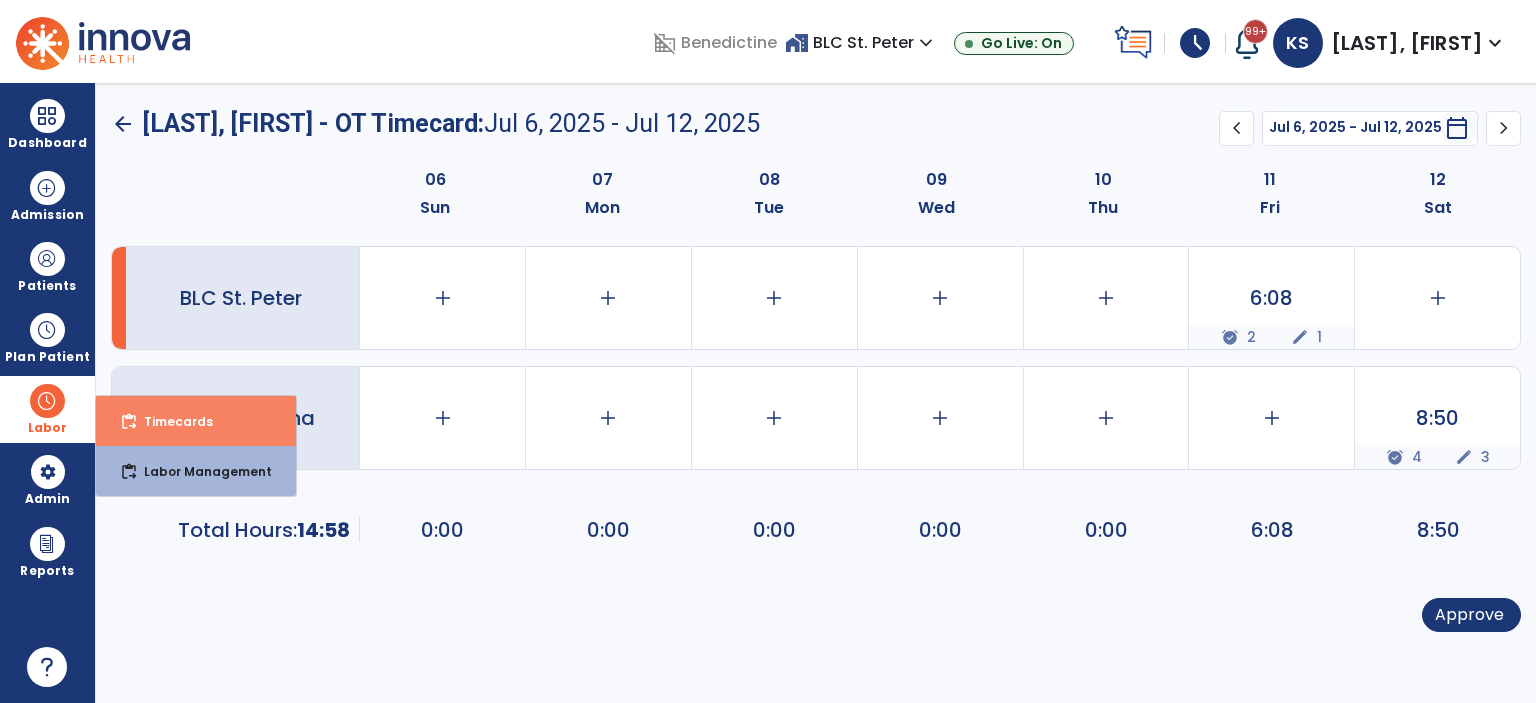 click on "Timecards" at bounding box center [170, 421] 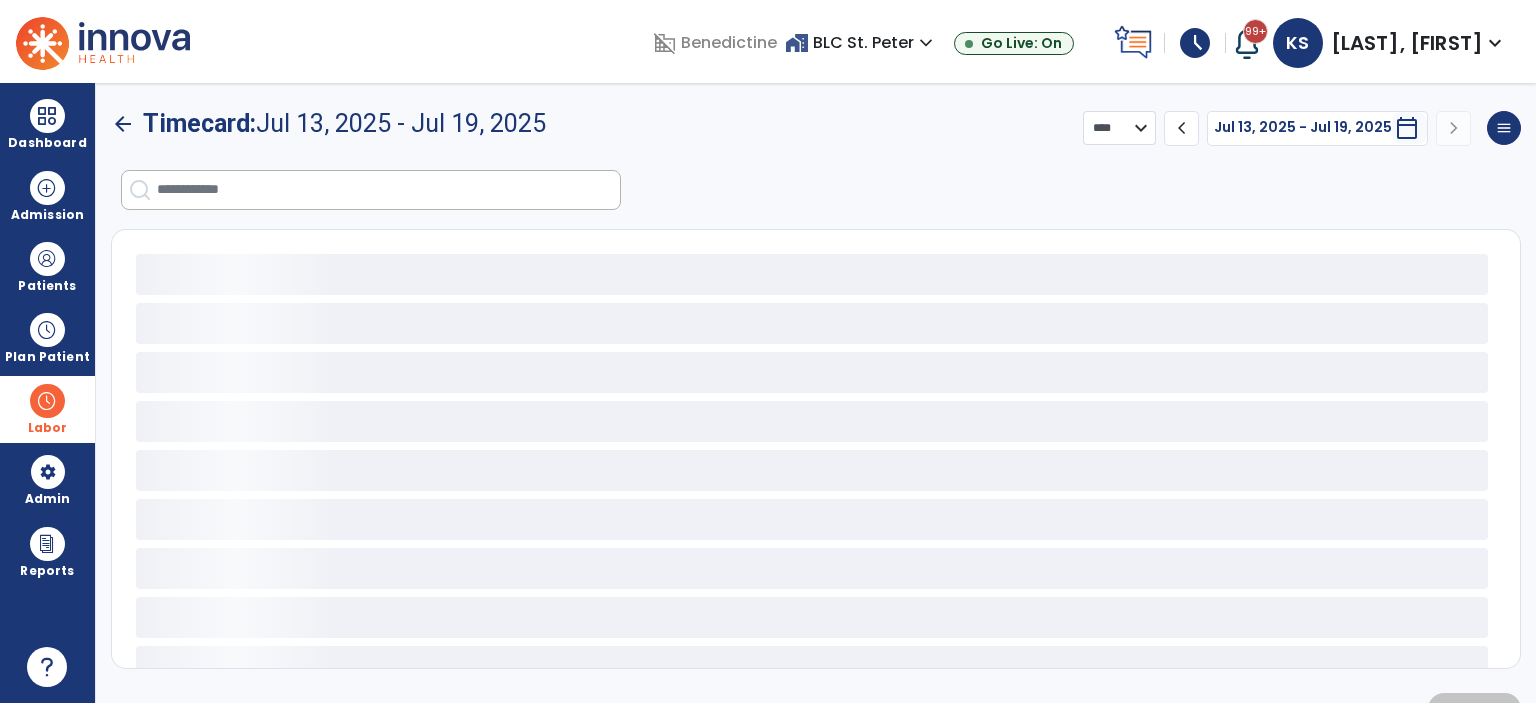 select on "***" 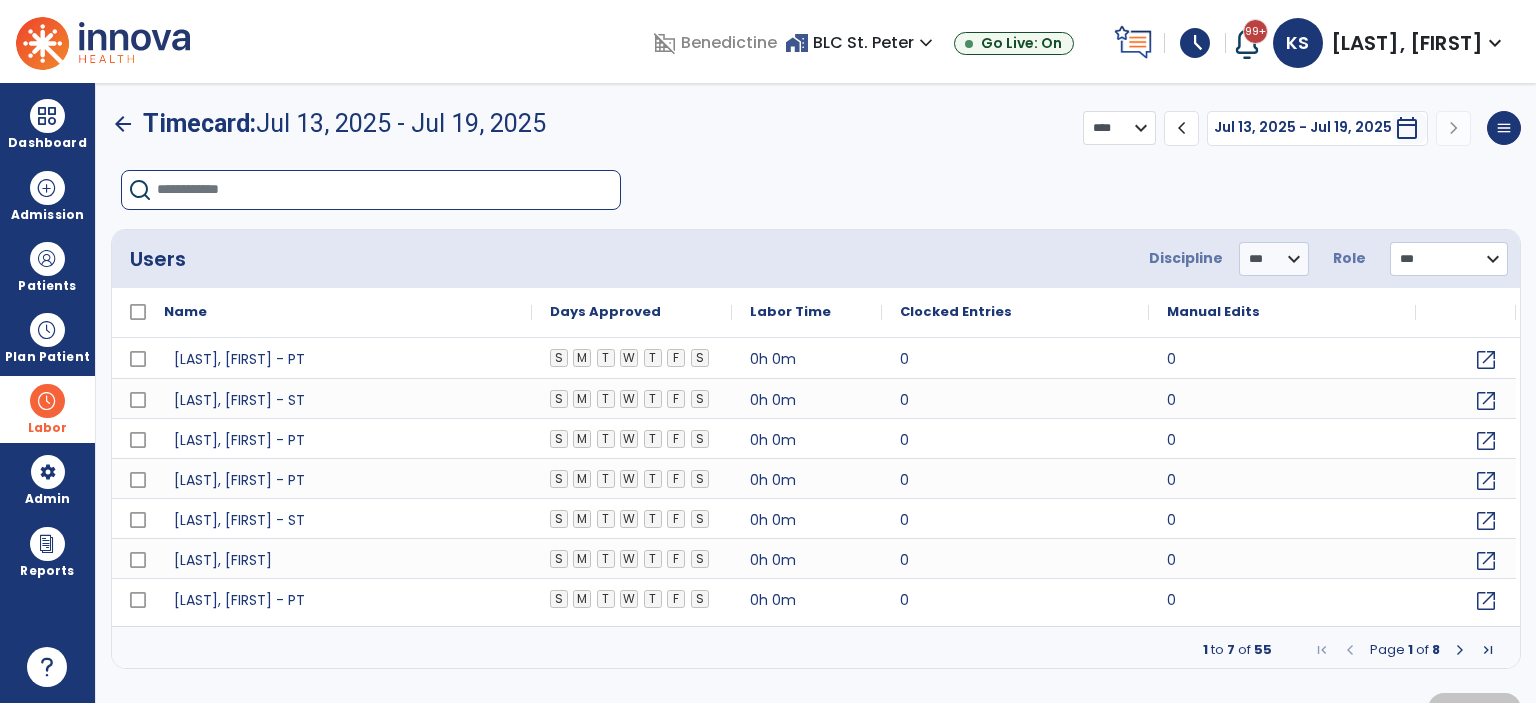 click at bounding box center [388, 190] 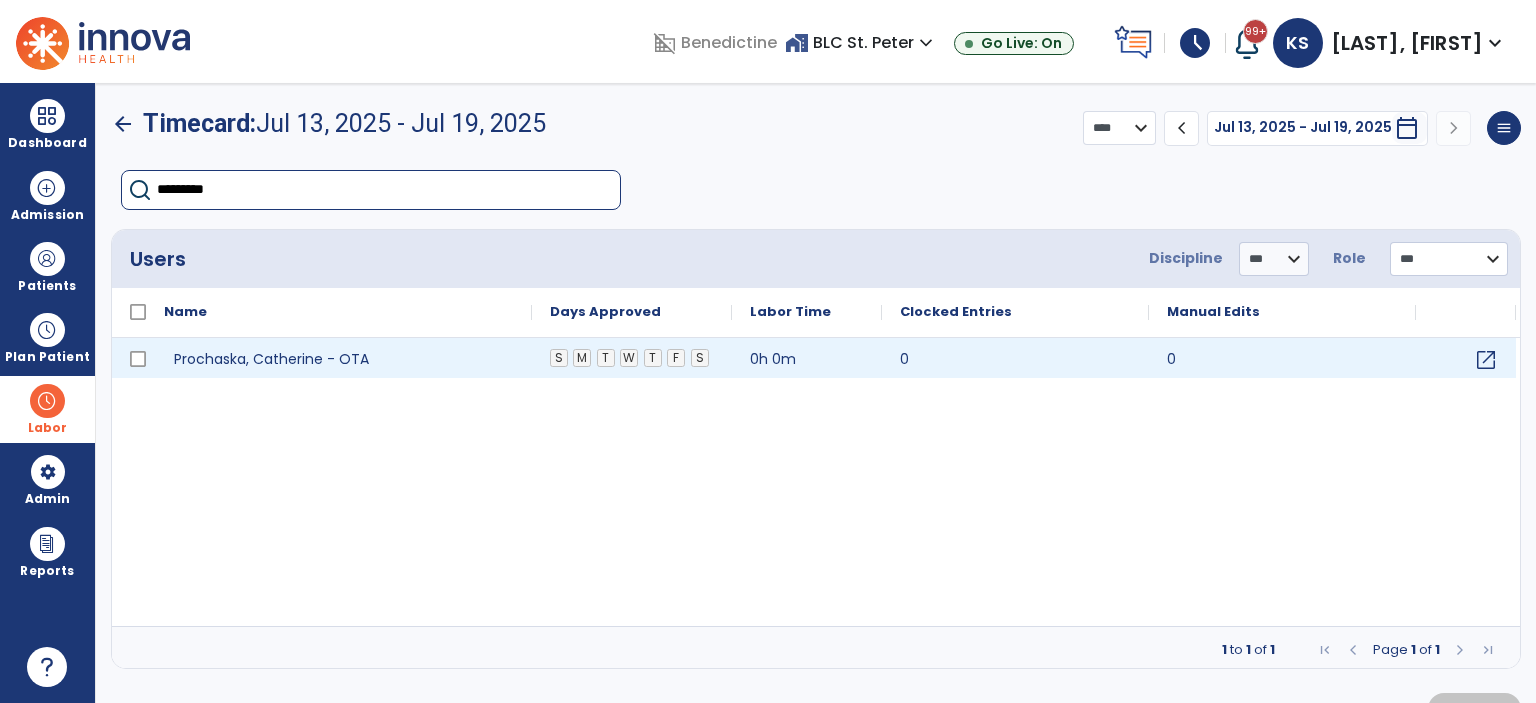 type on "*********" 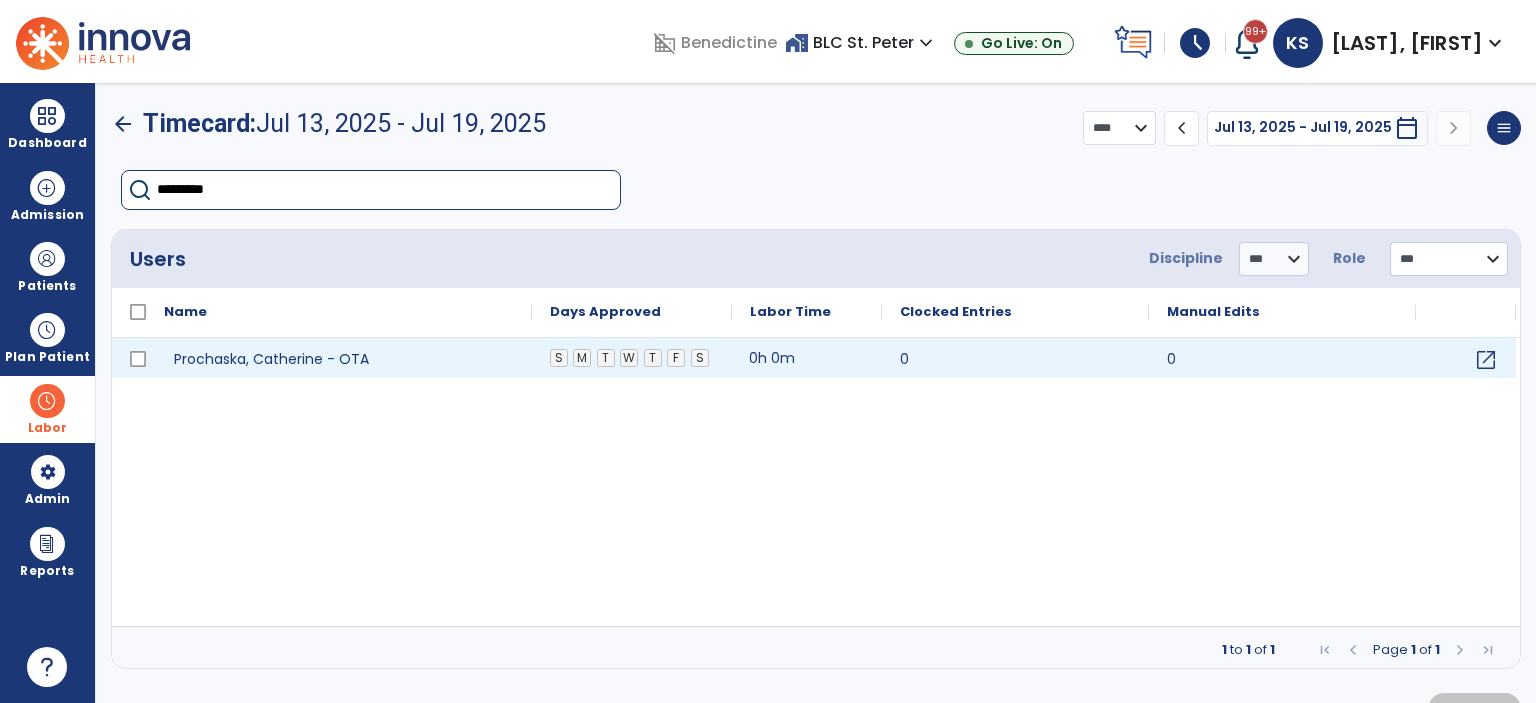 click on "0h 0m" 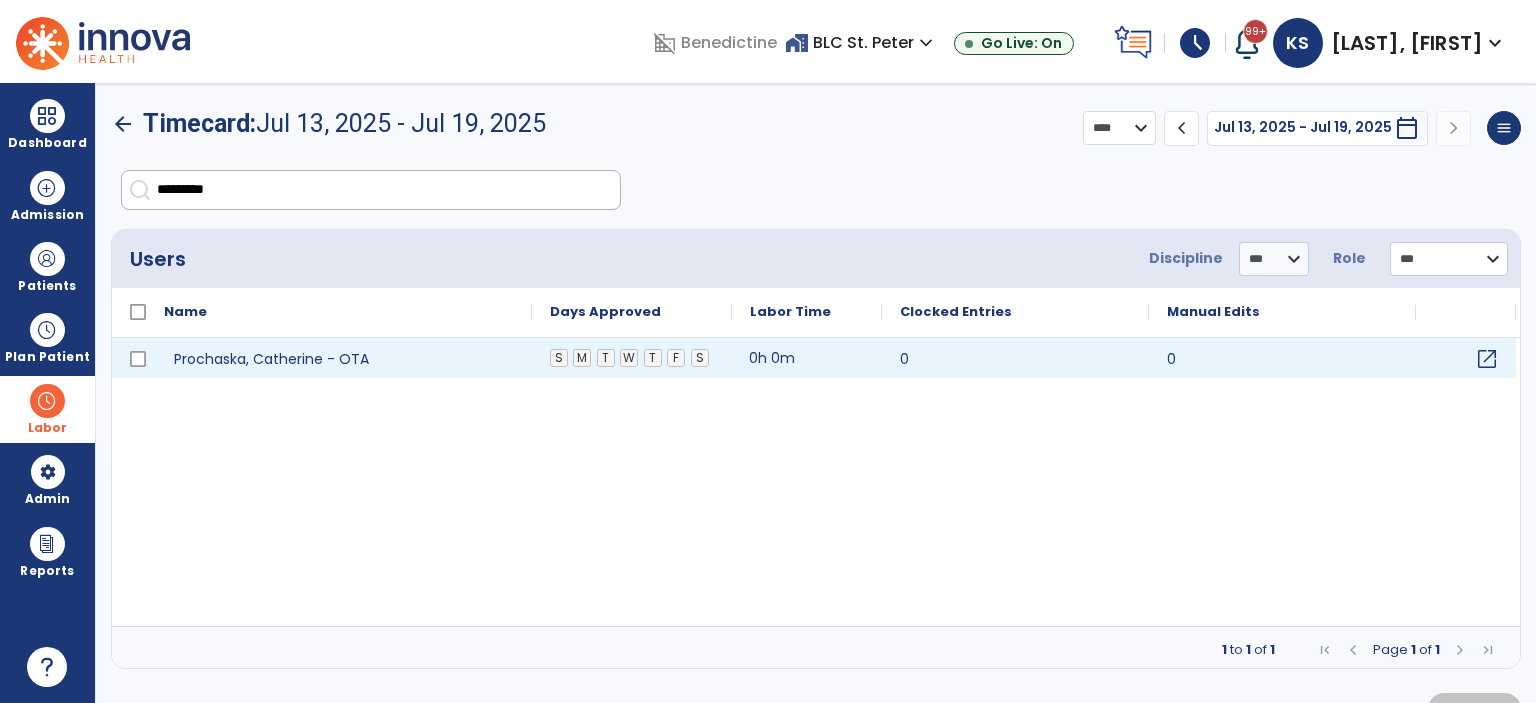 click on "open_in_new" 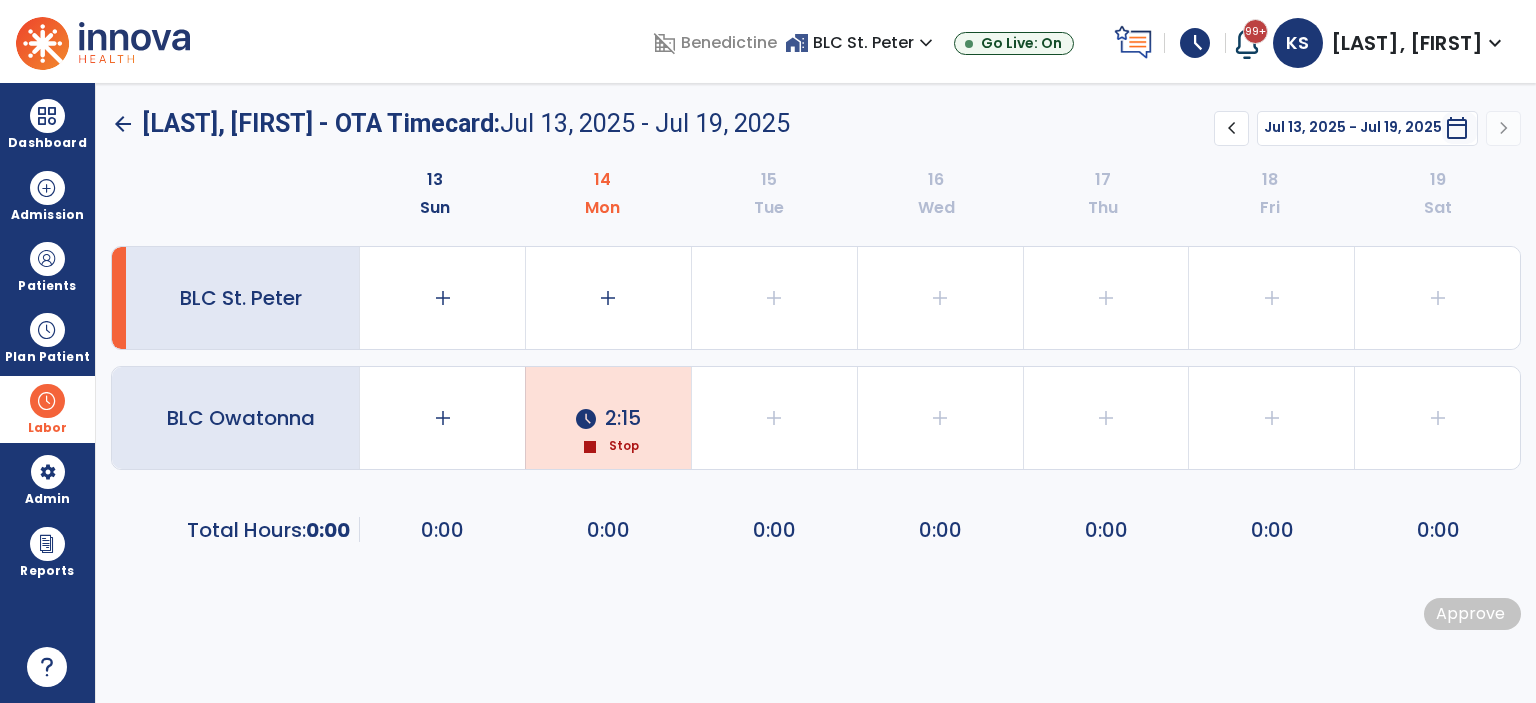 click on "chevron_left" 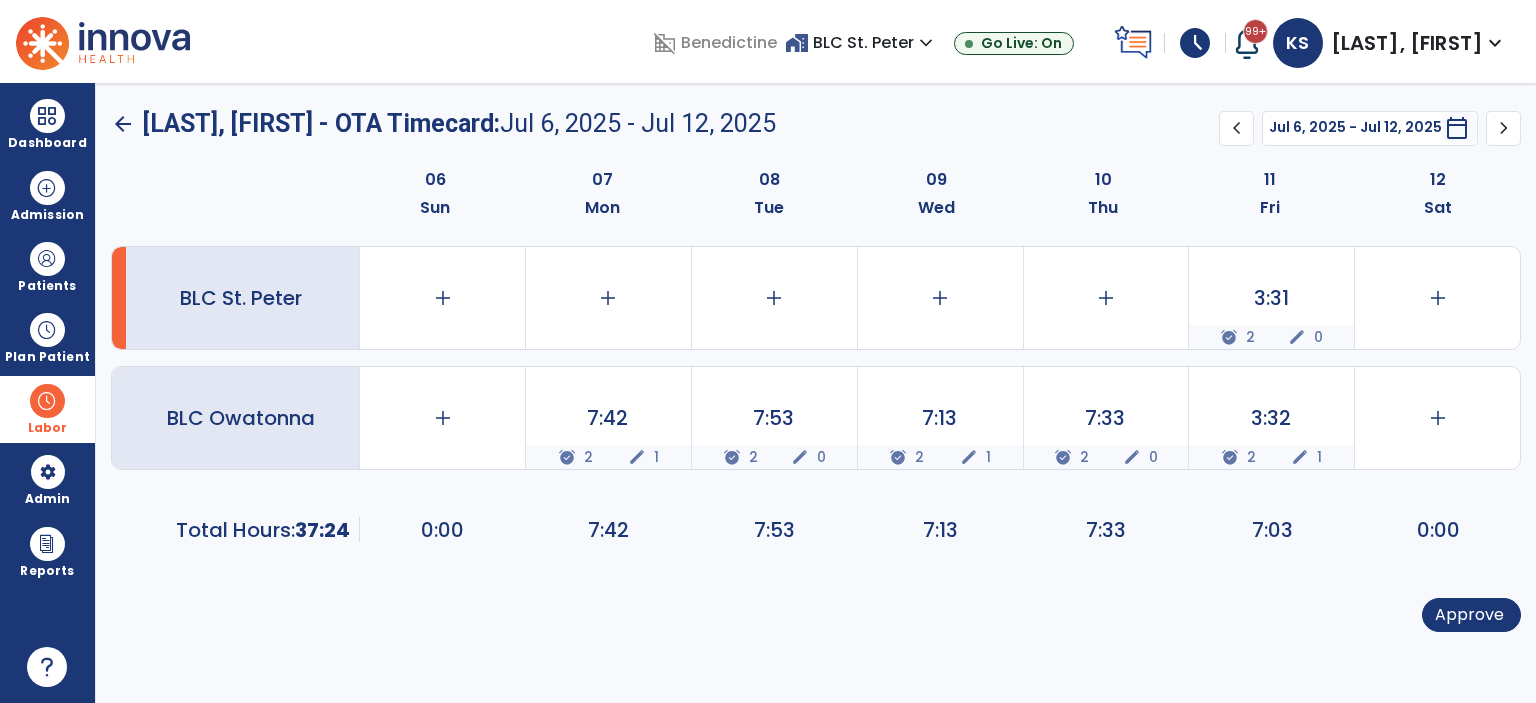 click on "chevron_left" 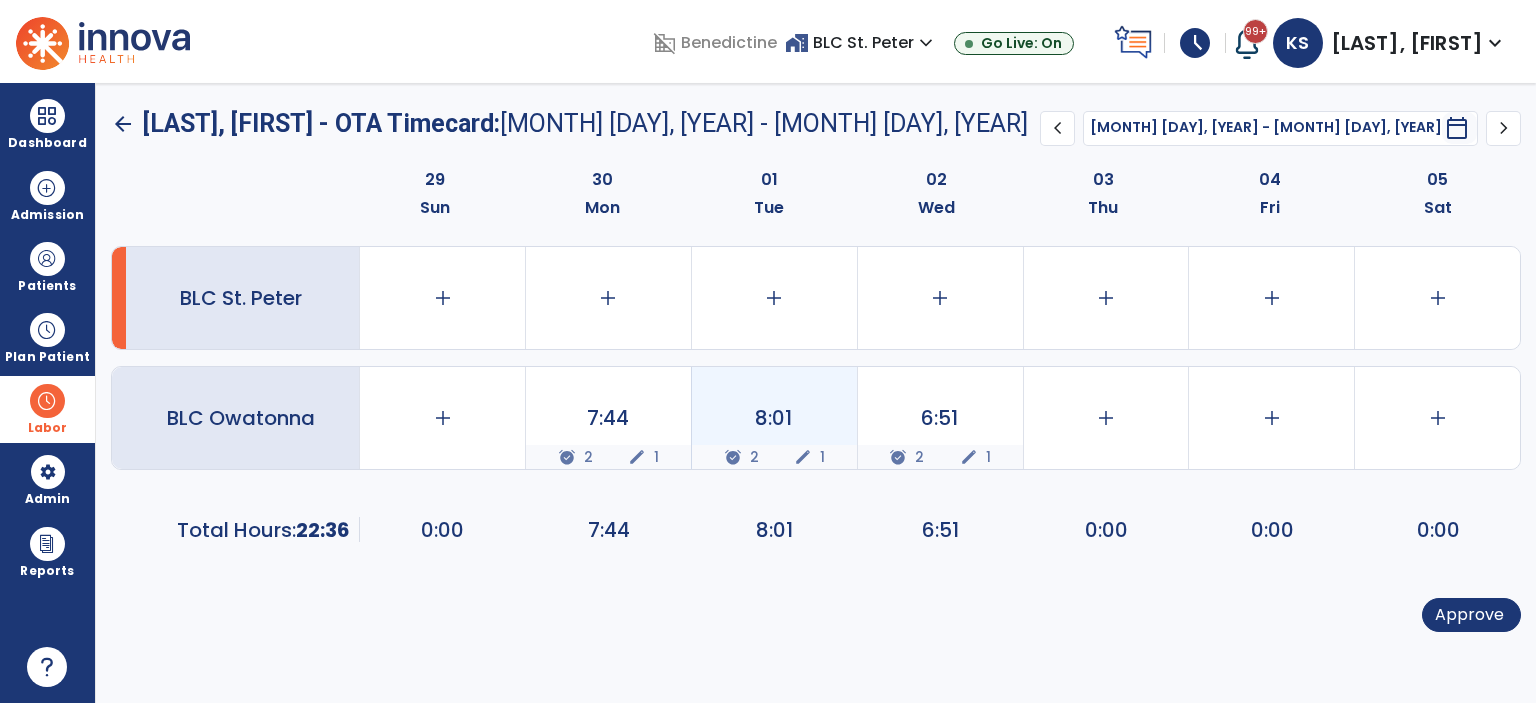 click on "8:01  alarm_on 2 edit 1" 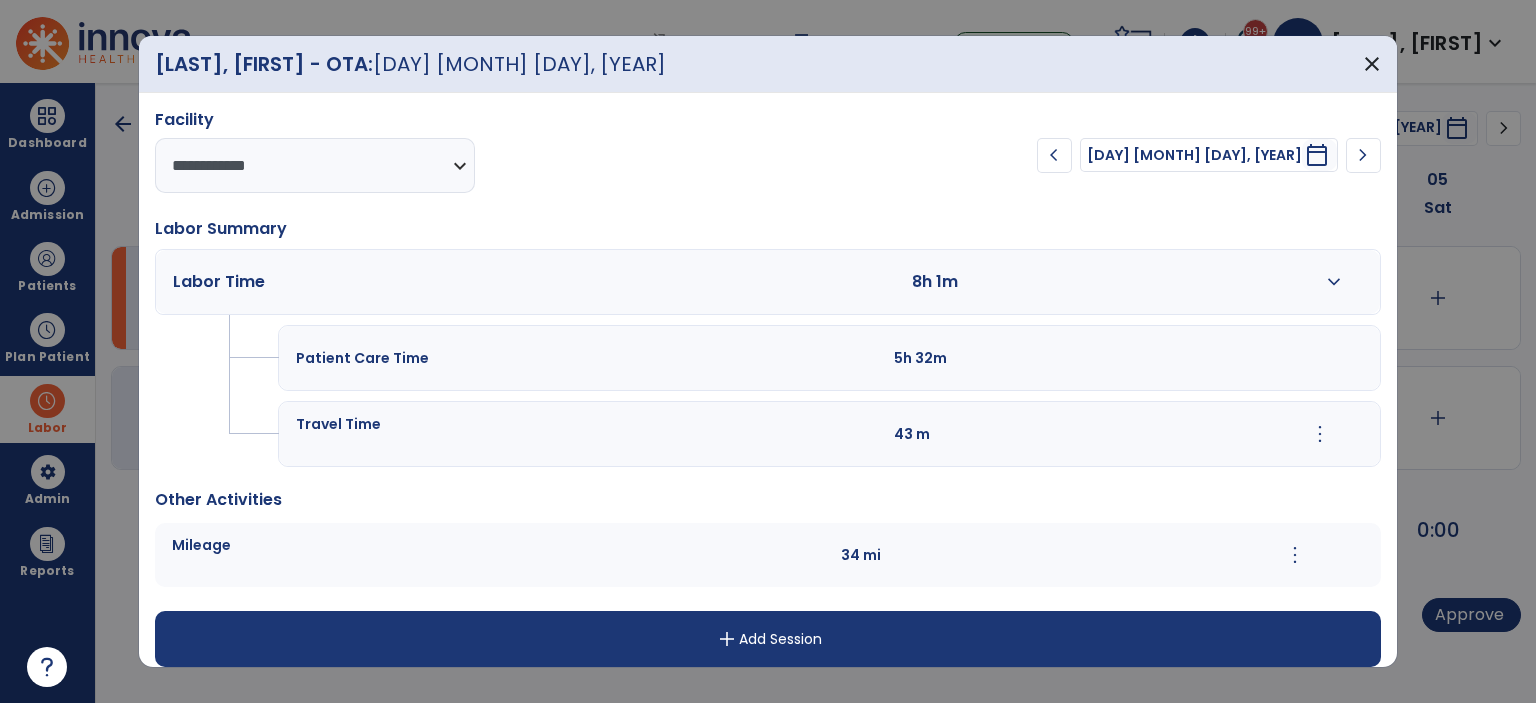 click on "expand_more" at bounding box center [1334, 282] 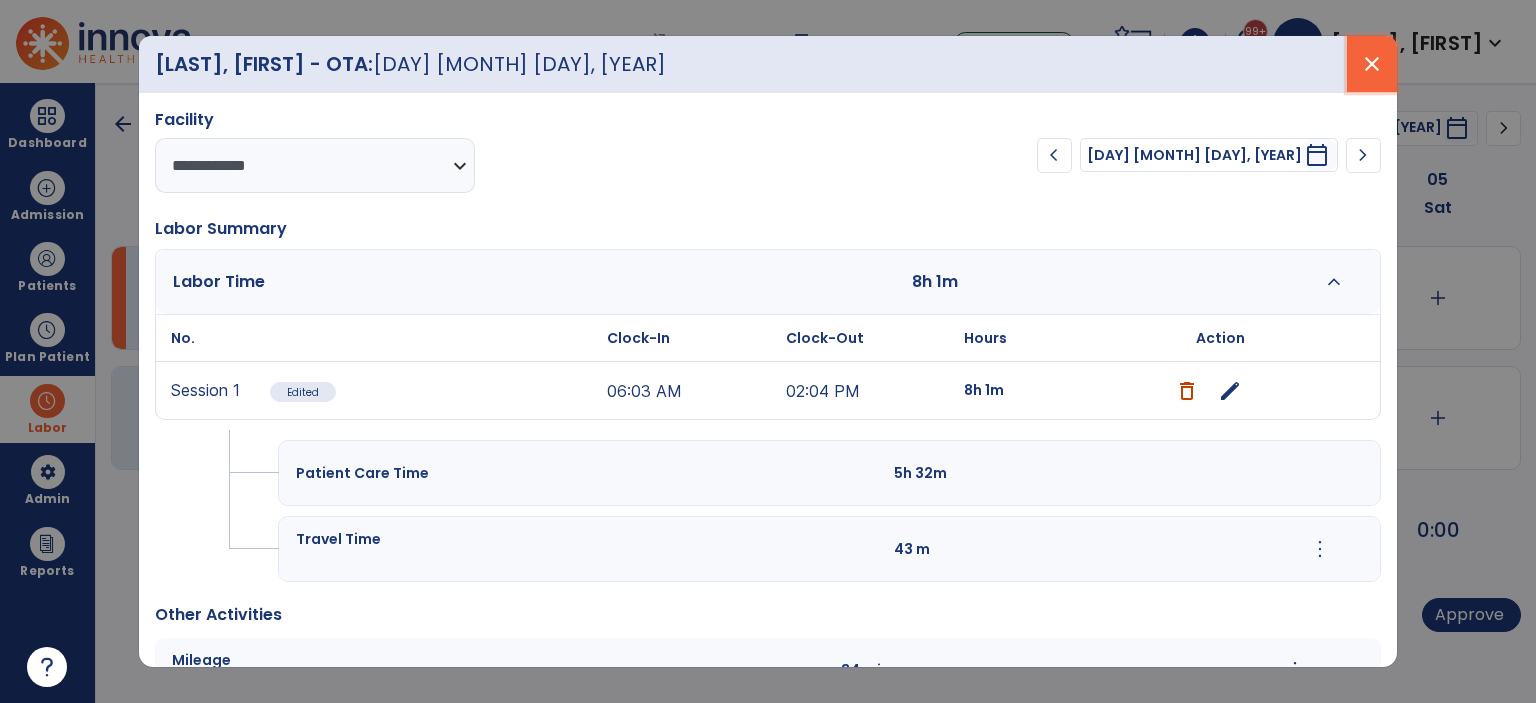click on "close" at bounding box center (1372, 64) 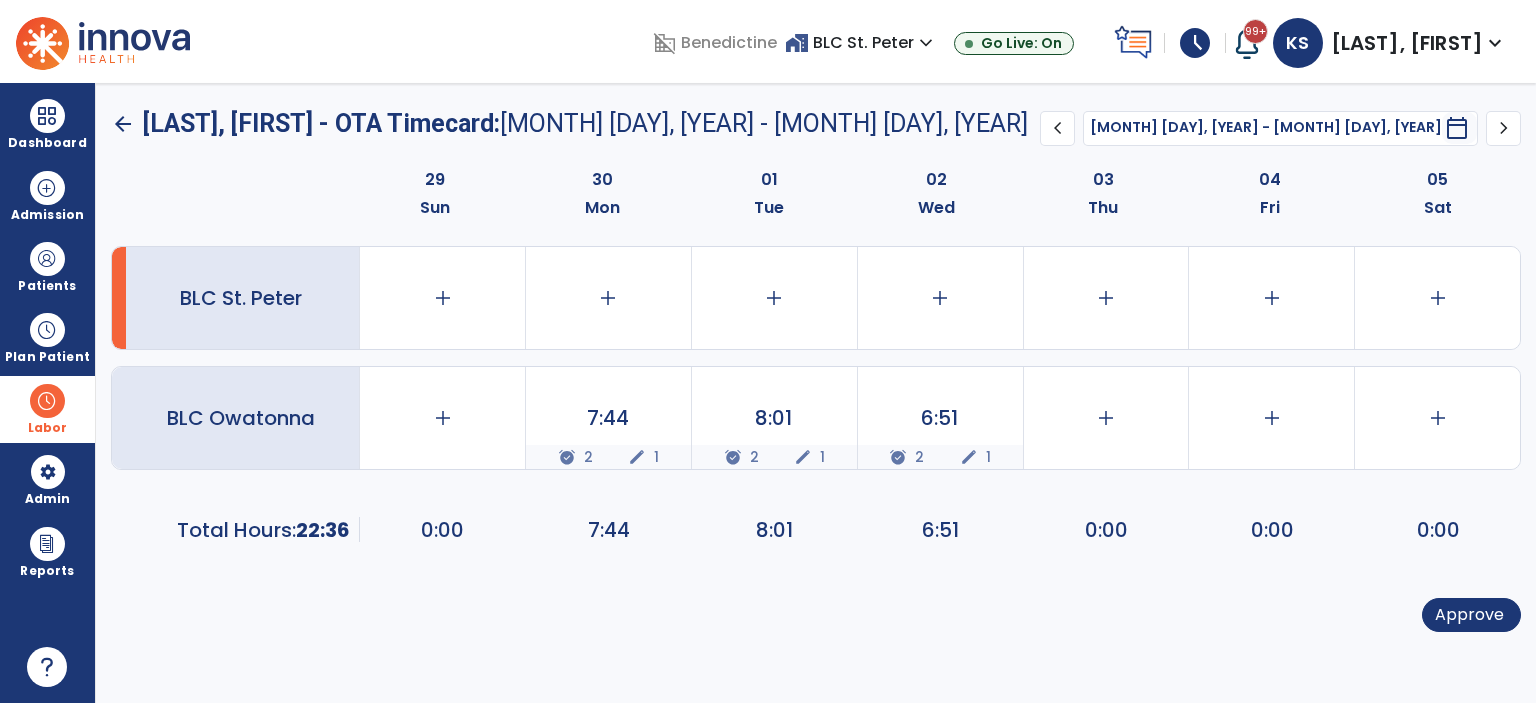 click on "chevron_right" 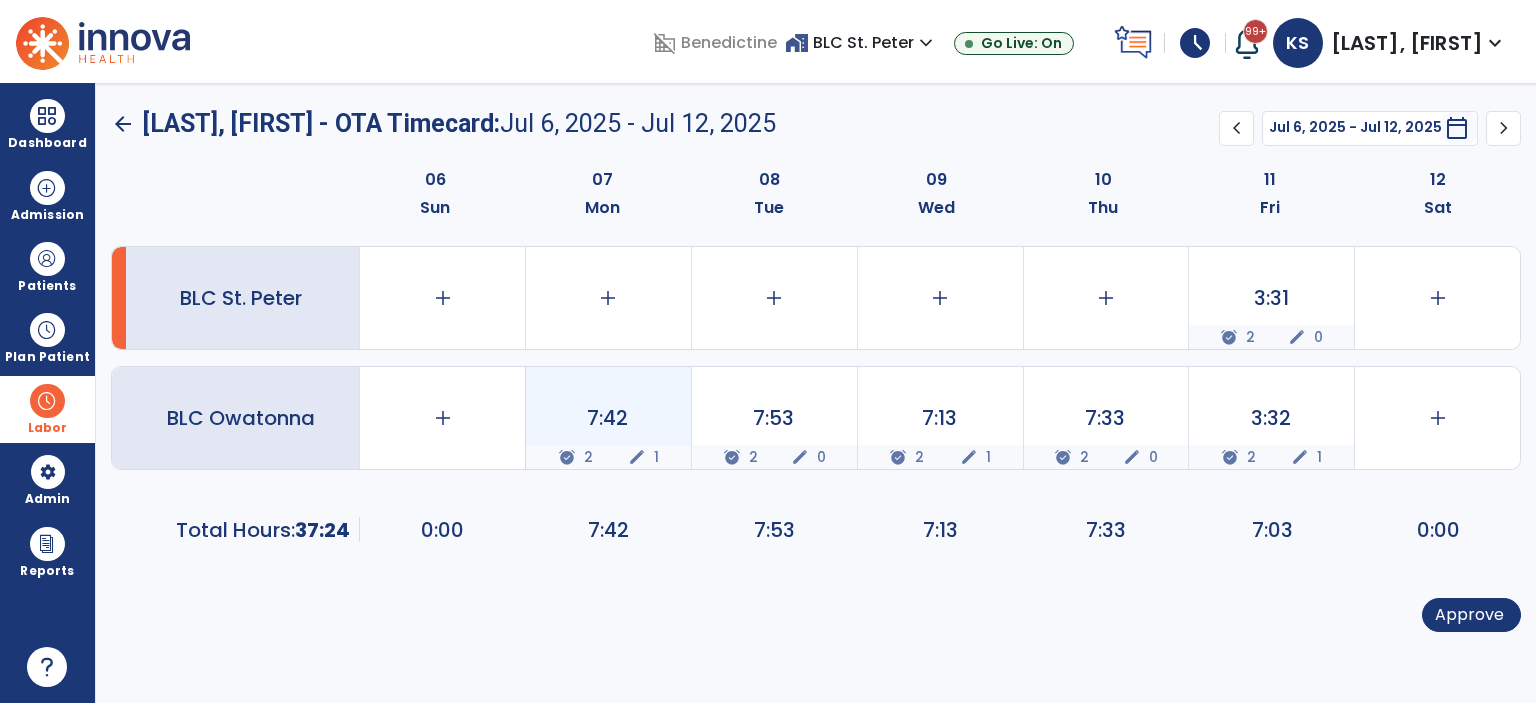 click on "7:42  alarm_on 2 edit 1" 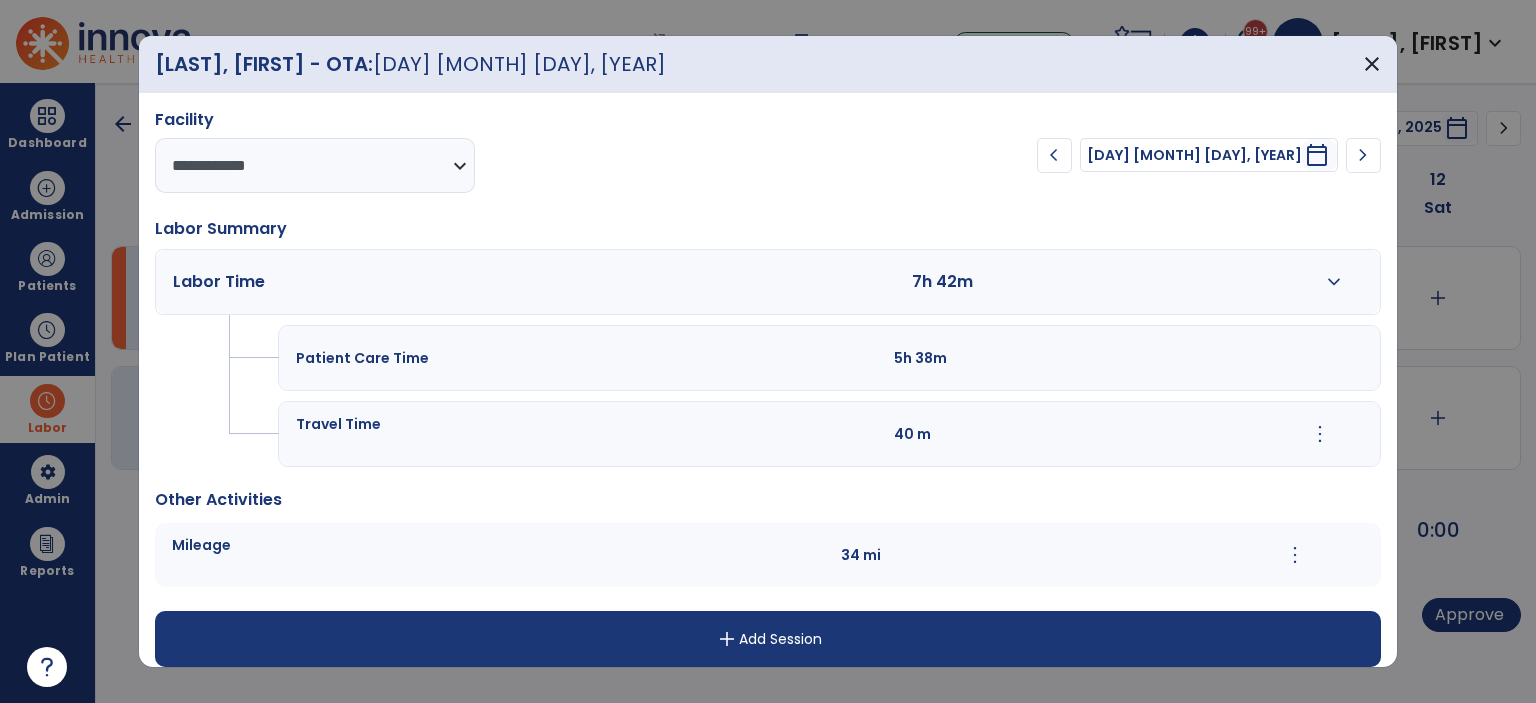 click on "expand_more" at bounding box center (1334, 282) 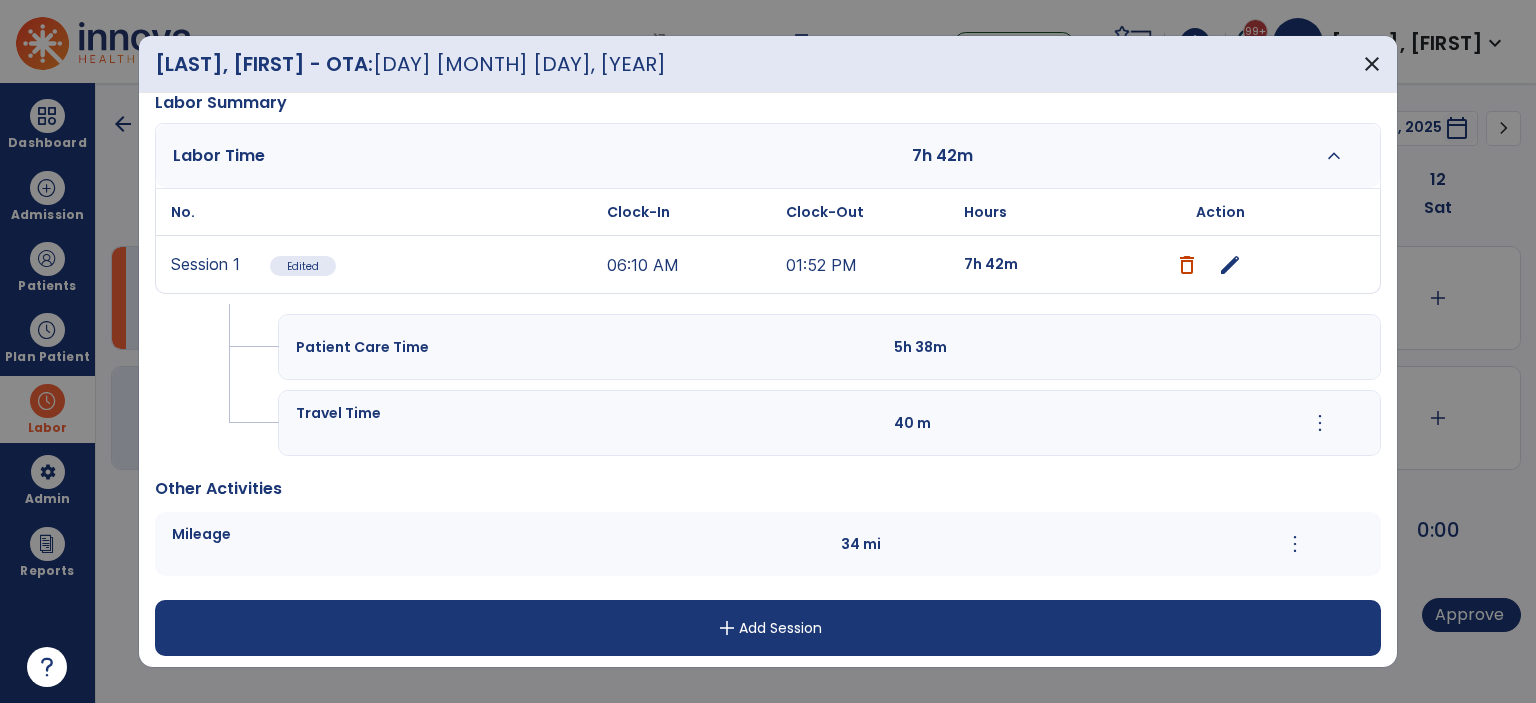 scroll, scrollTop: 128, scrollLeft: 0, axis: vertical 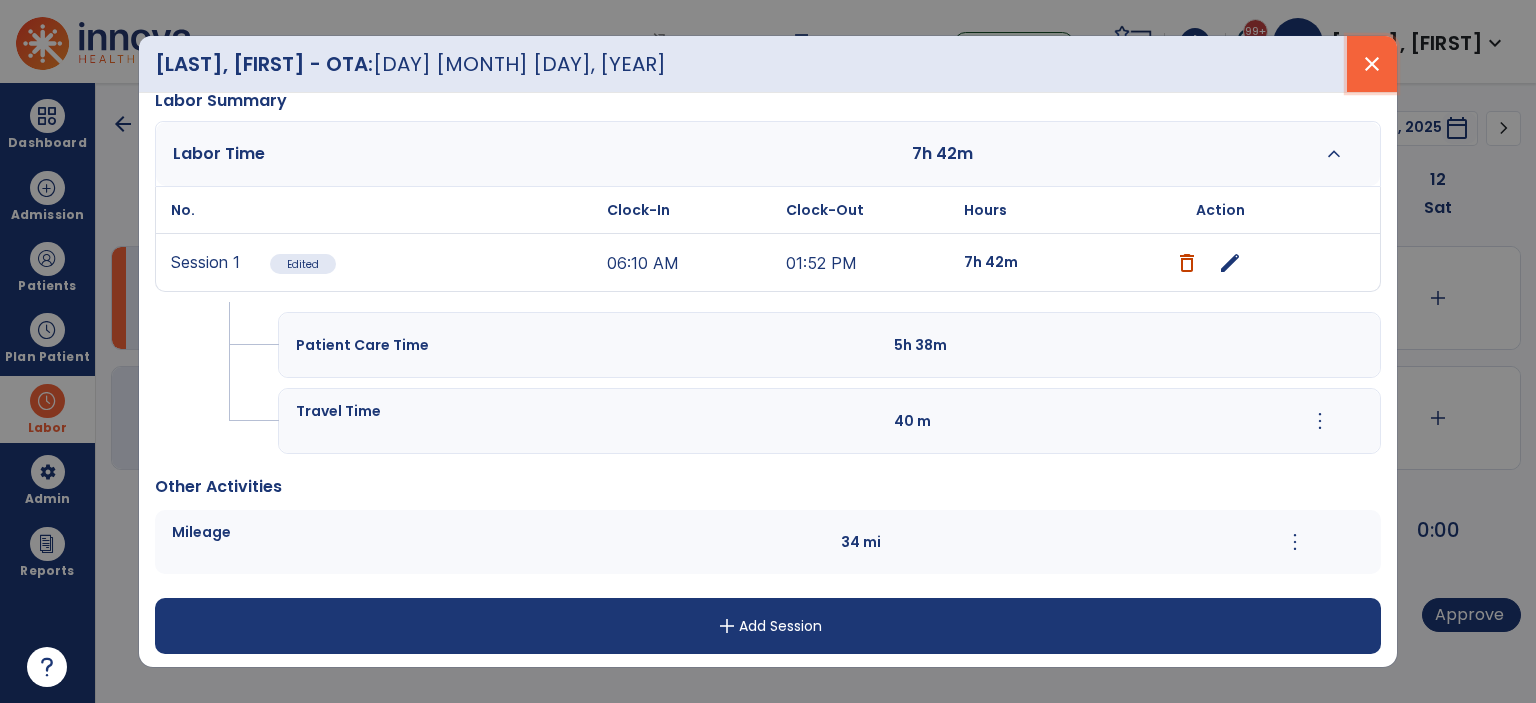 click on "close" at bounding box center (1372, 64) 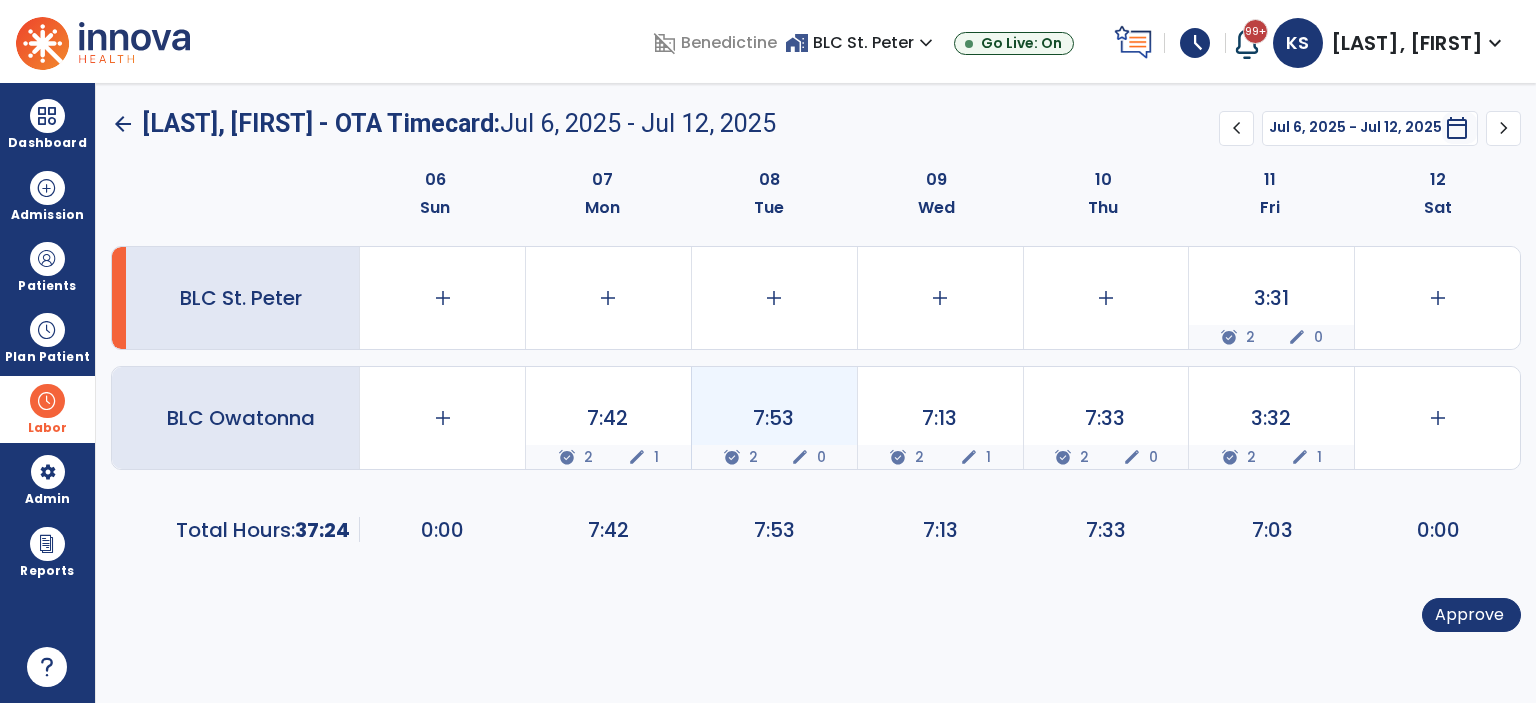 click on "7:53  alarm_on 2 edit 0" 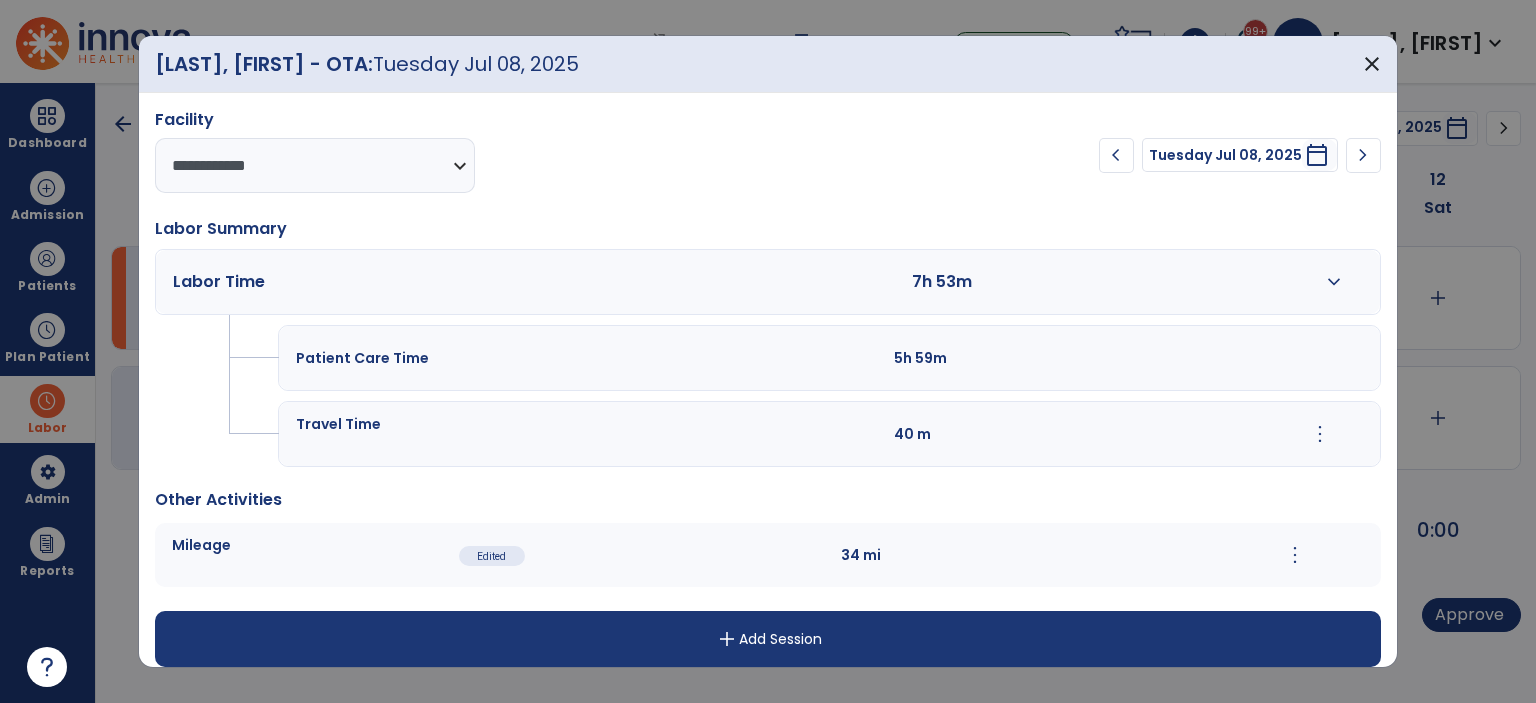 click on "expand_more" at bounding box center [1334, 282] 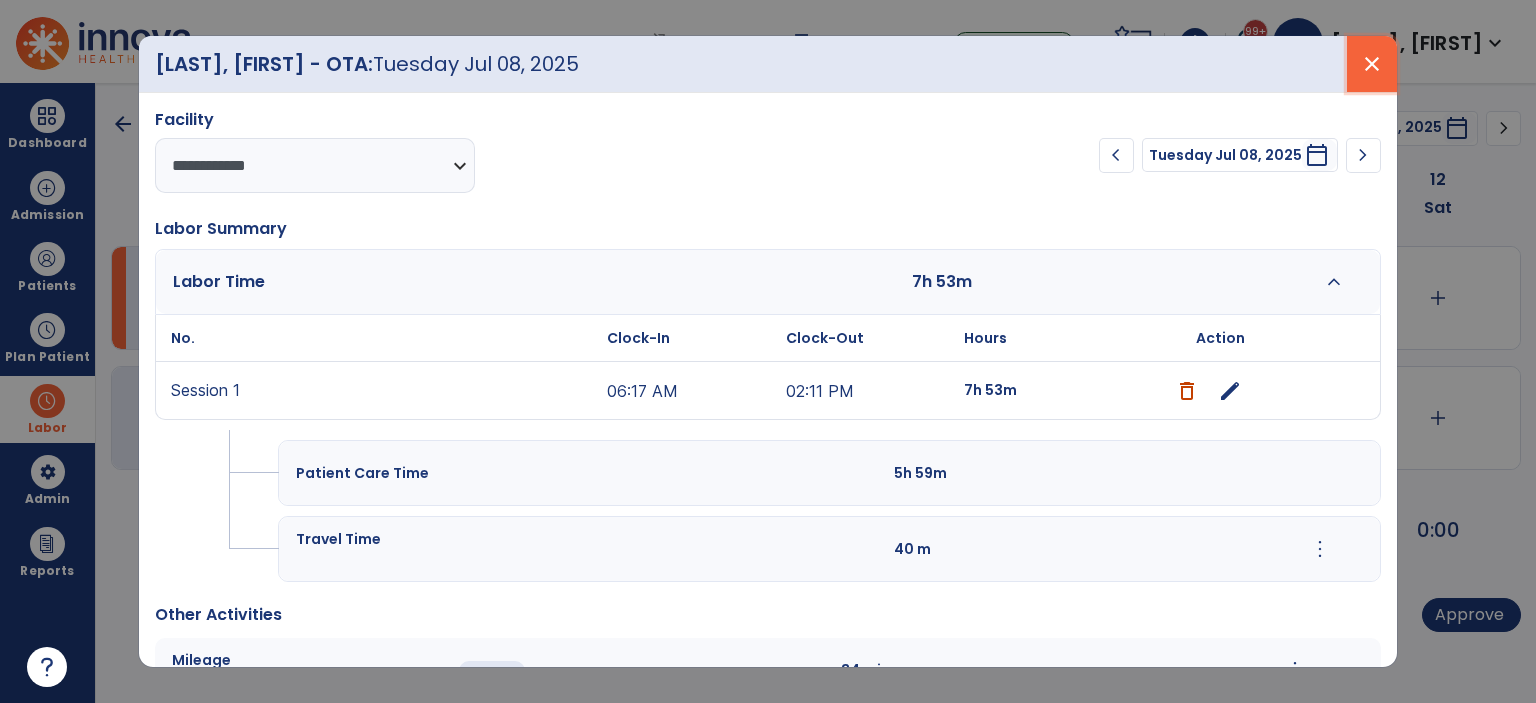 click on "close" at bounding box center (1372, 64) 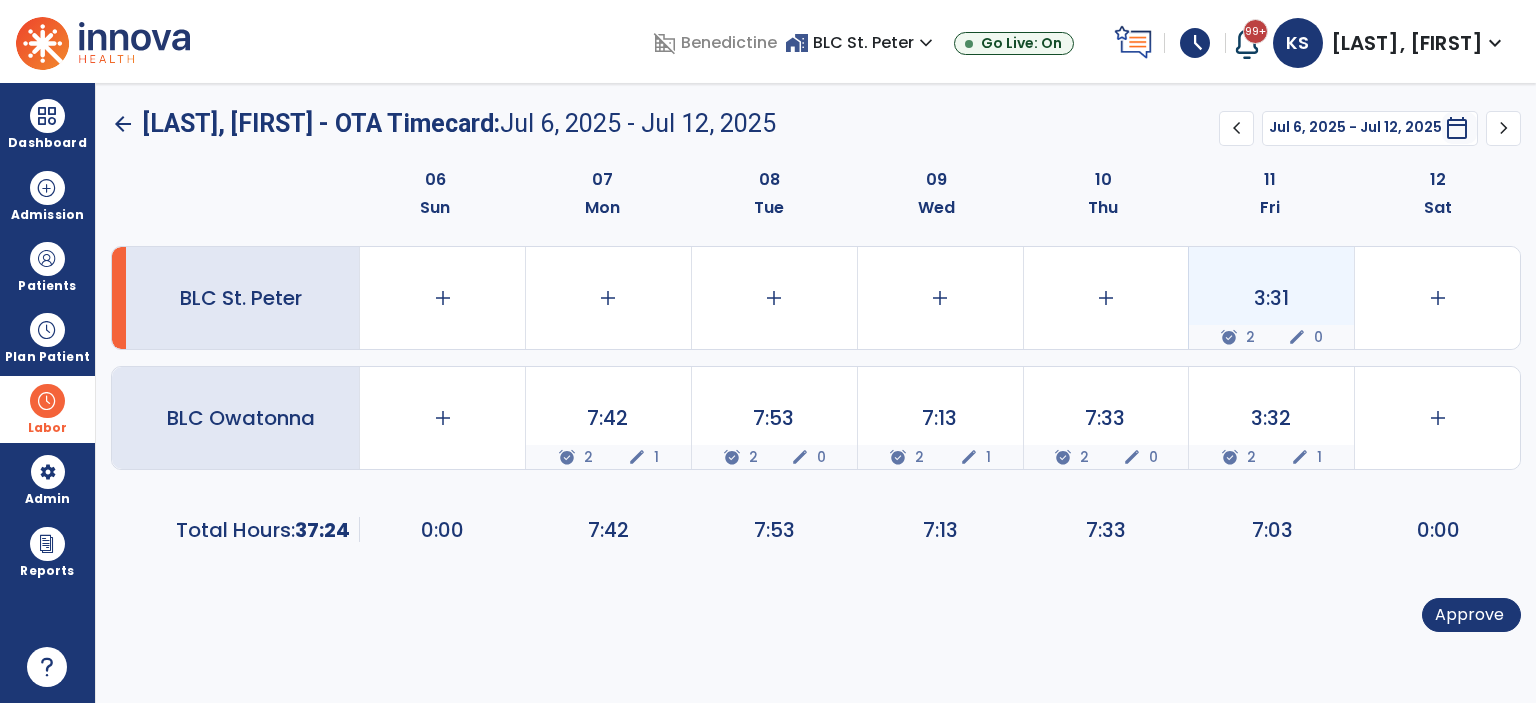 click on "3:31" 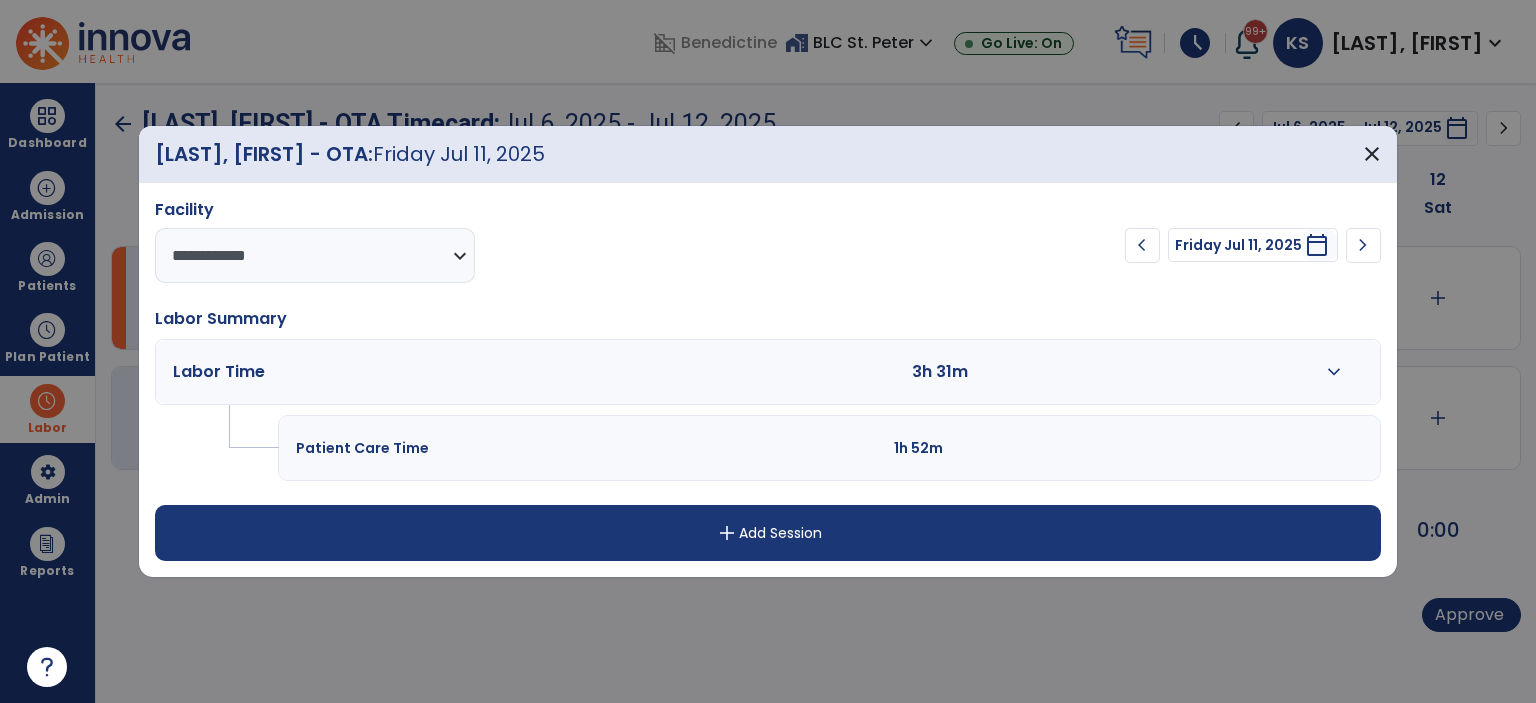 click on "expand_more" at bounding box center [1334, 372] 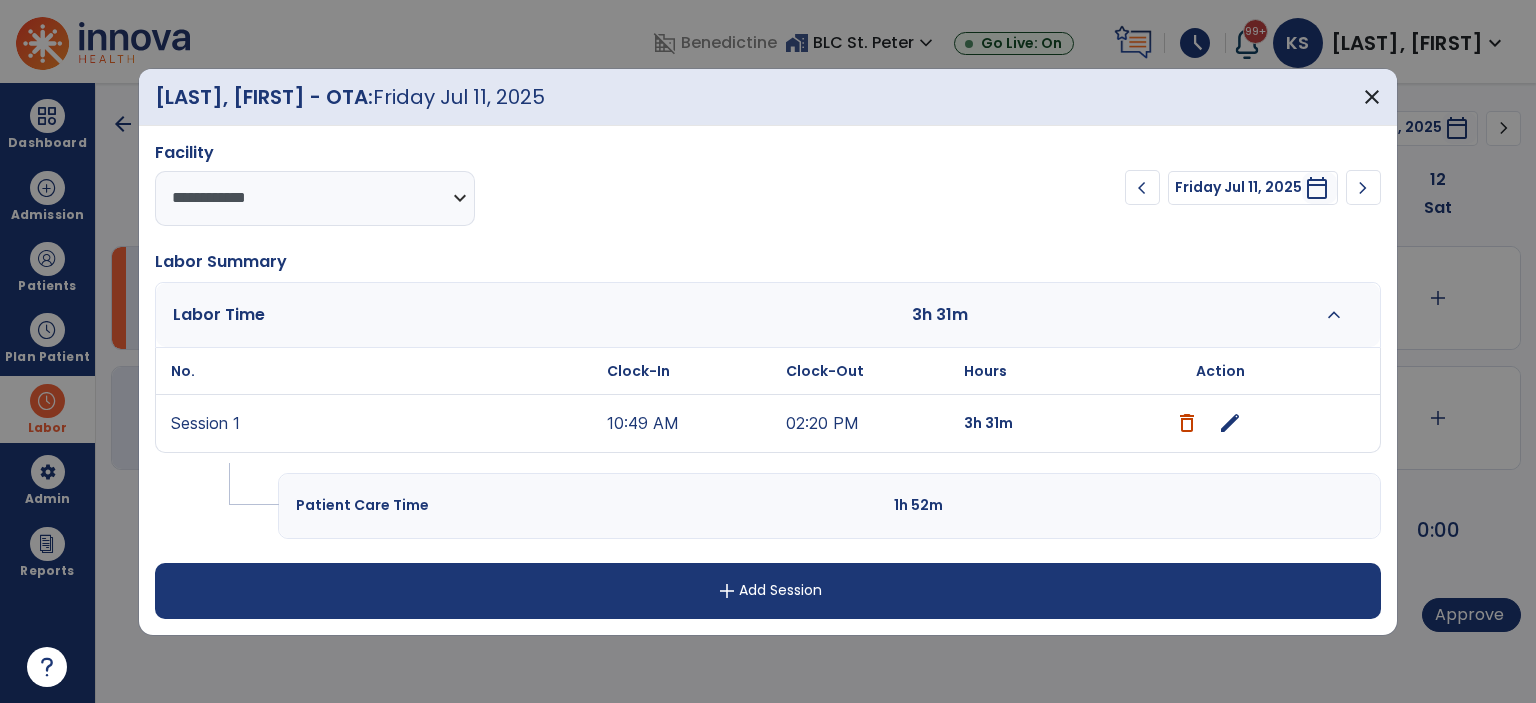 click on "edit" at bounding box center (1230, 423) 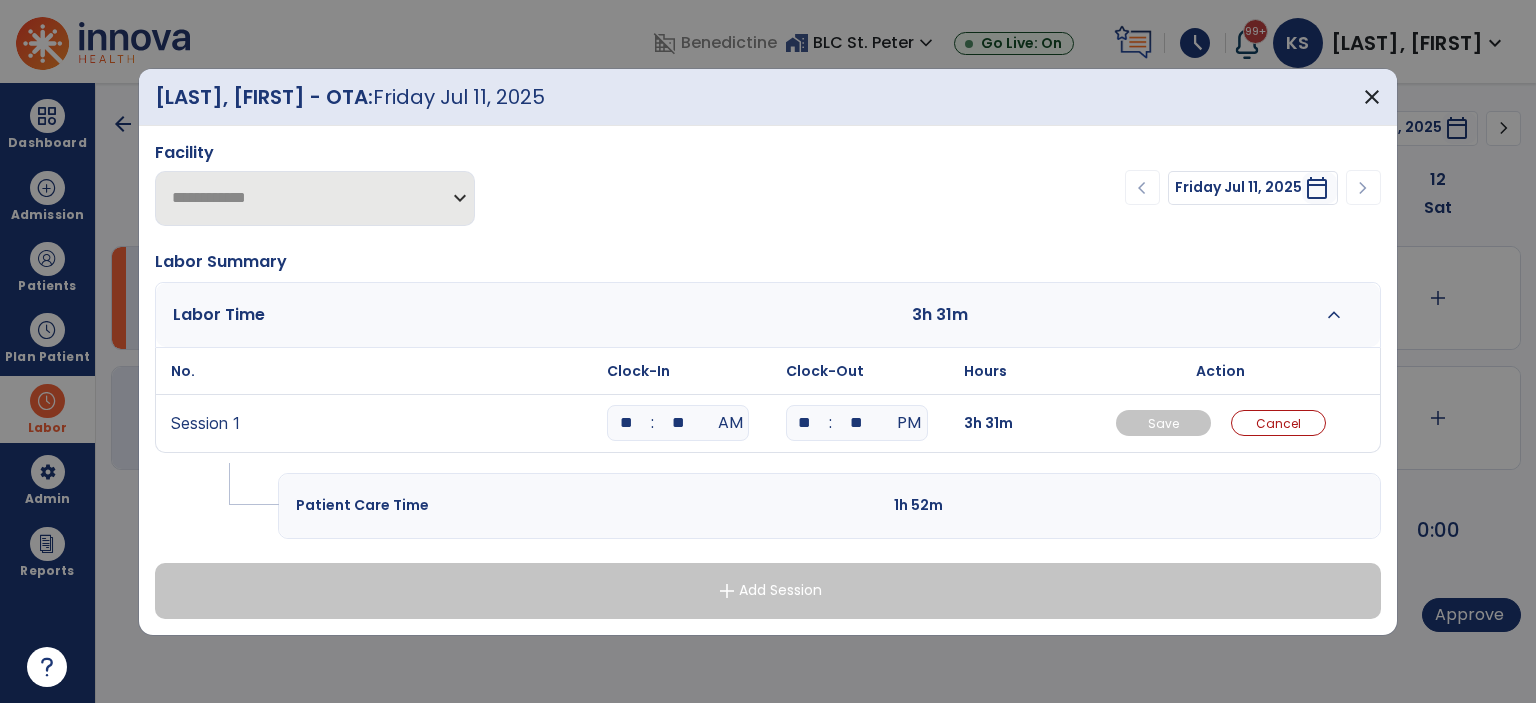 click on "**" at bounding box center [805, 423] 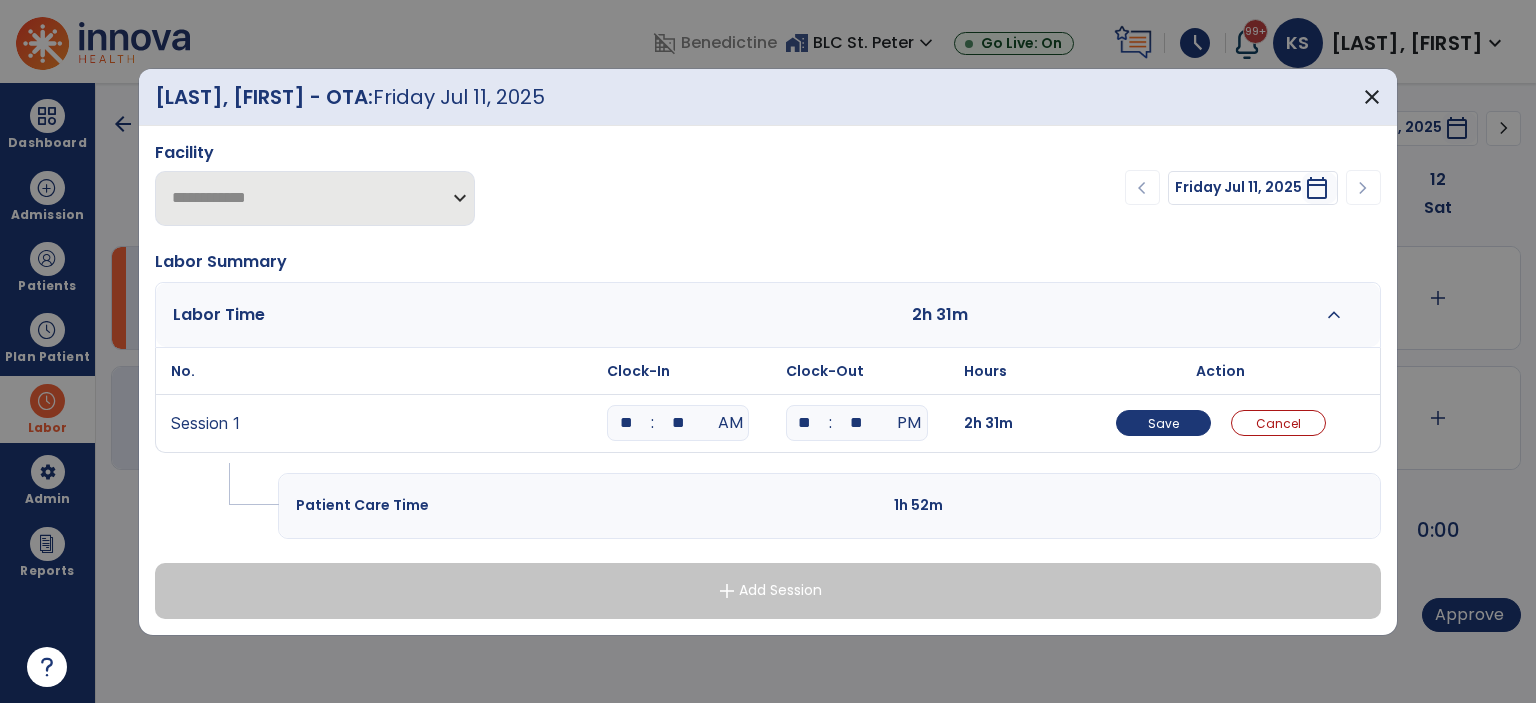 click on "**" at bounding box center [857, 423] 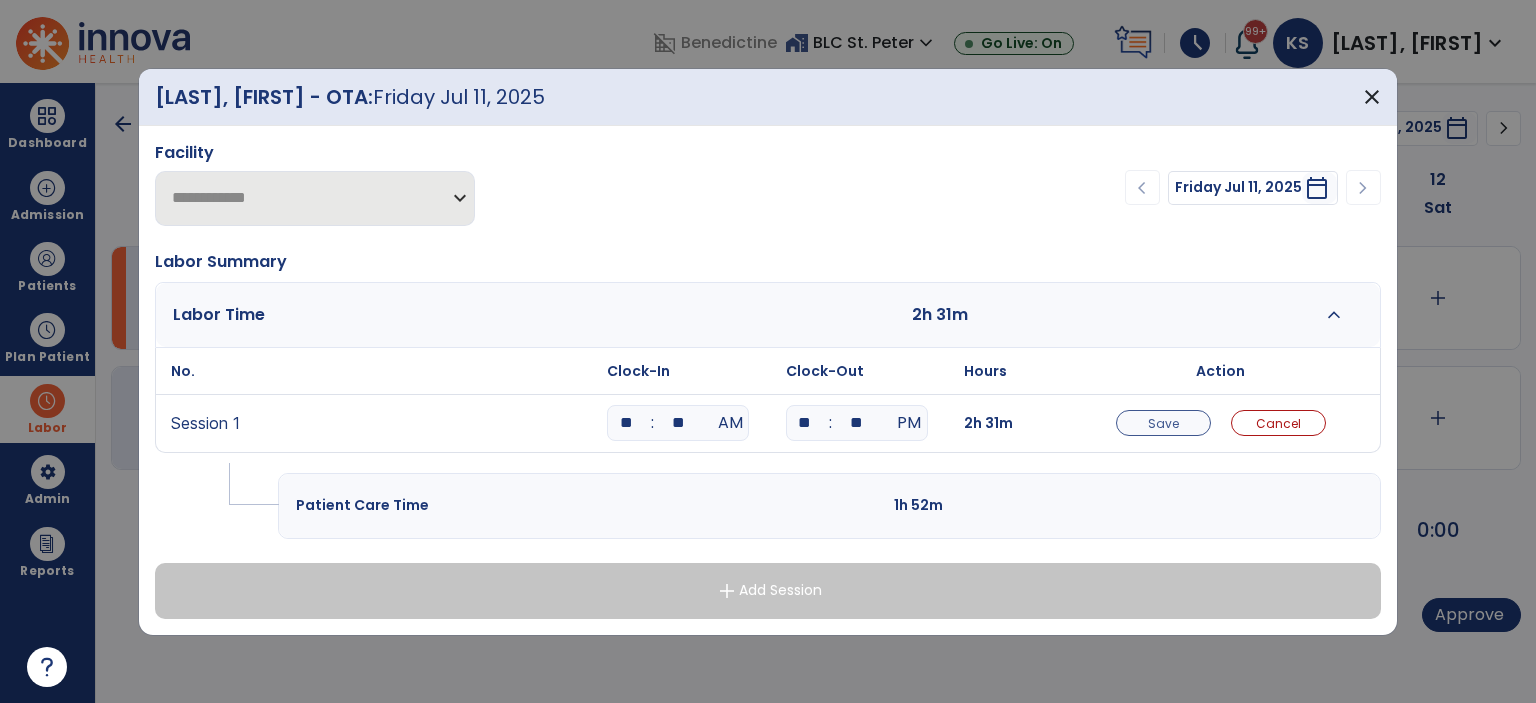 type on "**" 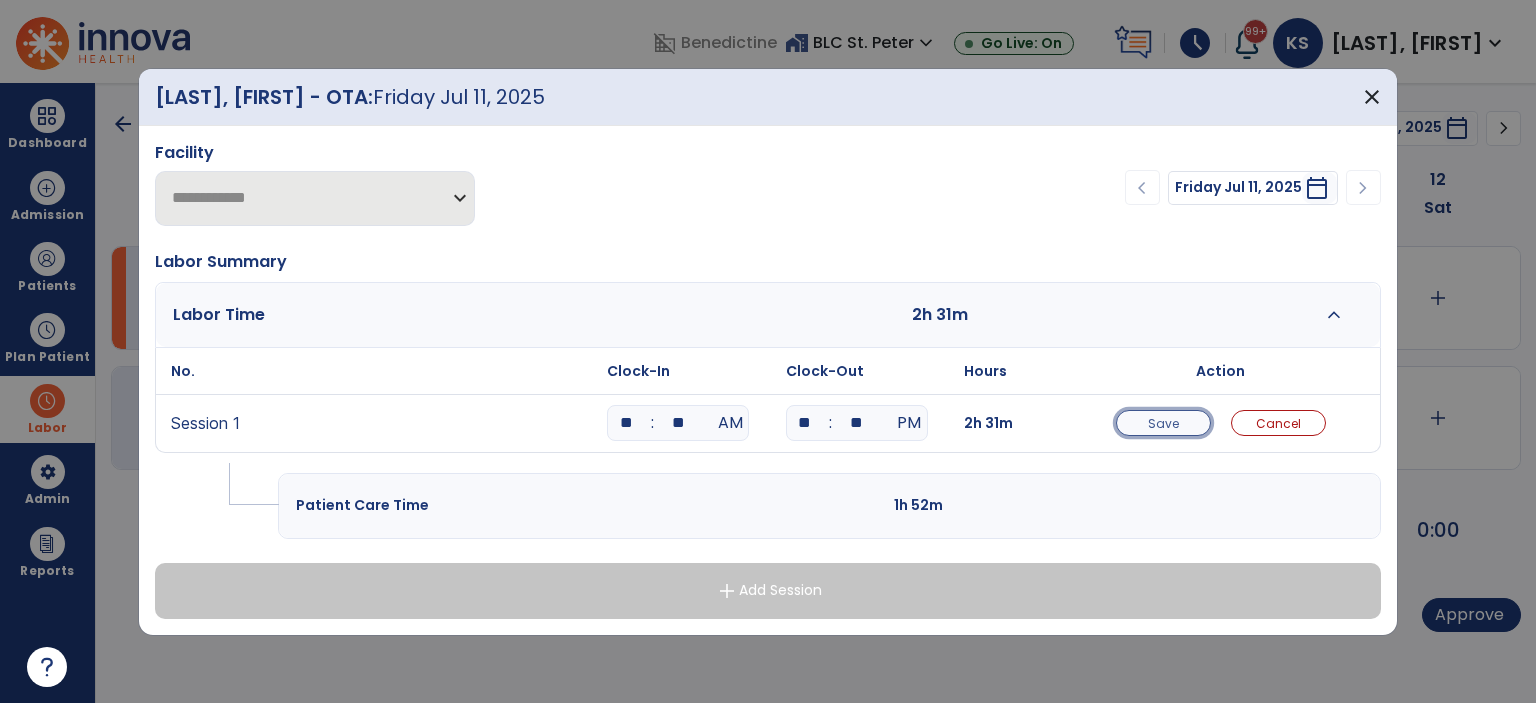 click on "Save" at bounding box center (1163, 423) 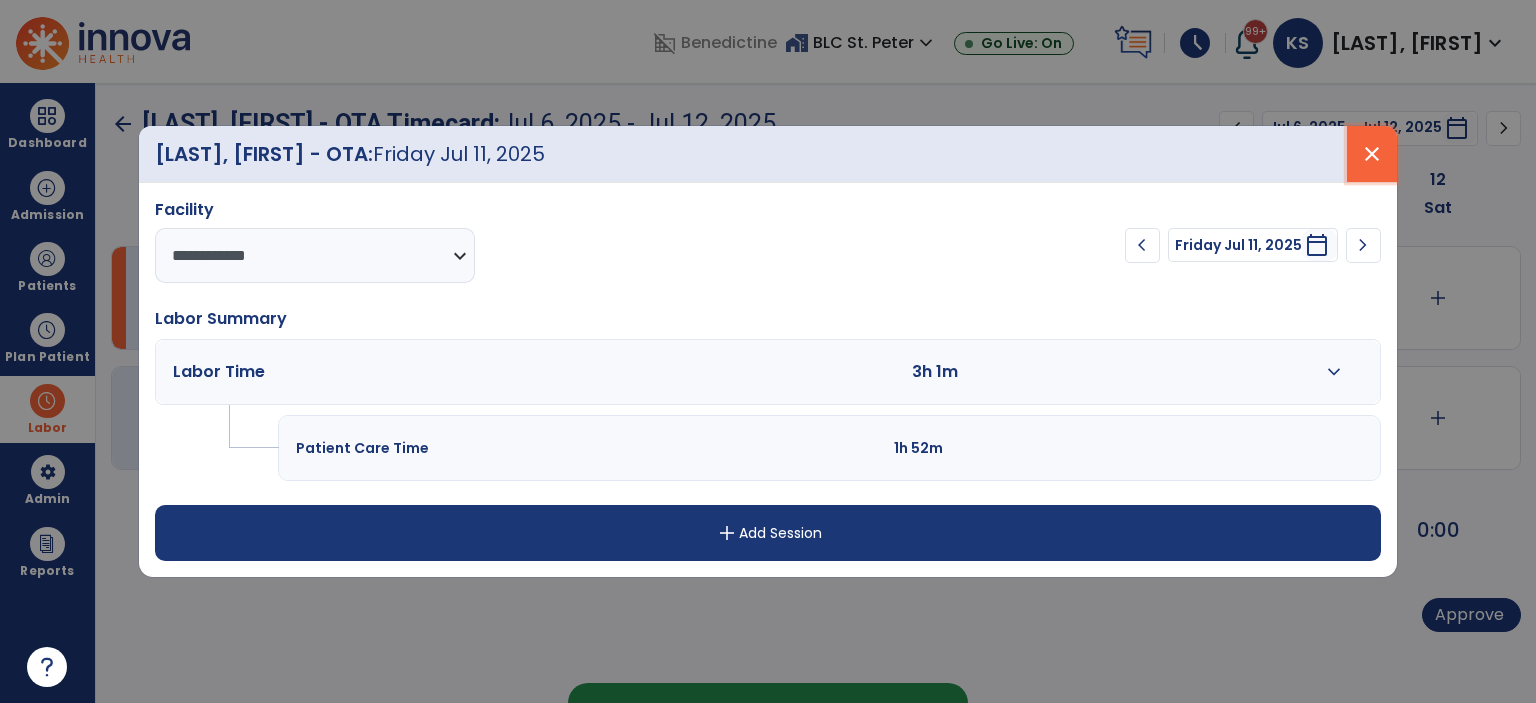 click on "close" at bounding box center (1372, 154) 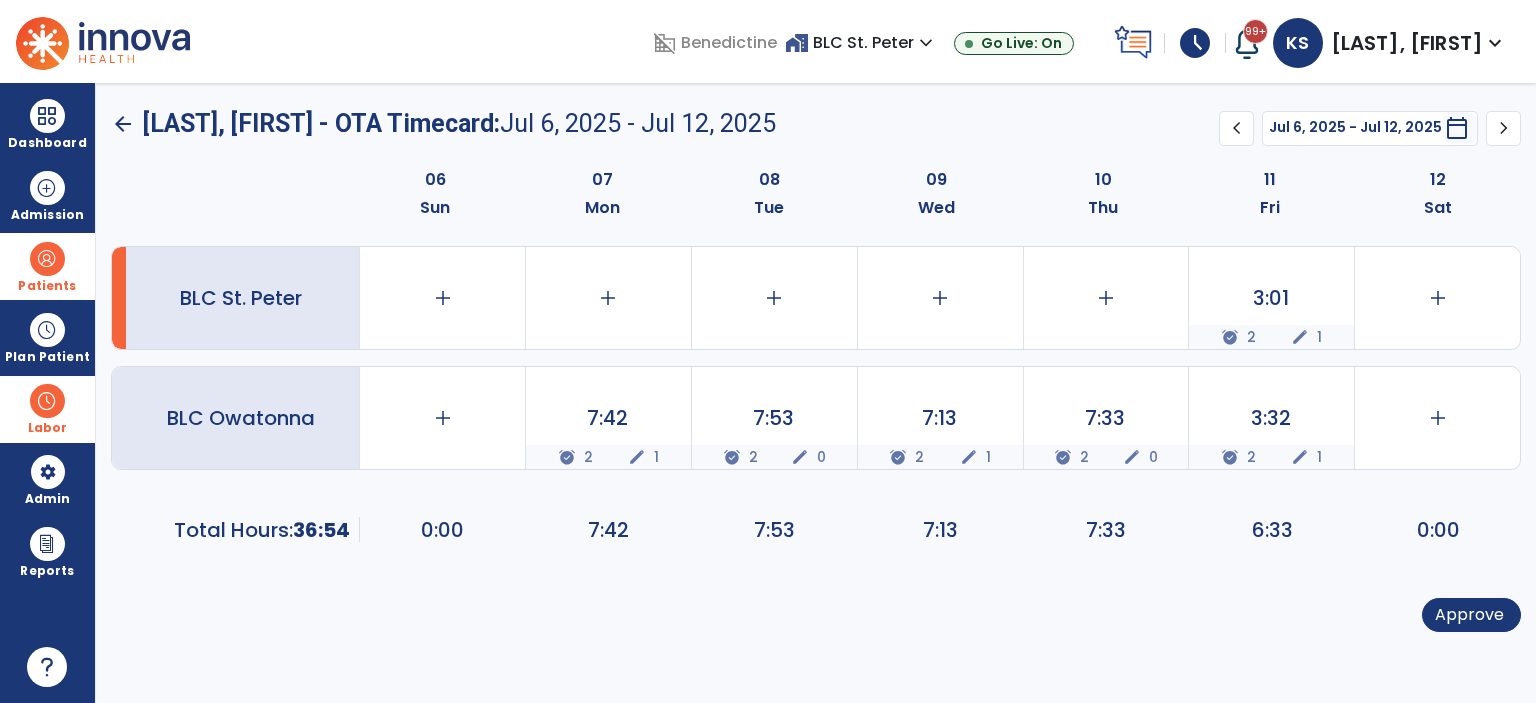 click at bounding box center (47, 259) 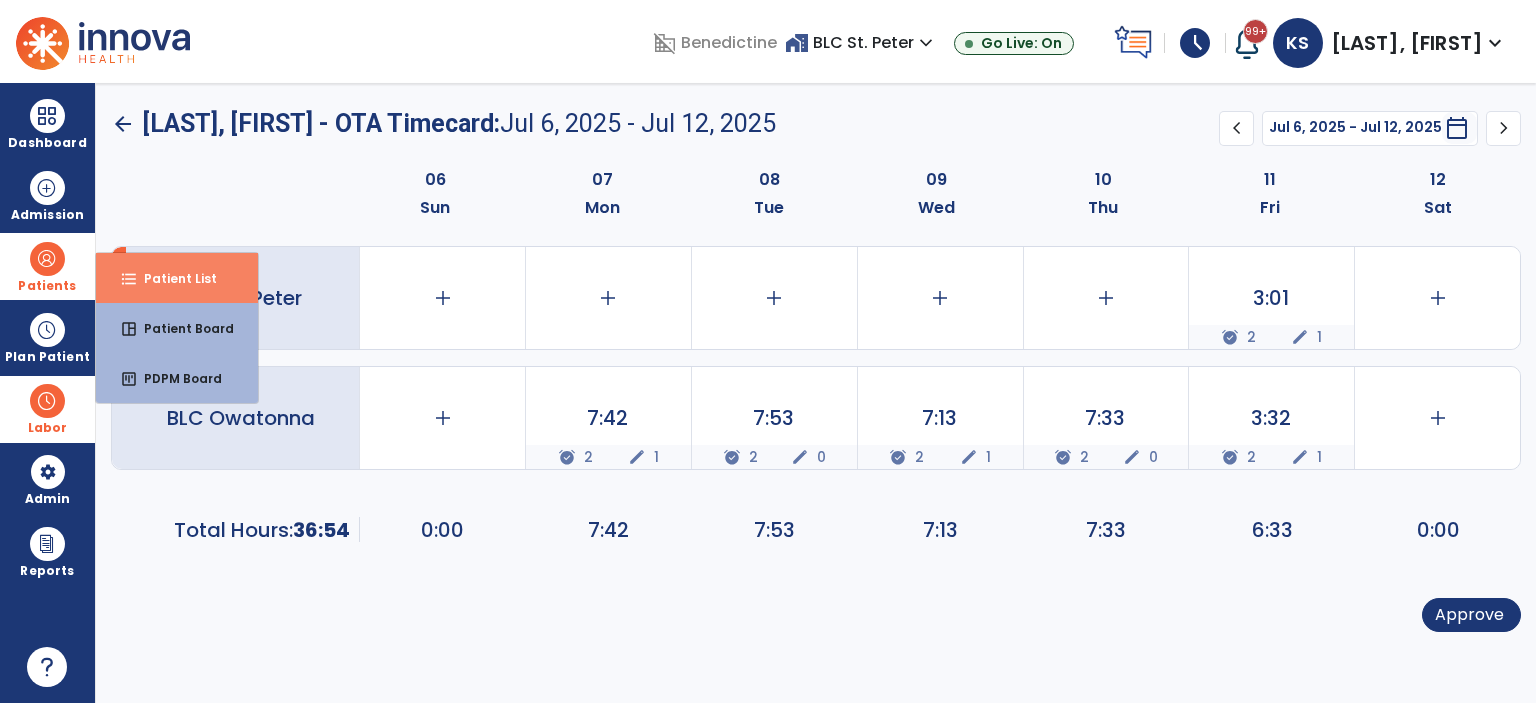 click on "Patient List" at bounding box center (172, 278) 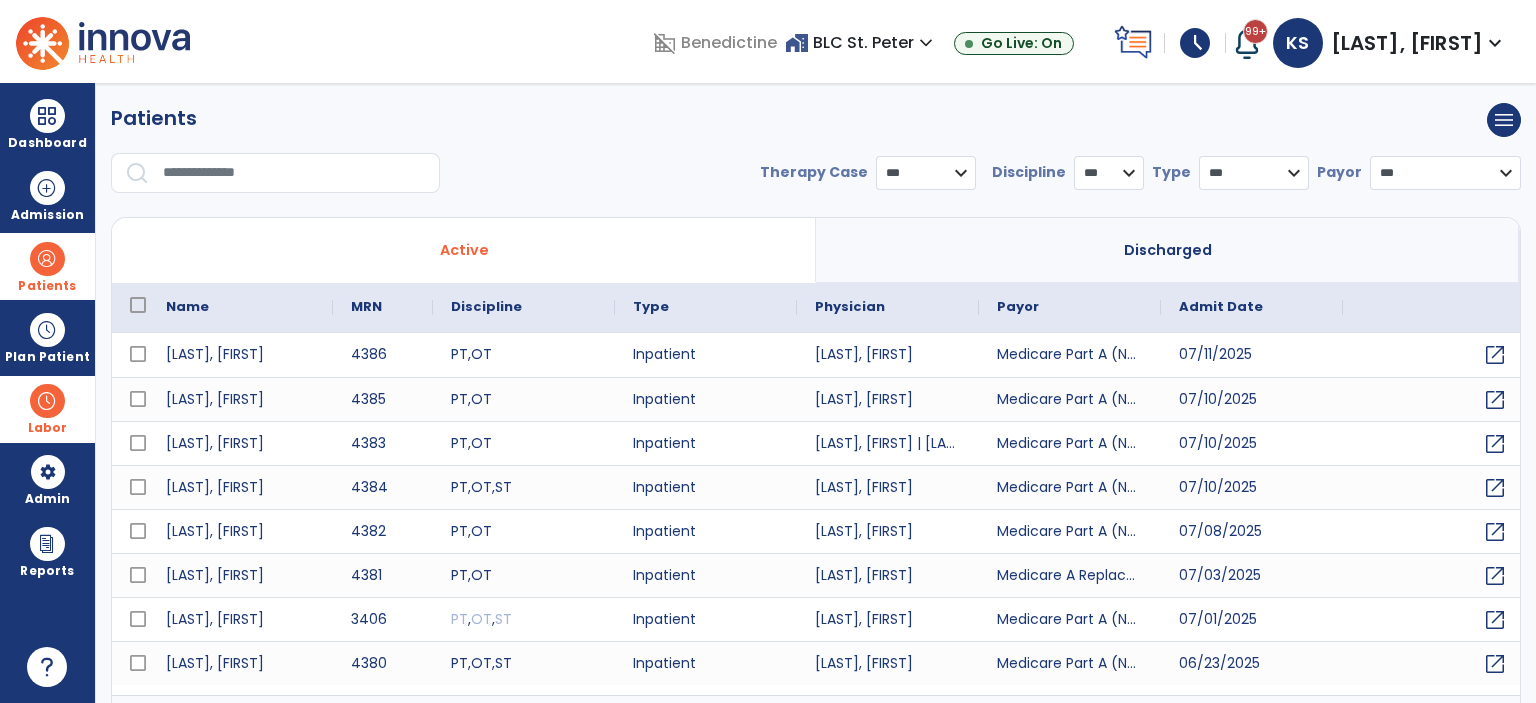 select on "***" 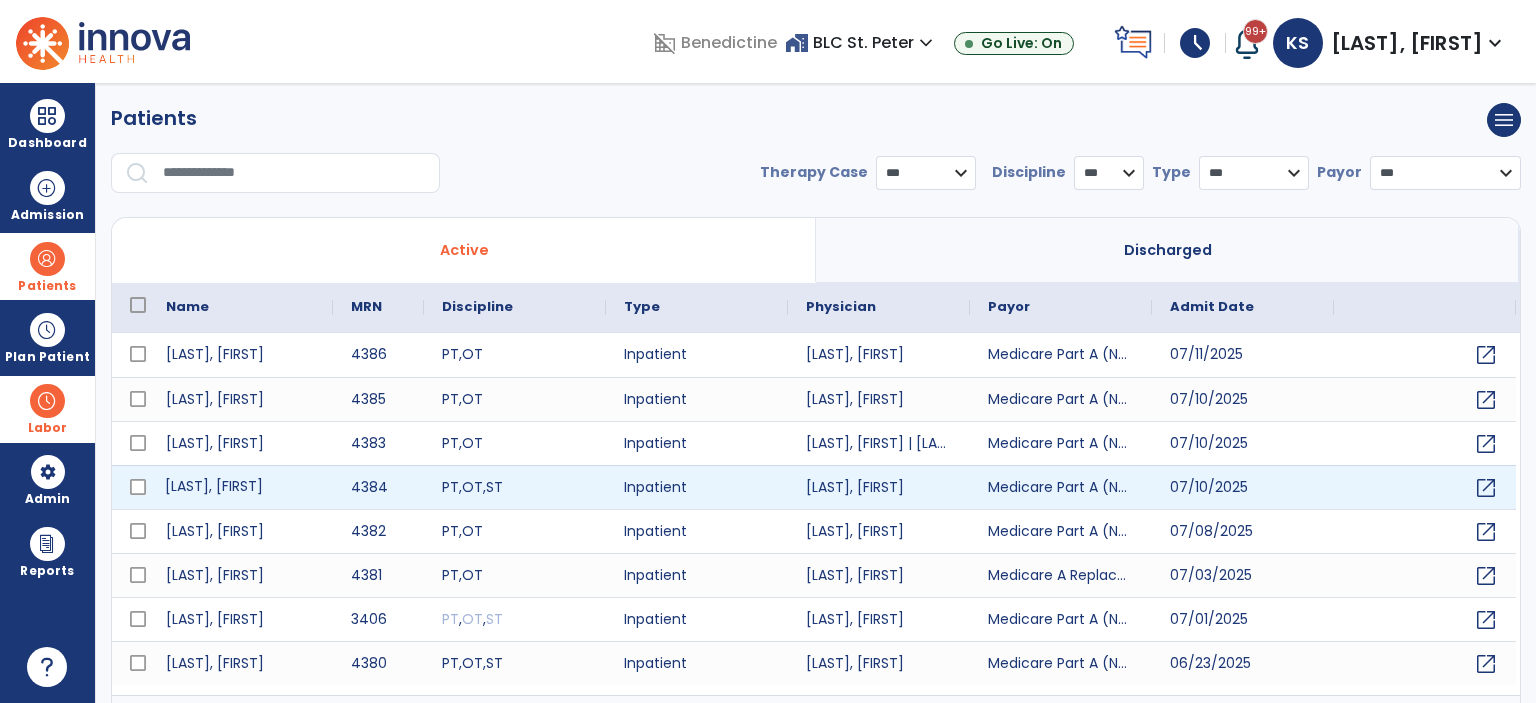 click on "[LAST], [FIRST]" at bounding box center [240, 487] 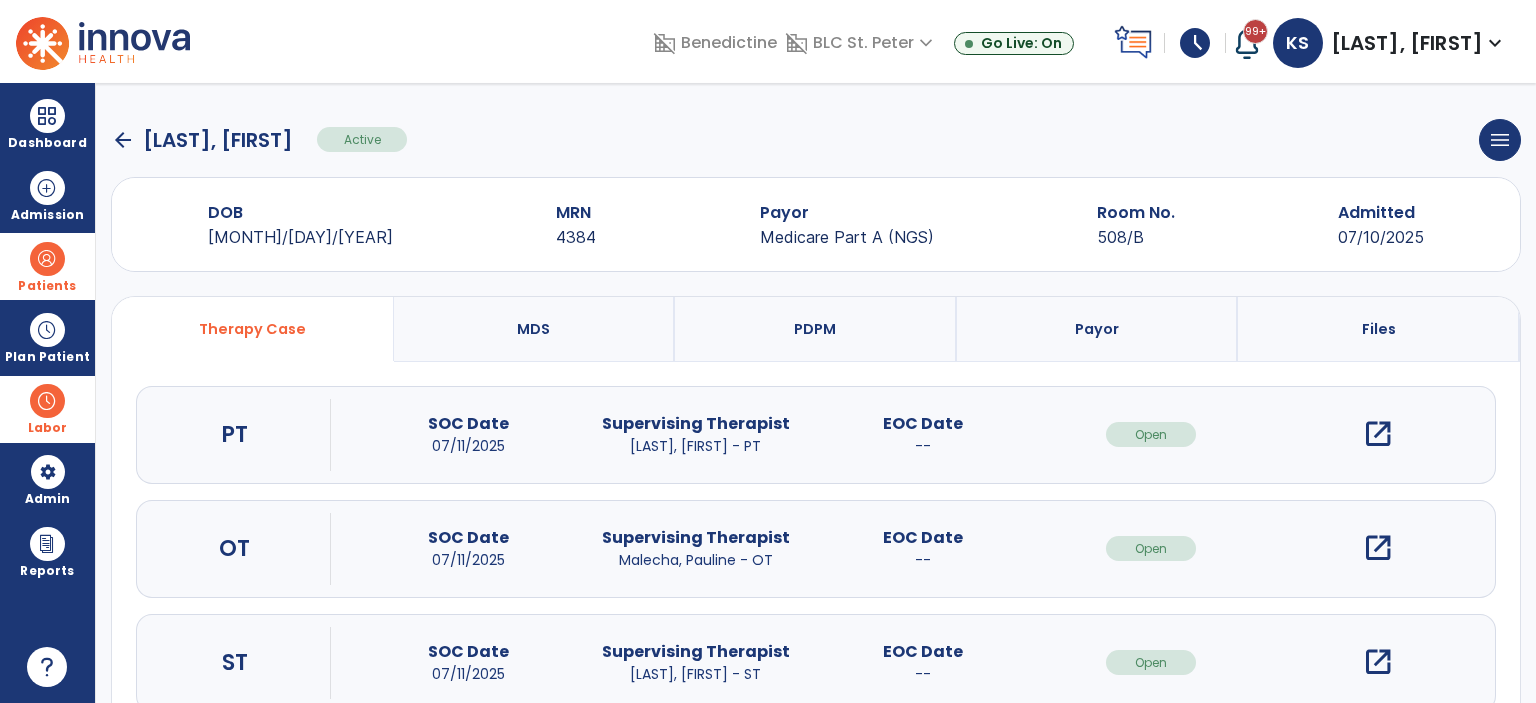 scroll, scrollTop: 54, scrollLeft: 0, axis: vertical 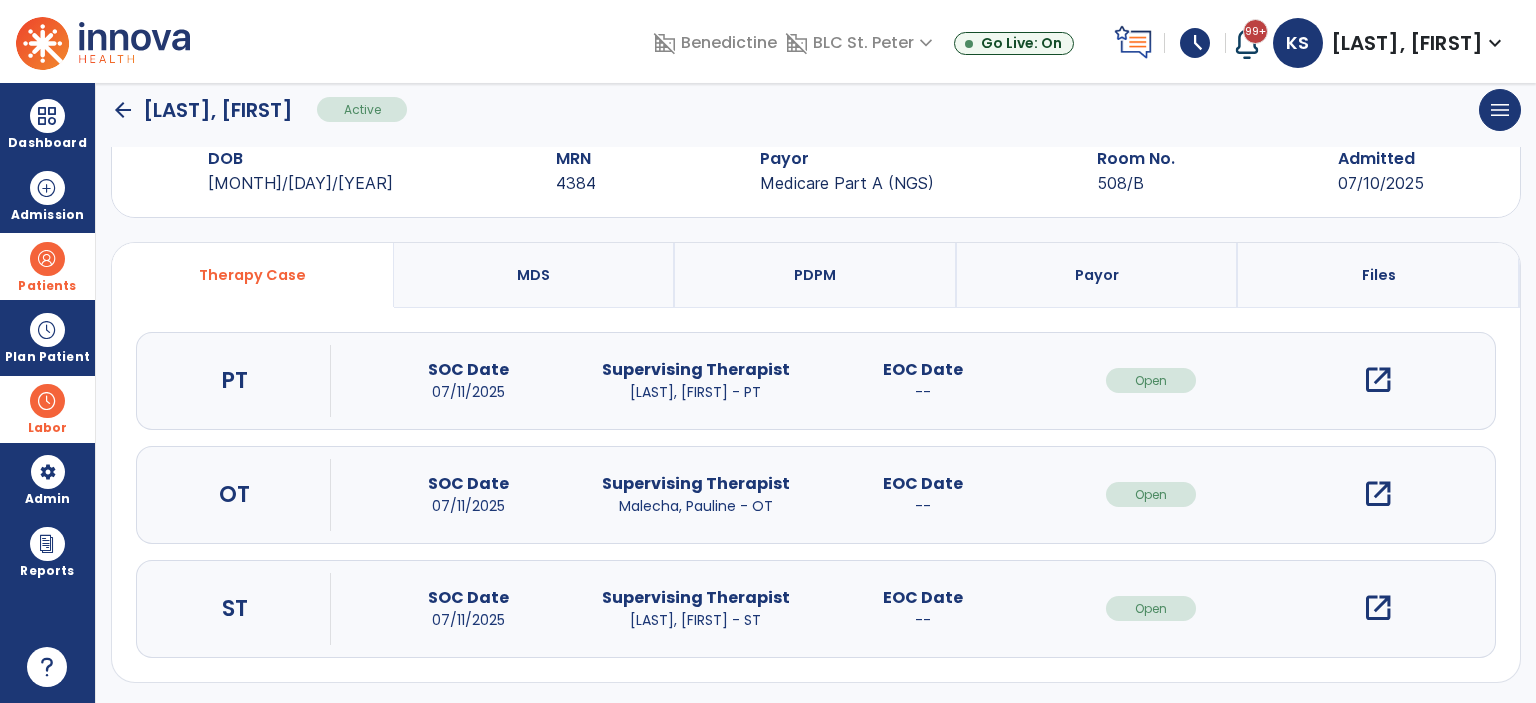 click on "open_in_new" at bounding box center [1378, 608] 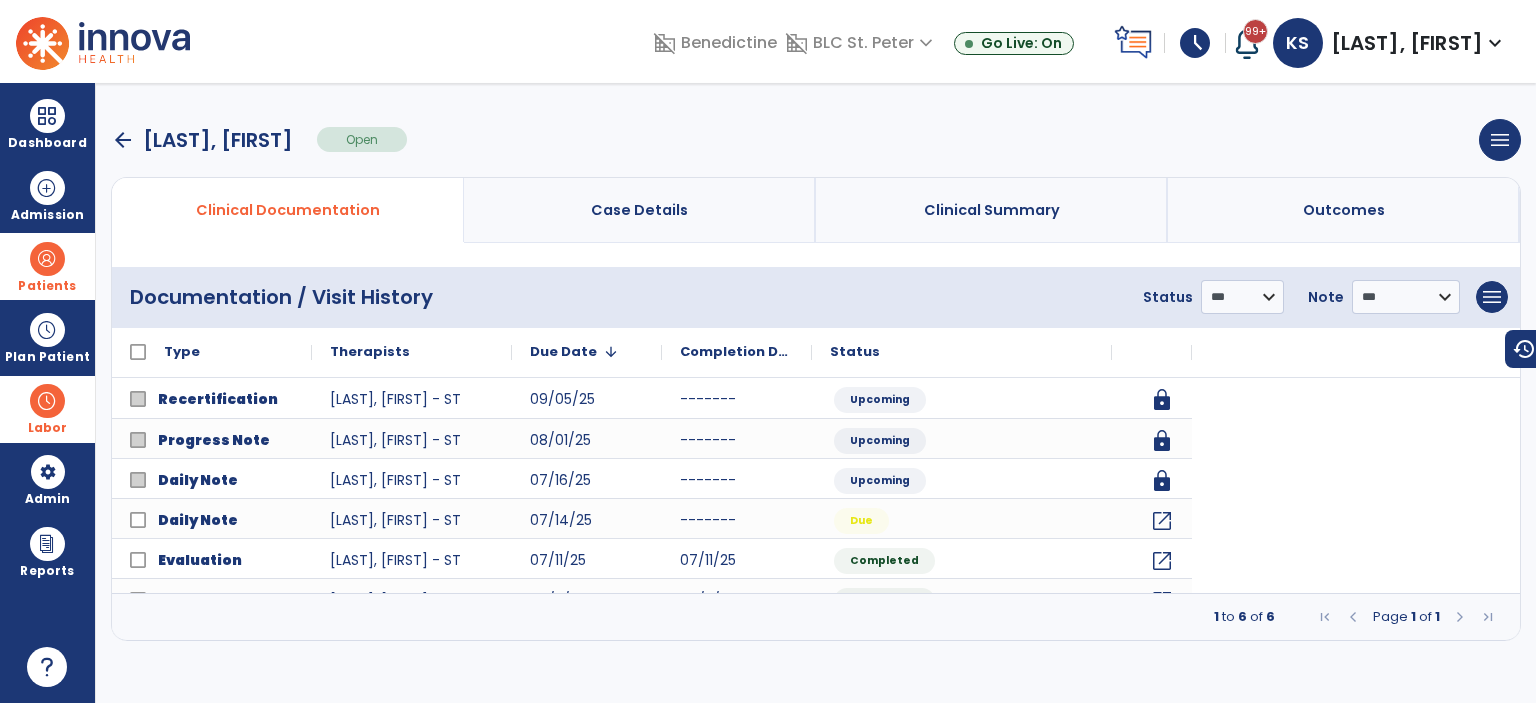 scroll, scrollTop: 0, scrollLeft: 0, axis: both 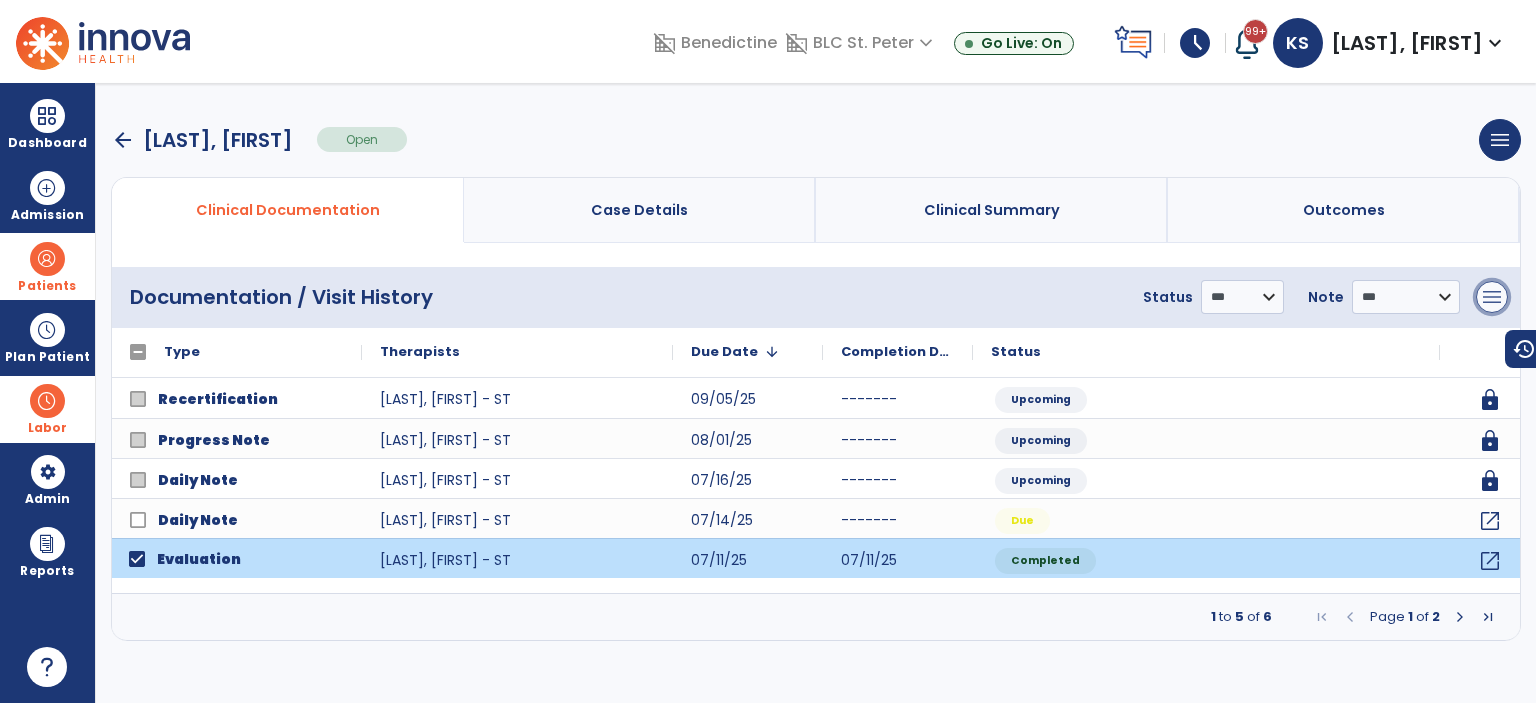 click on "menu" at bounding box center (1492, 297) 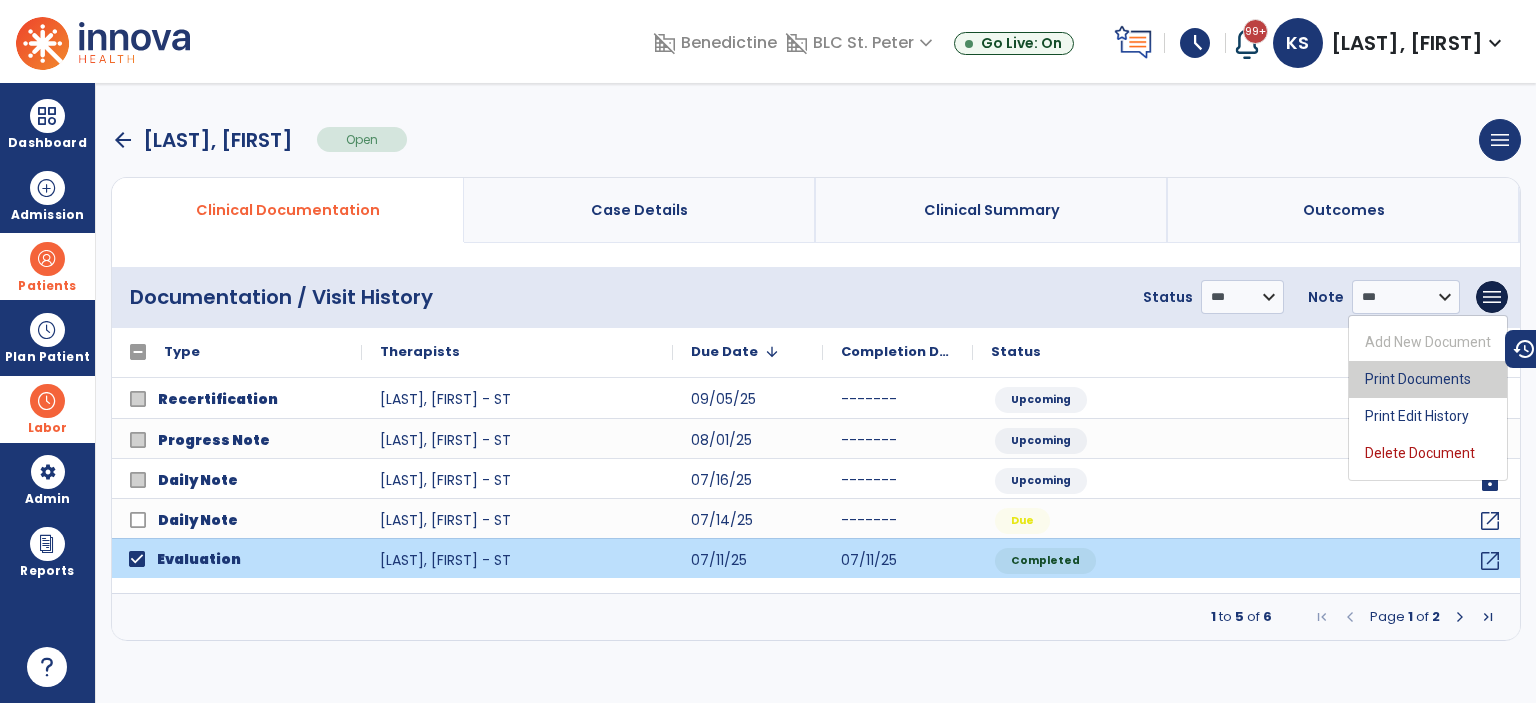 click on "Print Documents" at bounding box center [1428, 379] 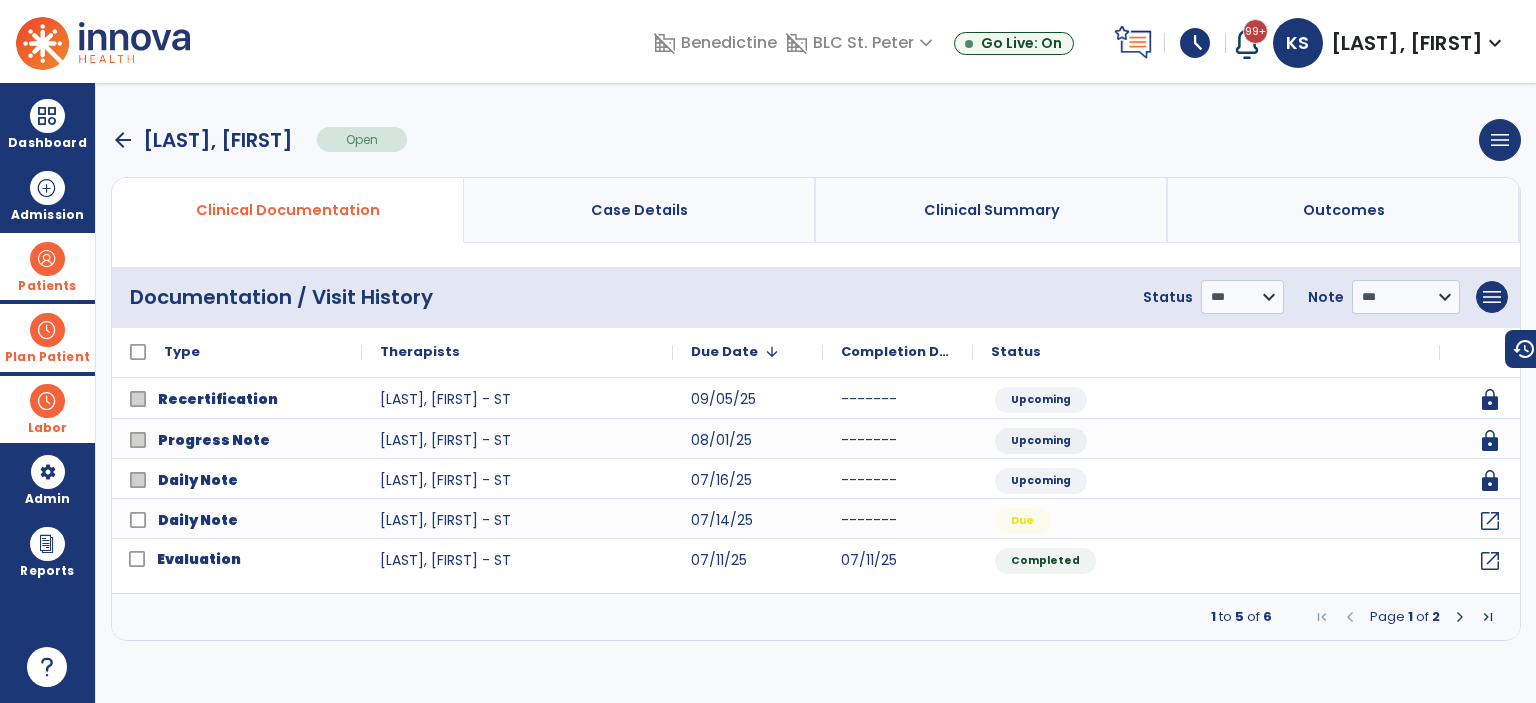 click at bounding box center [47, 330] 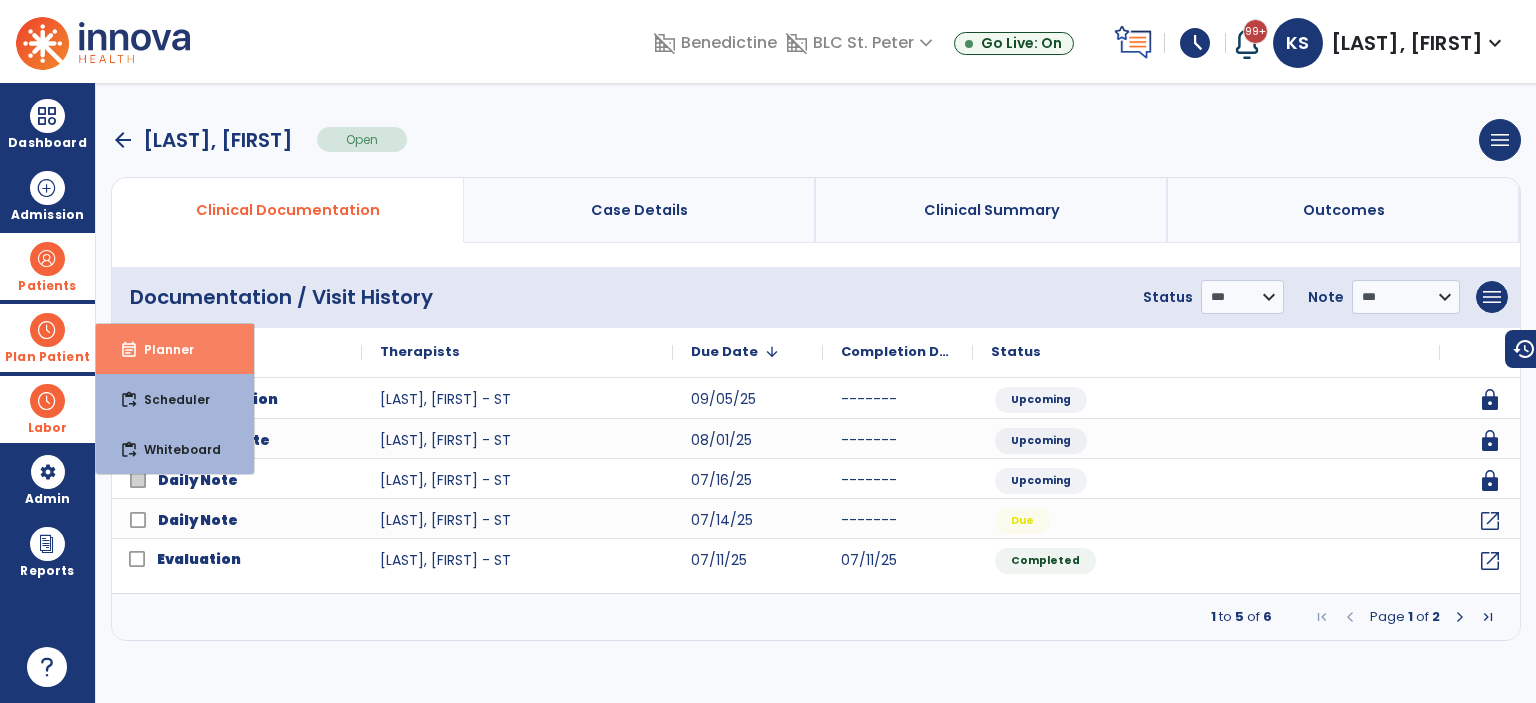 click on "event_note  Planner" at bounding box center [175, 349] 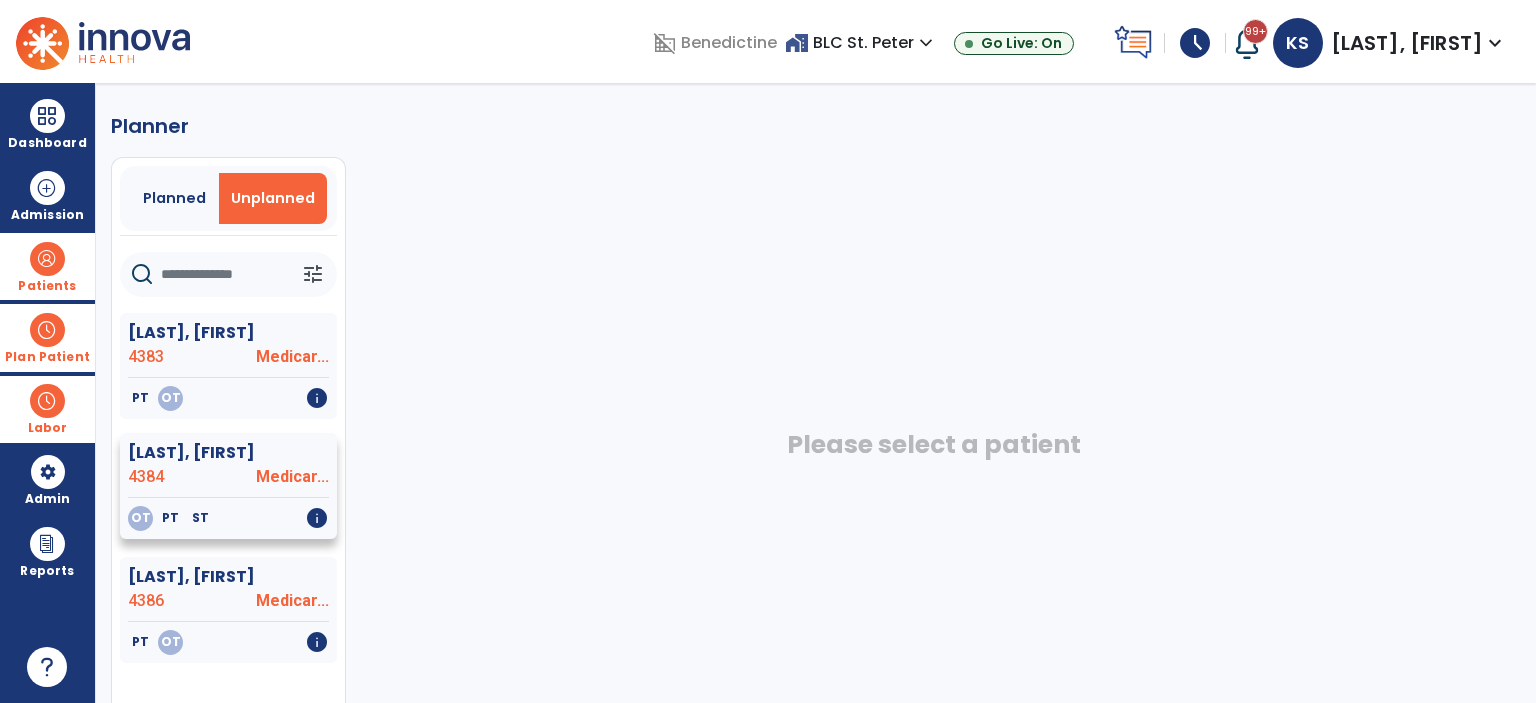 click on "[LAST], [FIRST]" 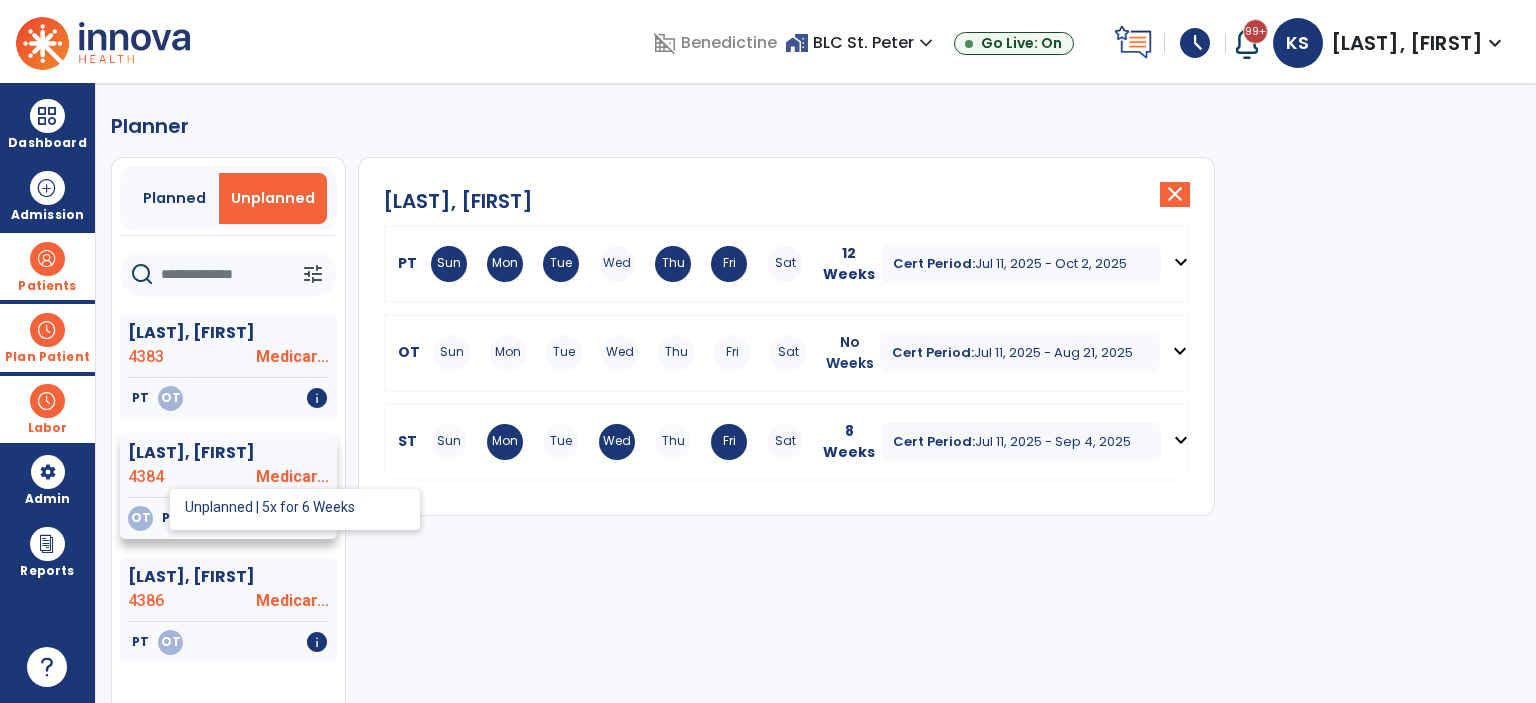 click on "OT" 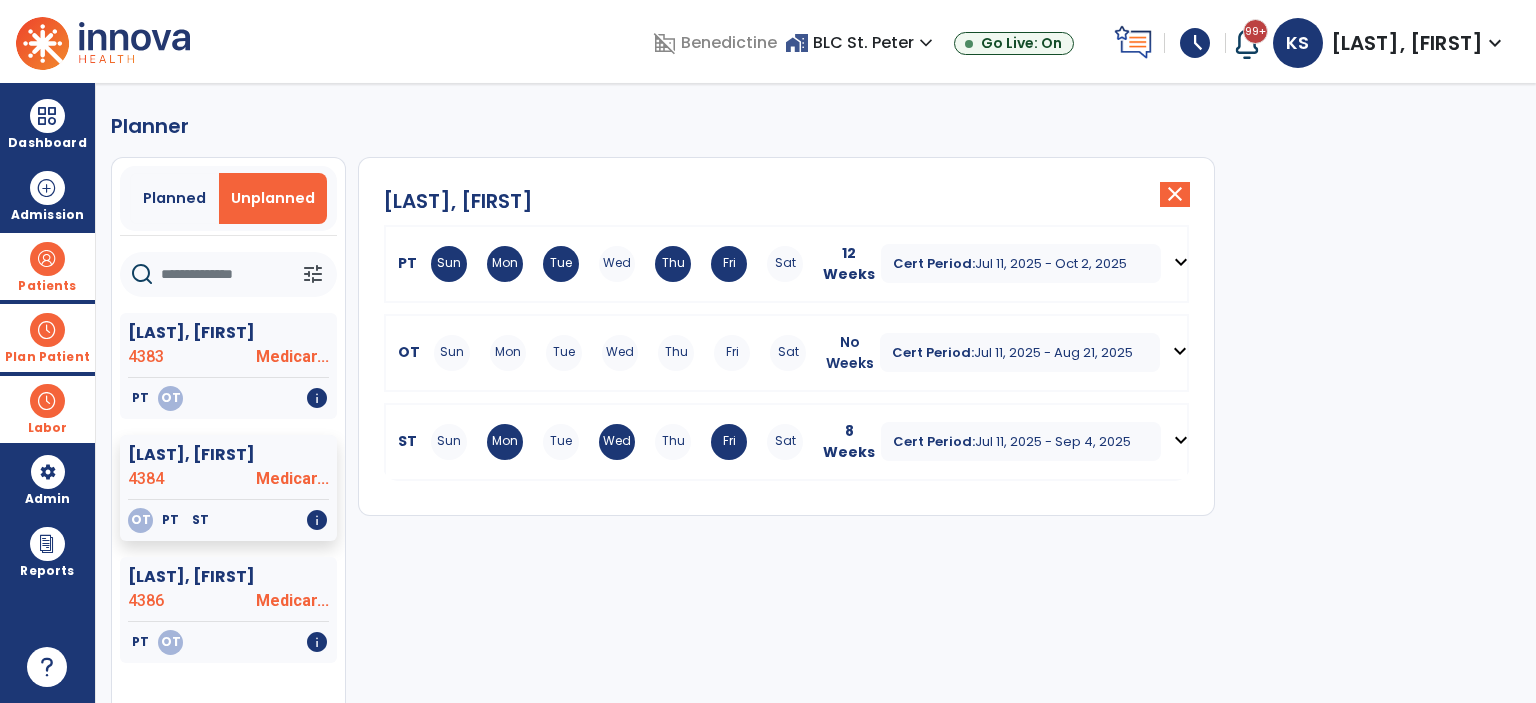 click on "Sun Mon Tue Wed Thu Fri Sat" at bounding box center [620, 353] 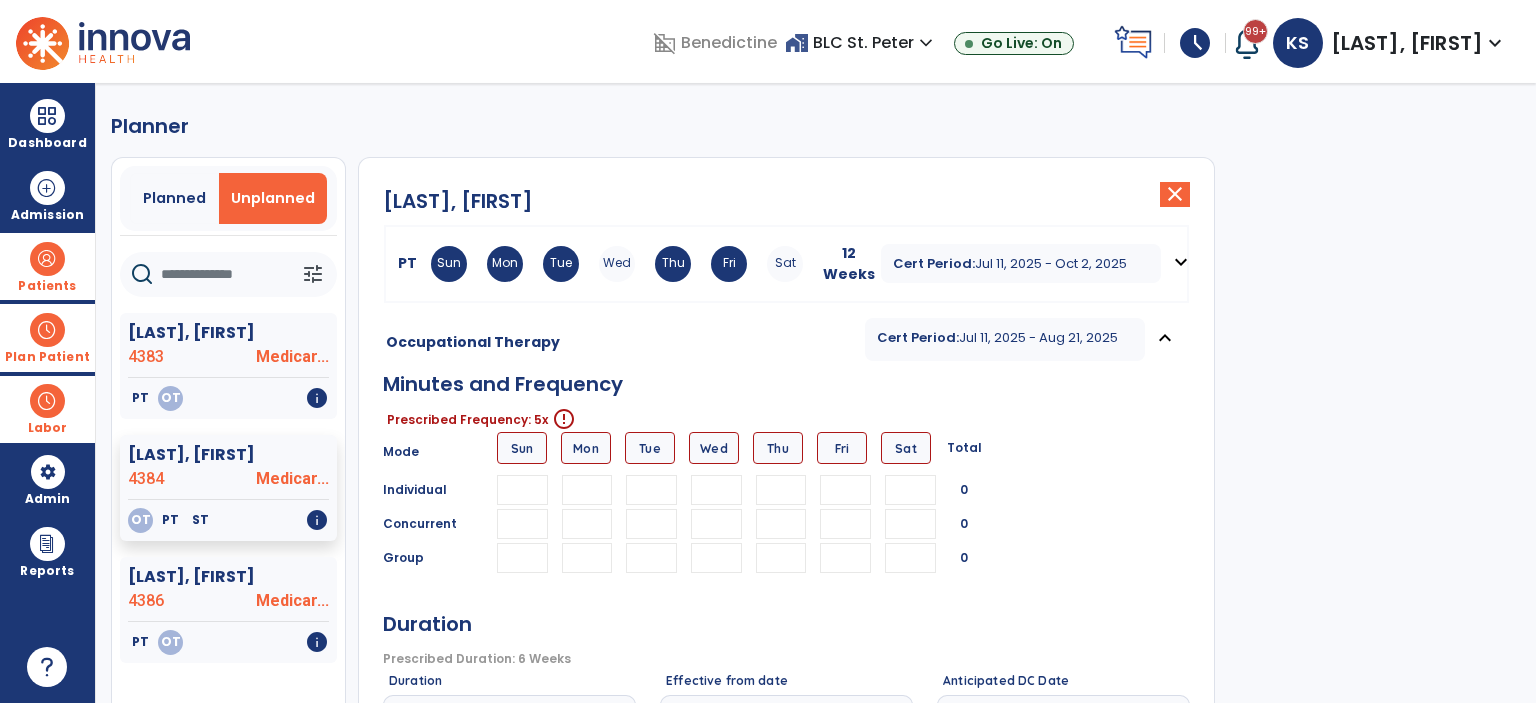 click at bounding box center [587, 490] 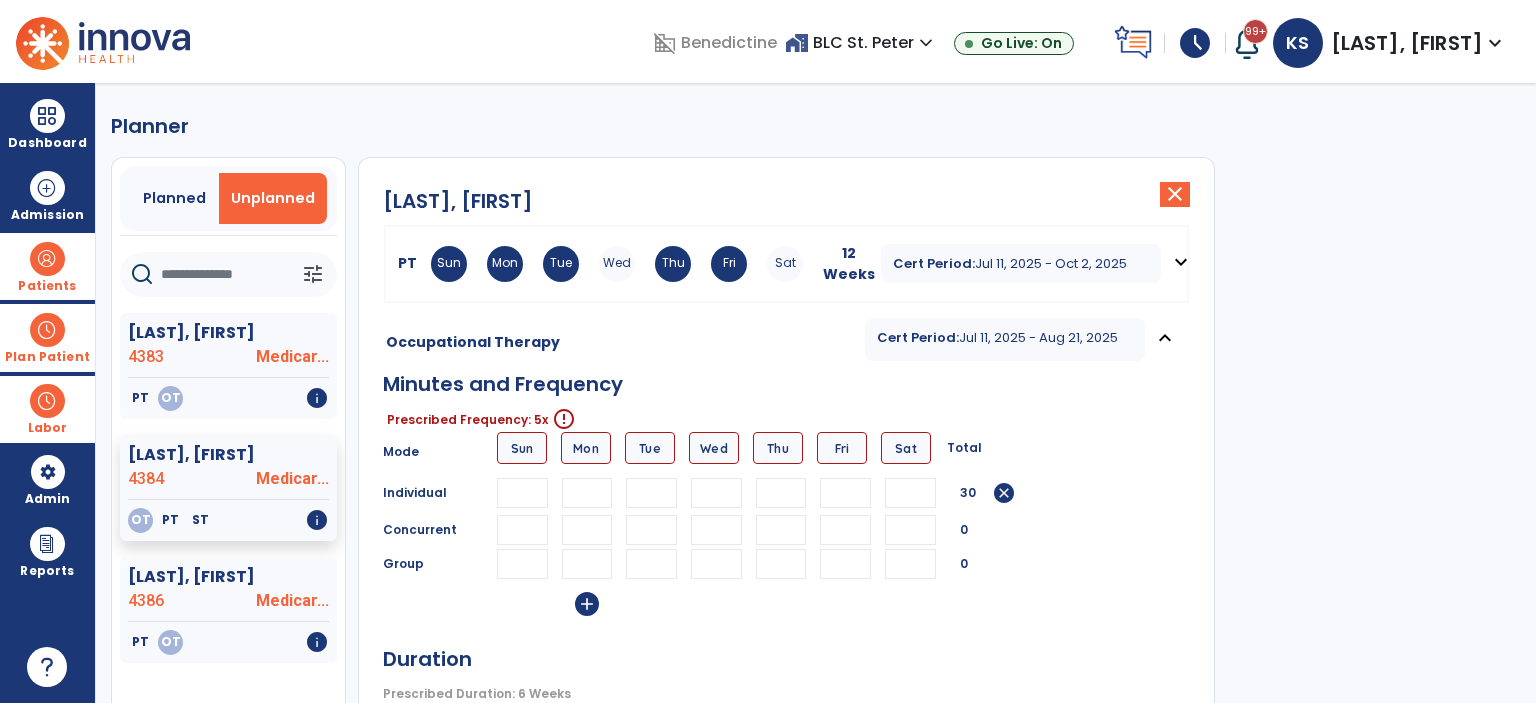 type on "**" 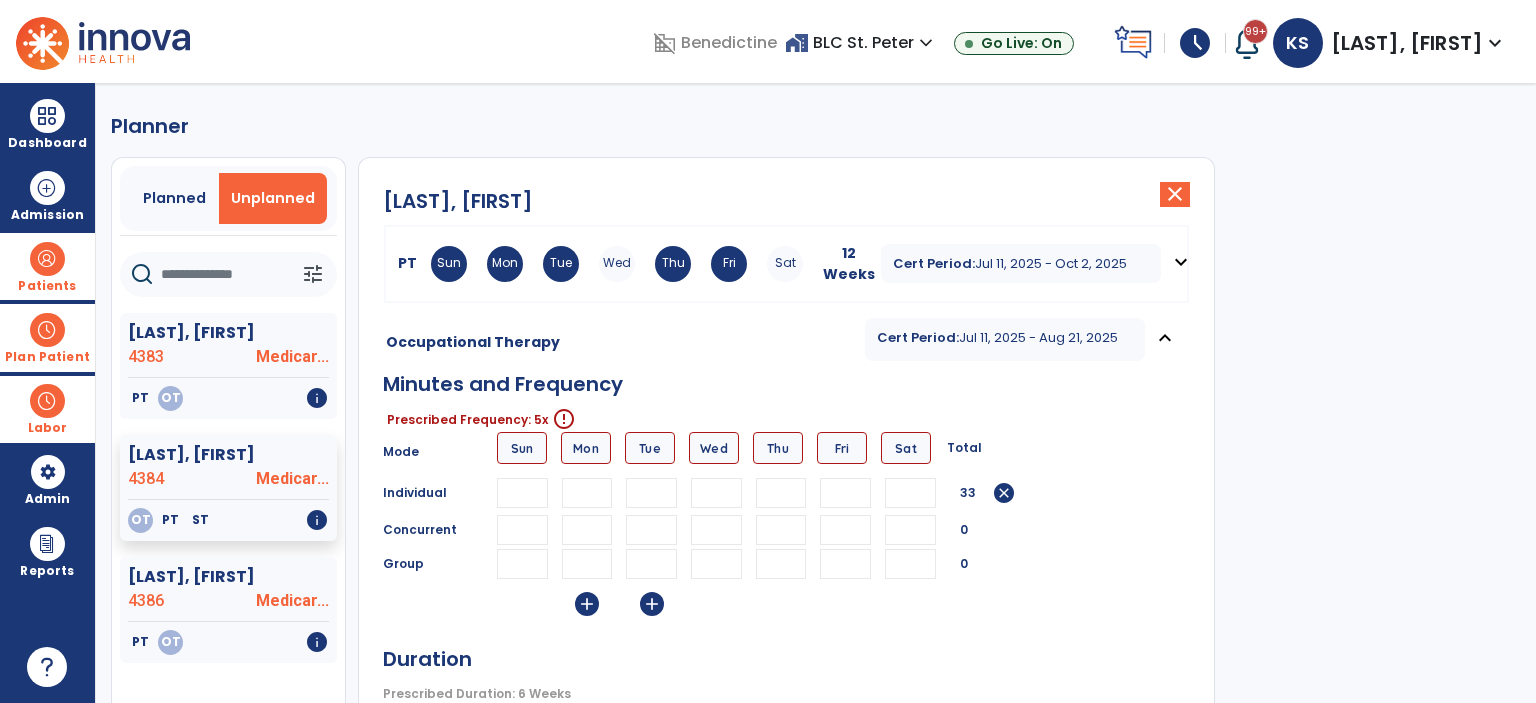 type on "**" 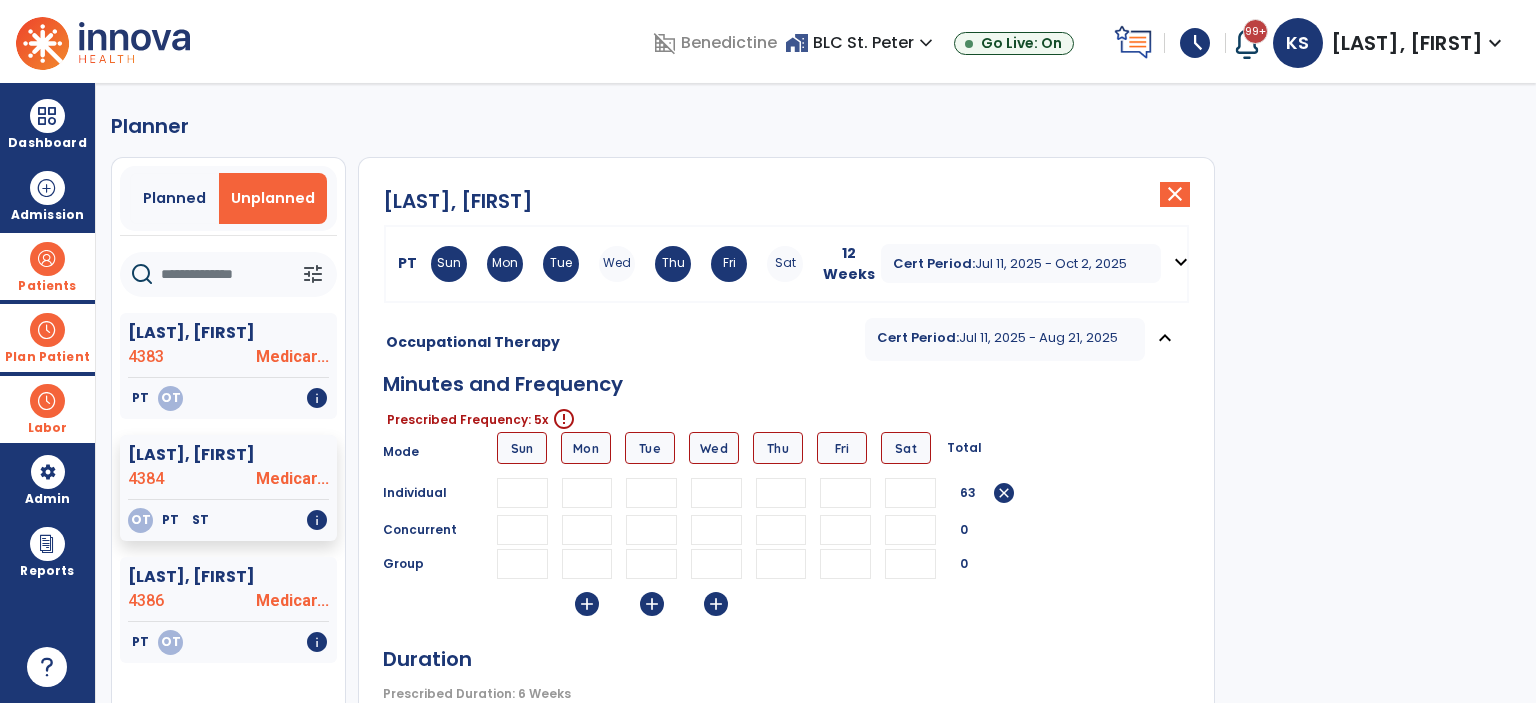 type on "**" 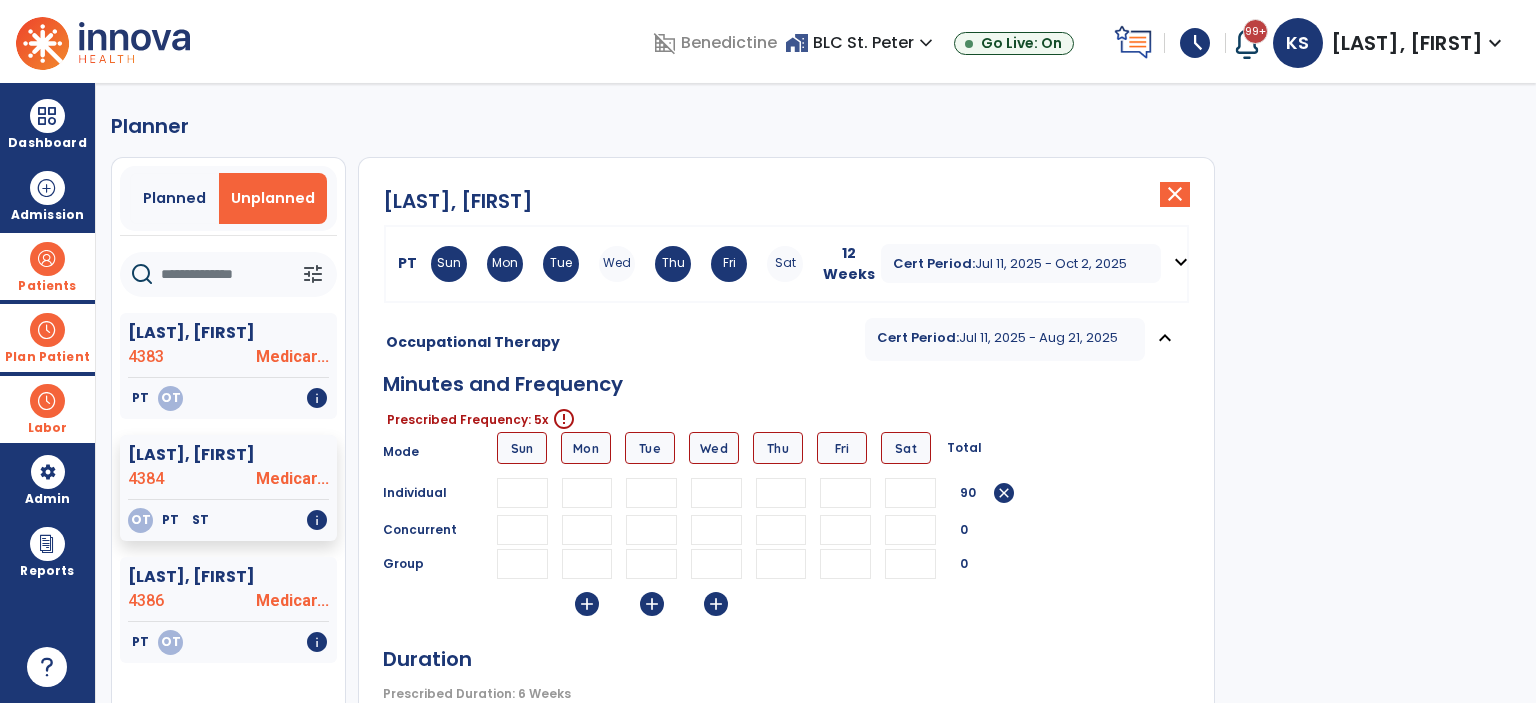 type on "**" 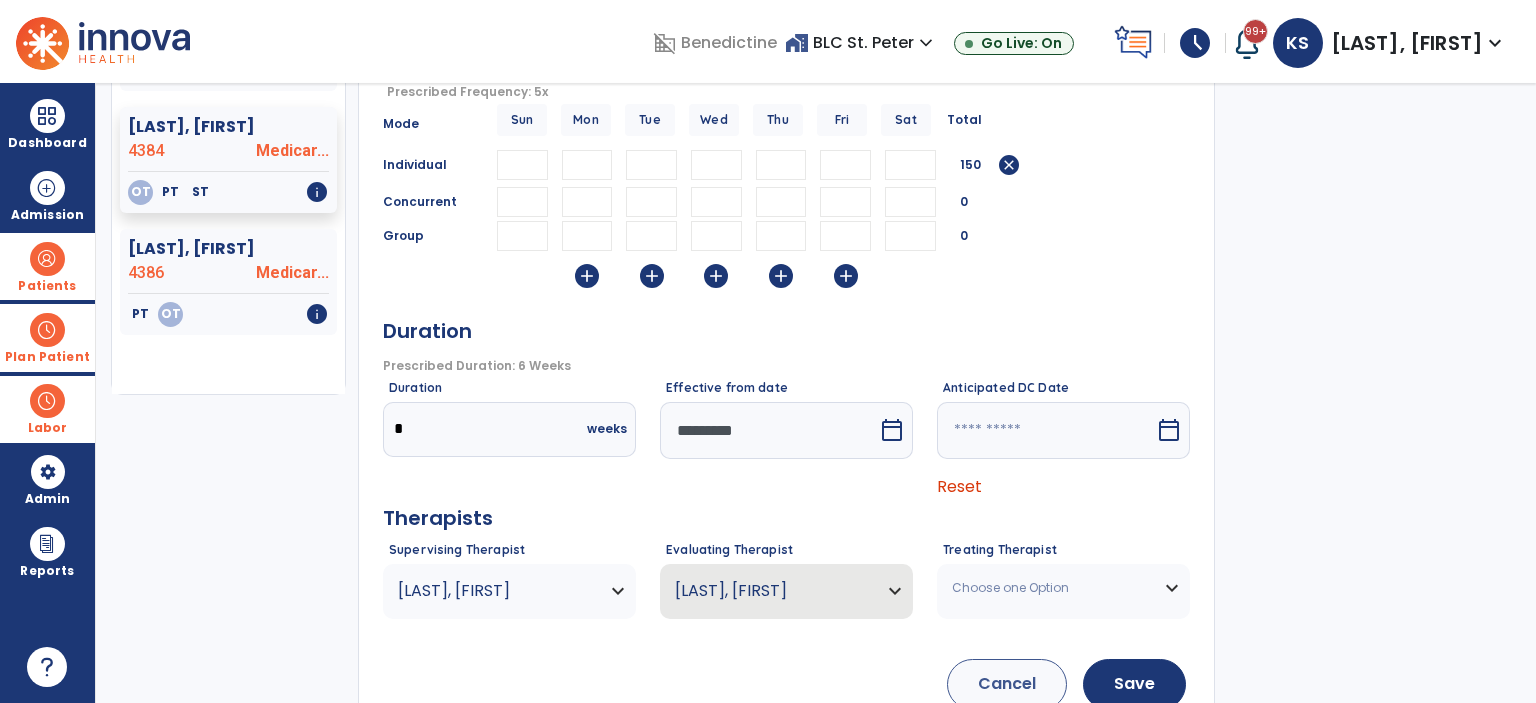 scroll, scrollTop: 478, scrollLeft: 0, axis: vertical 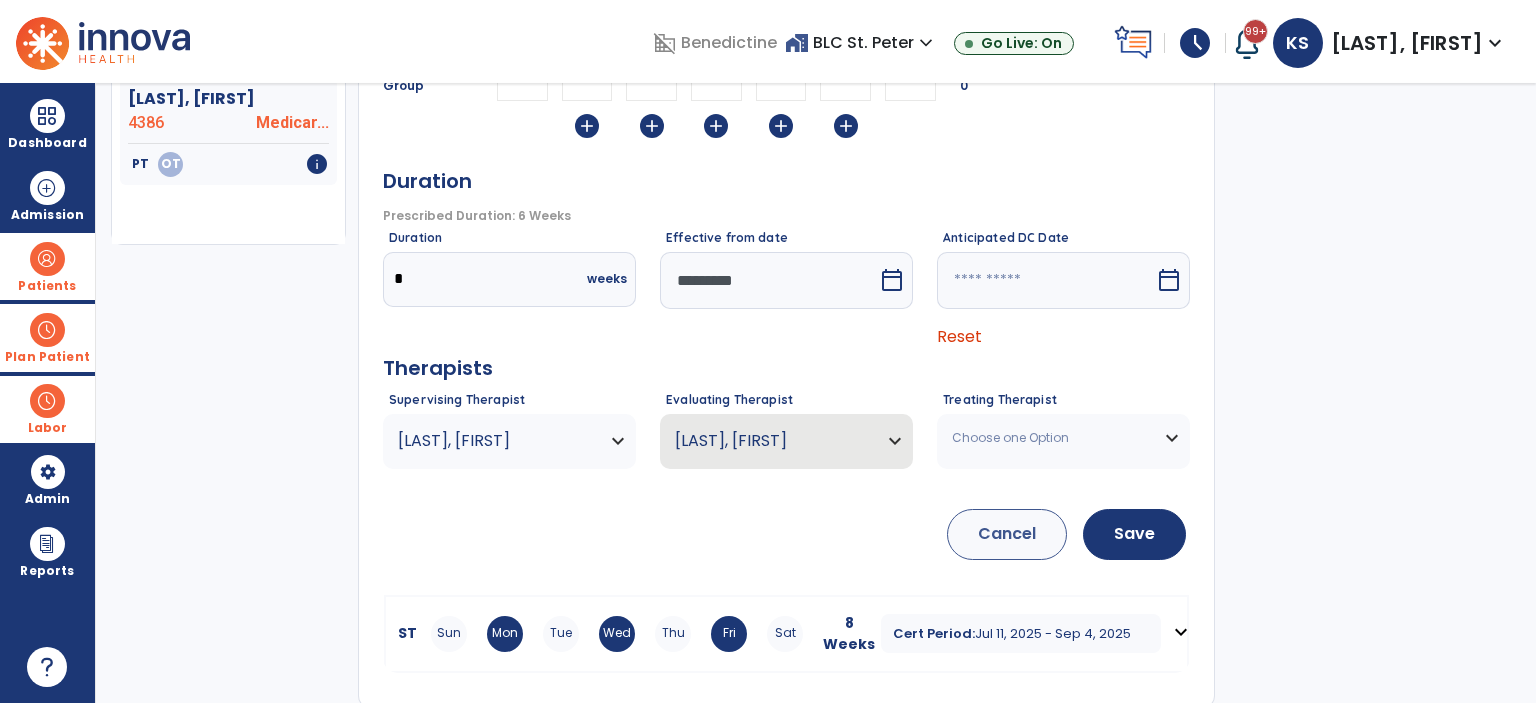type on "**" 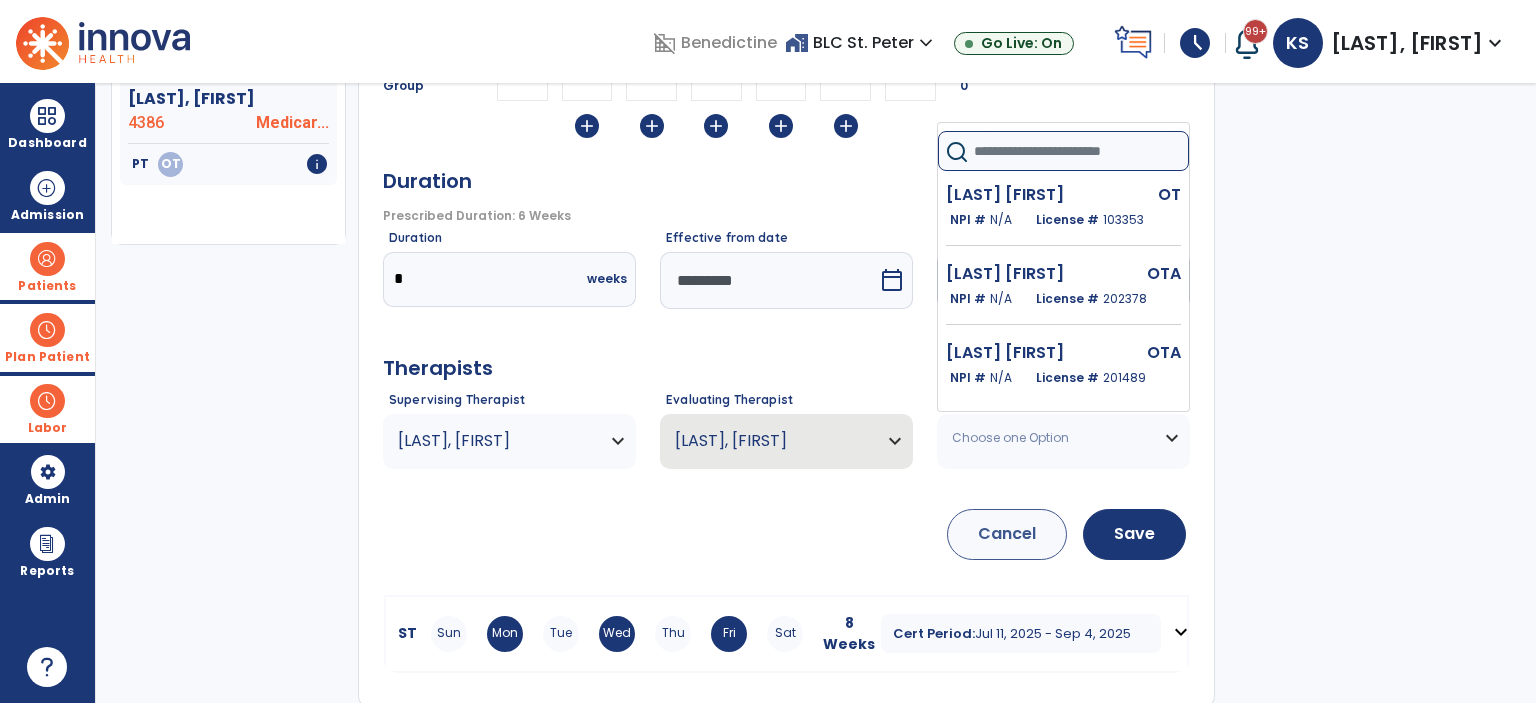 click at bounding box center (1081, 151) 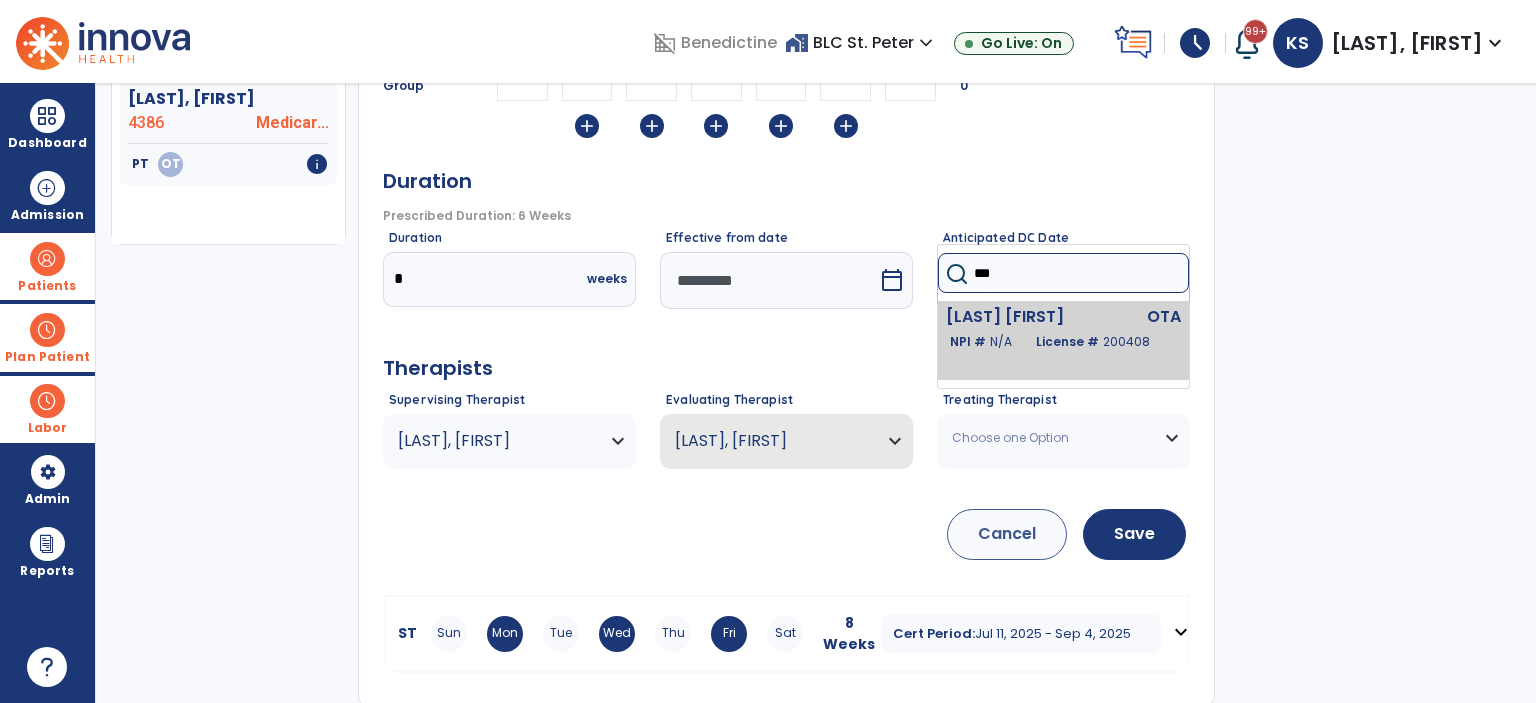 type on "***" 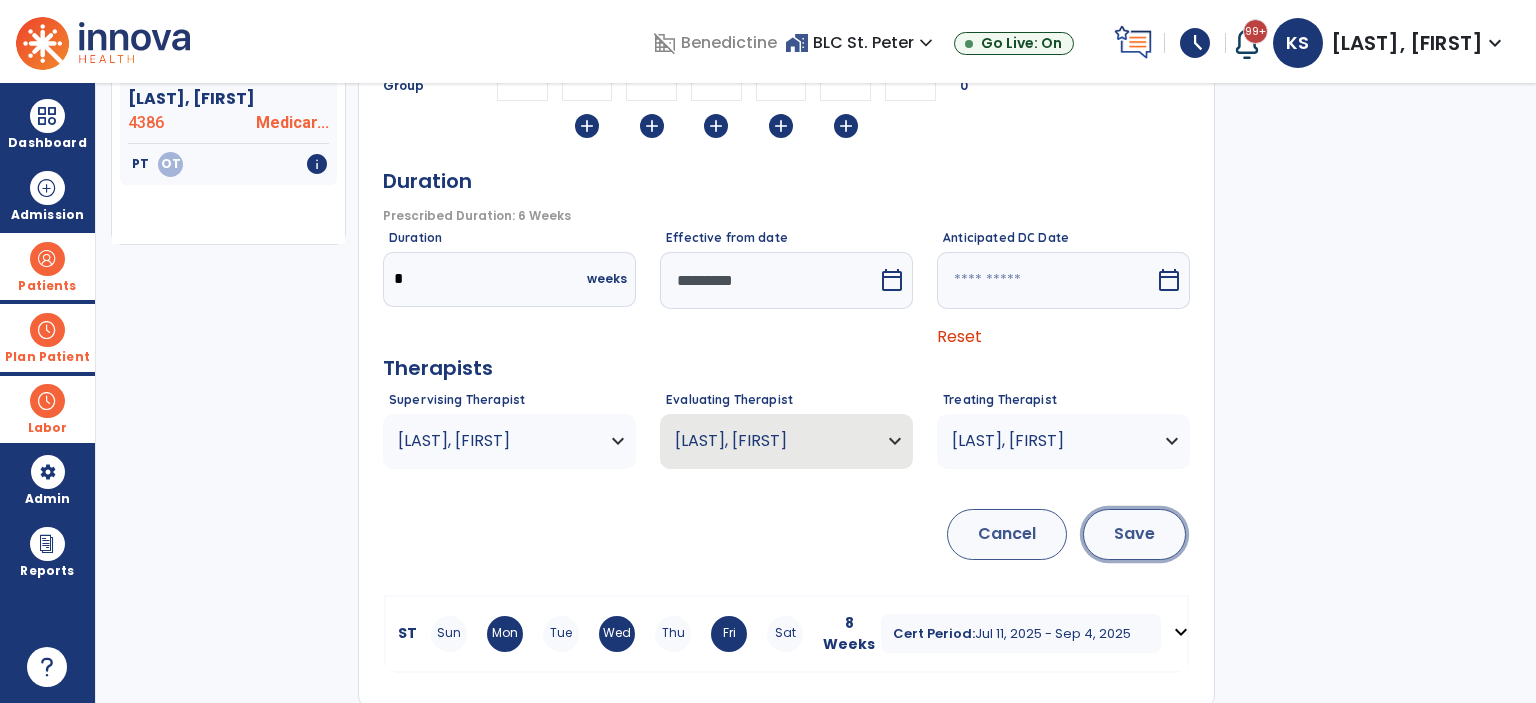 click on "Save" at bounding box center [1134, 534] 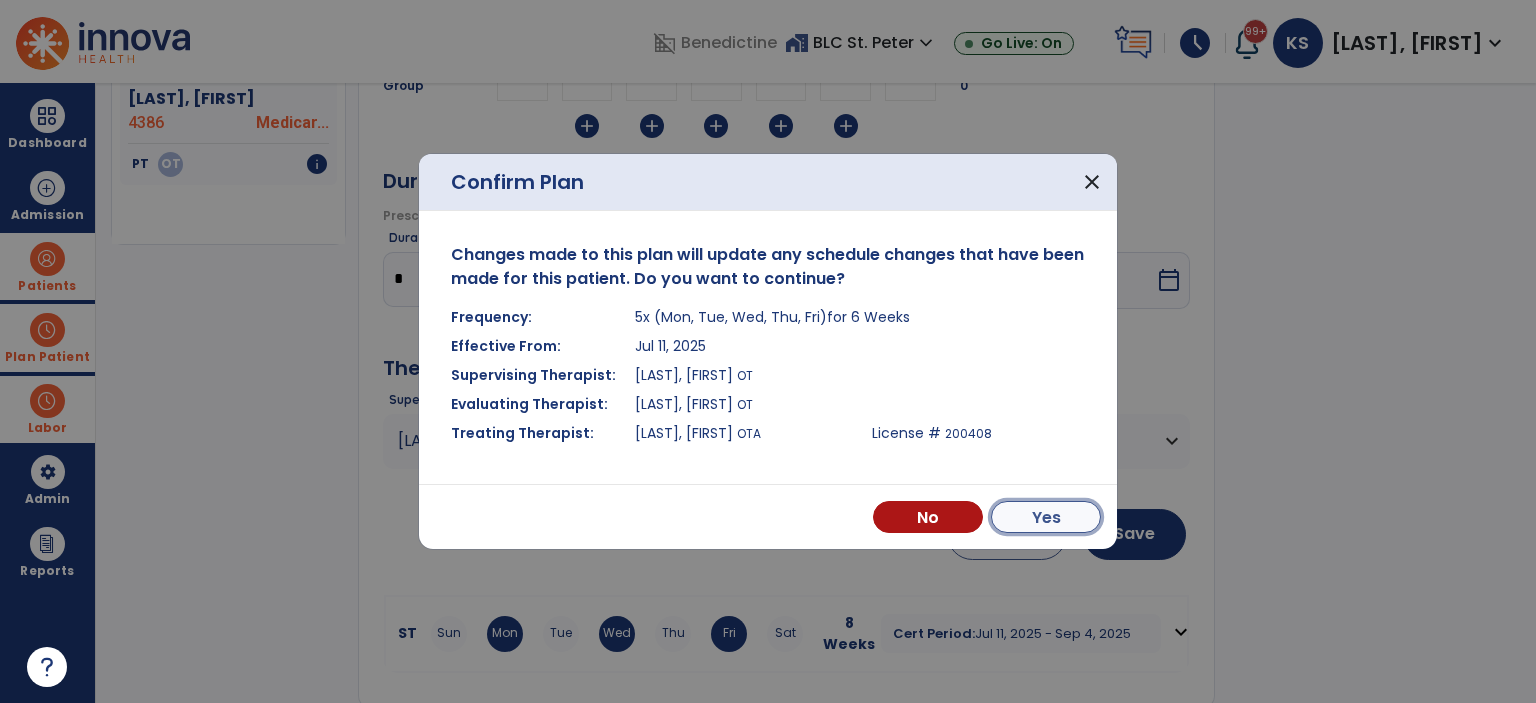 click on "Yes" at bounding box center [1046, 517] 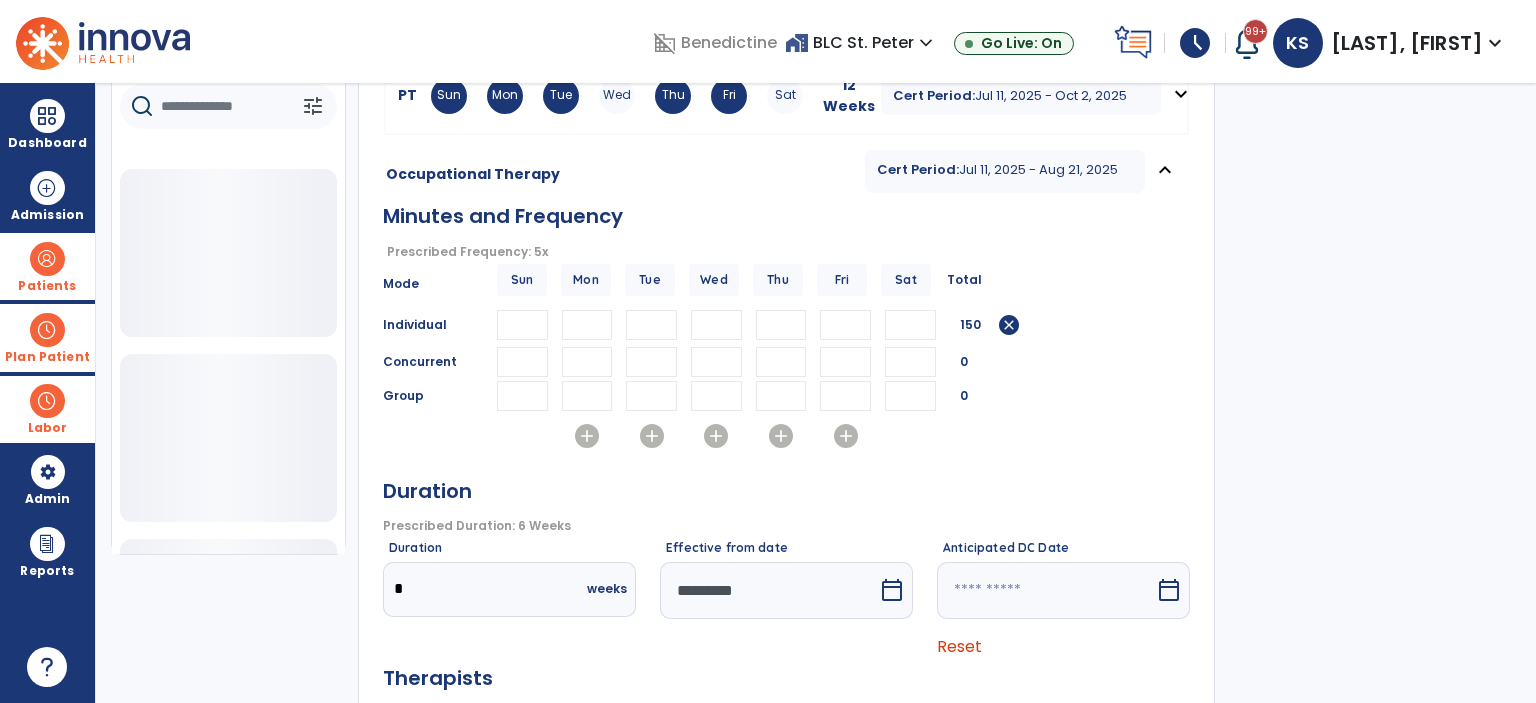scroll, scrollTop: 78, scrollLeft: 0, axis: vertical 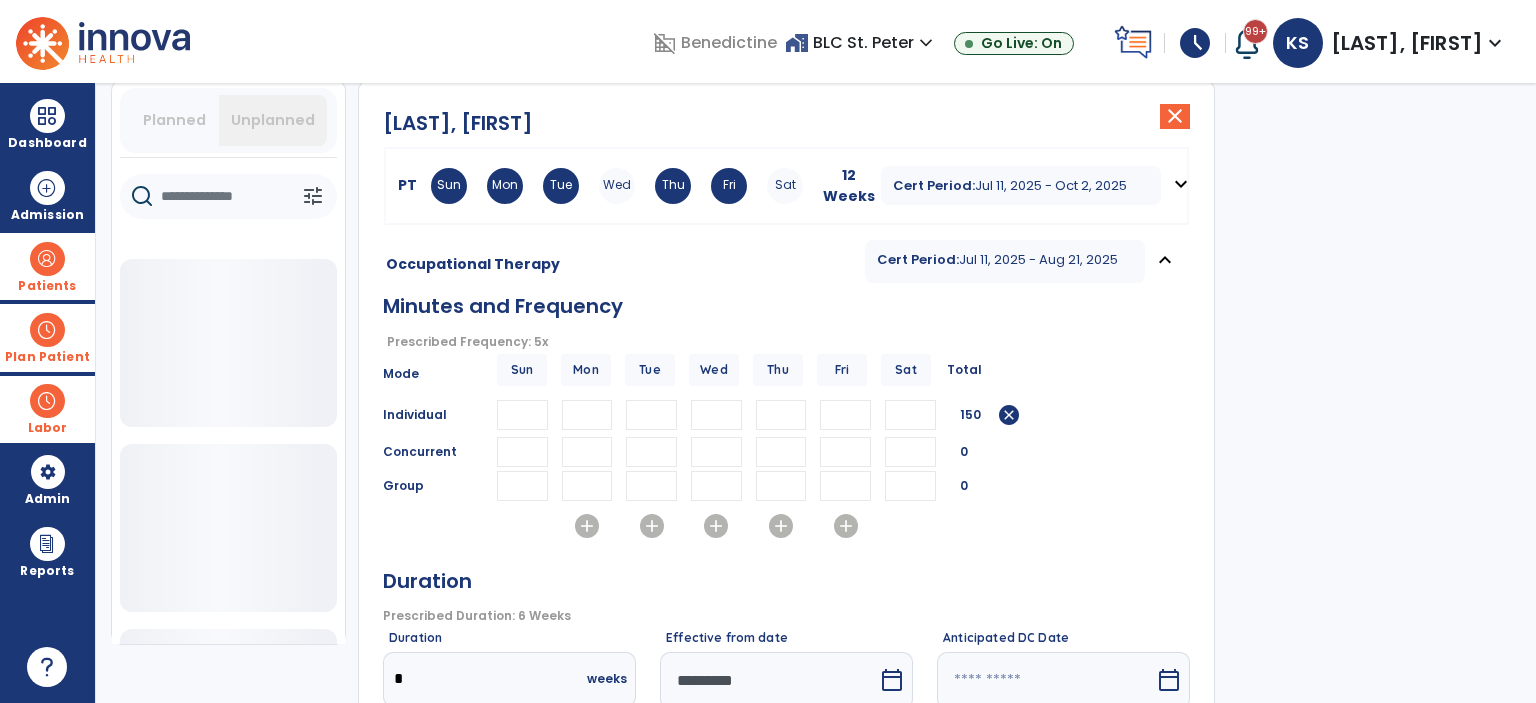 click at bounding box center (47, 330) 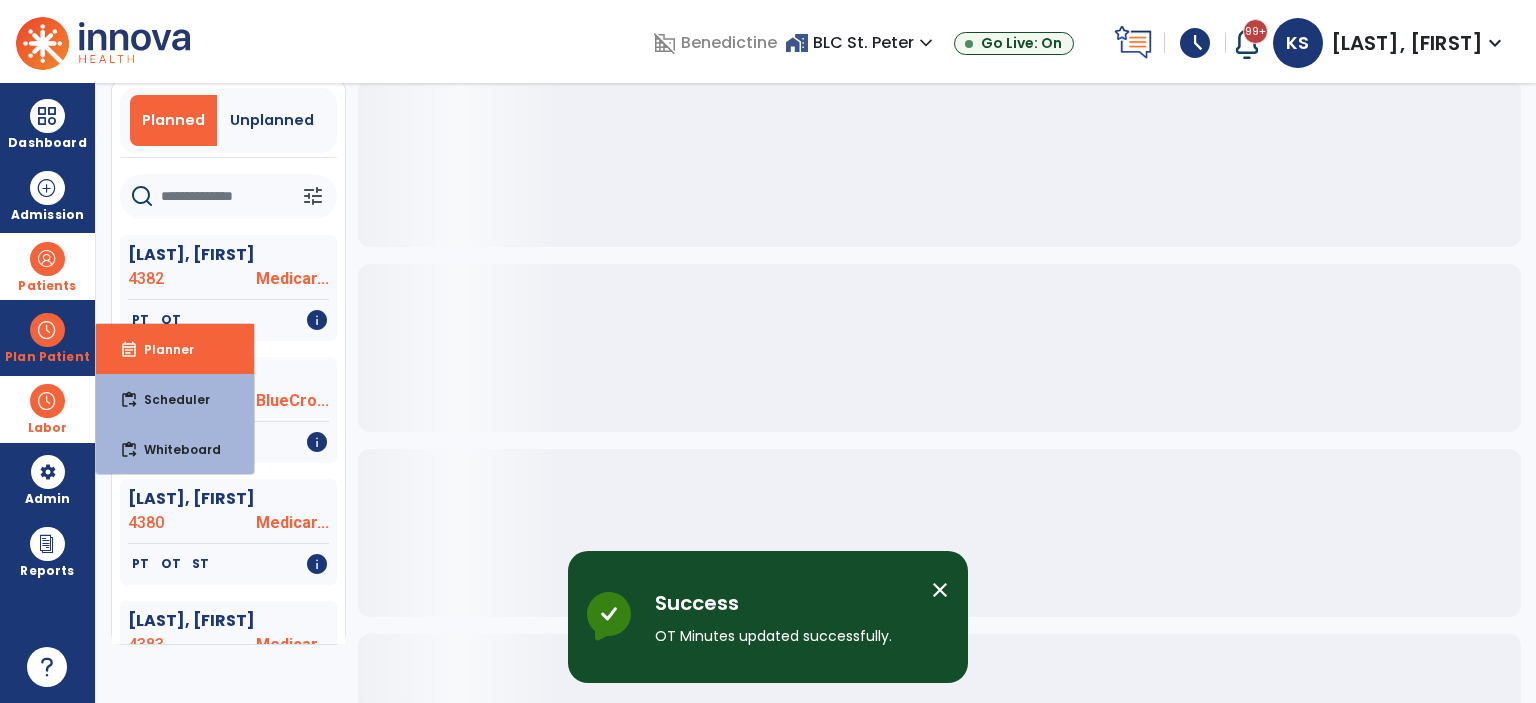 click 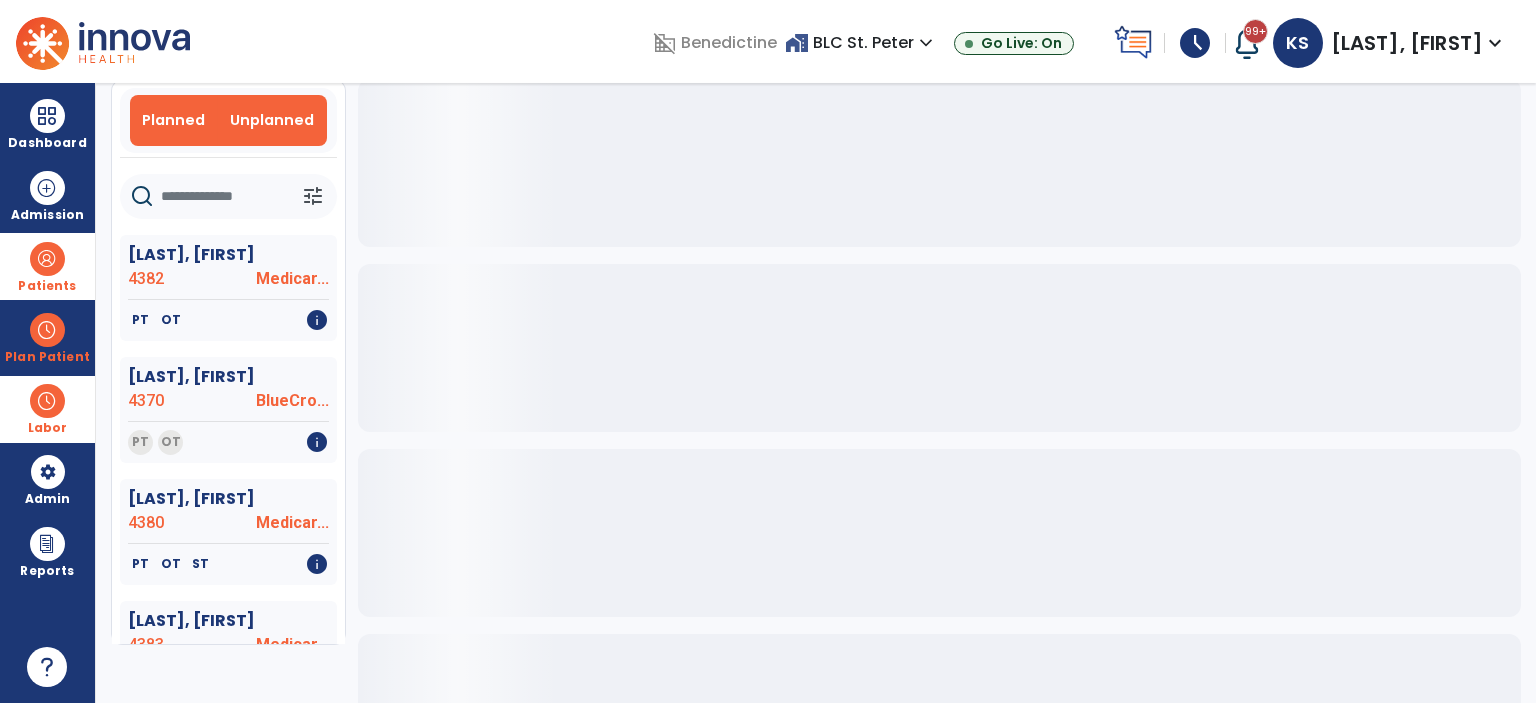click on "Unplanned" at bounding box center [272, 120] 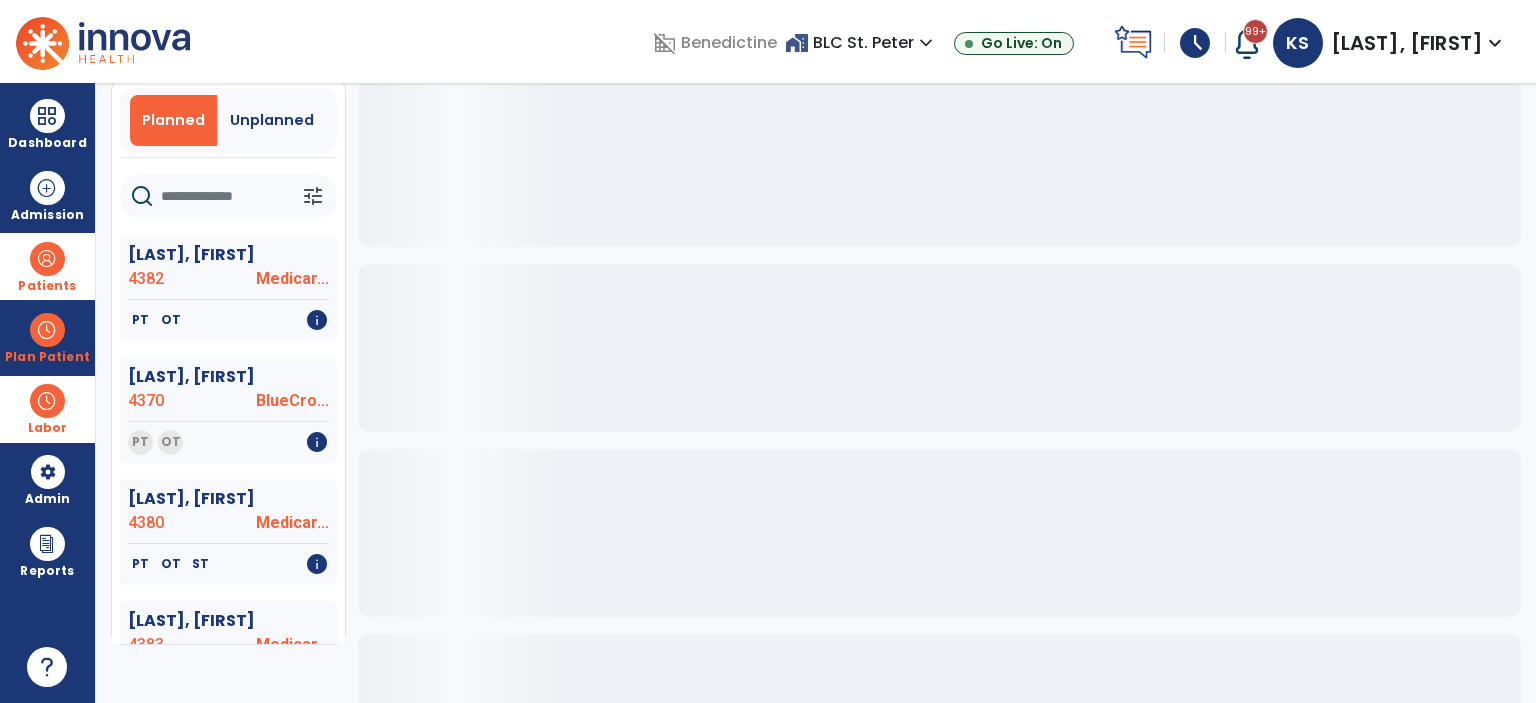 scroll, scrollTop: 36, scrollLeft: 0, axis: vertical 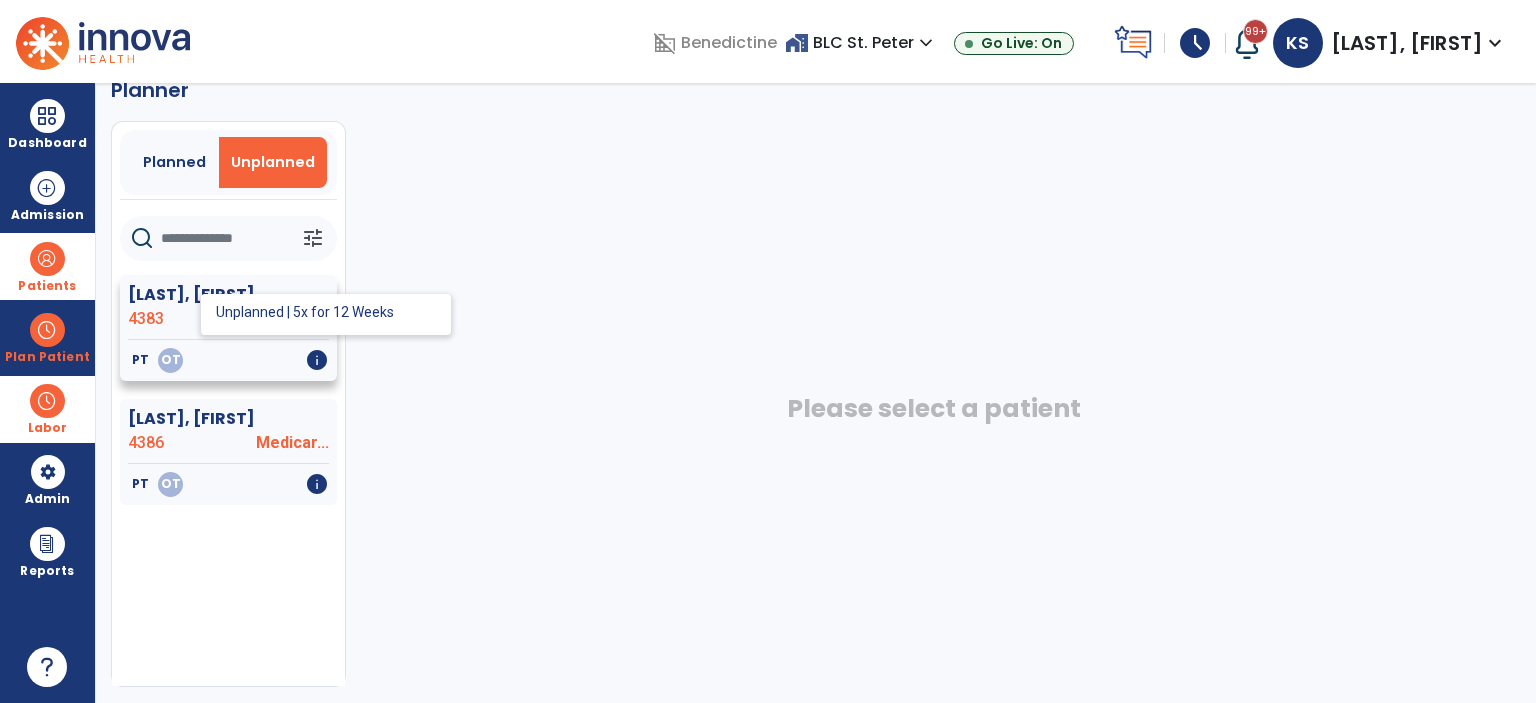 click on "OT" 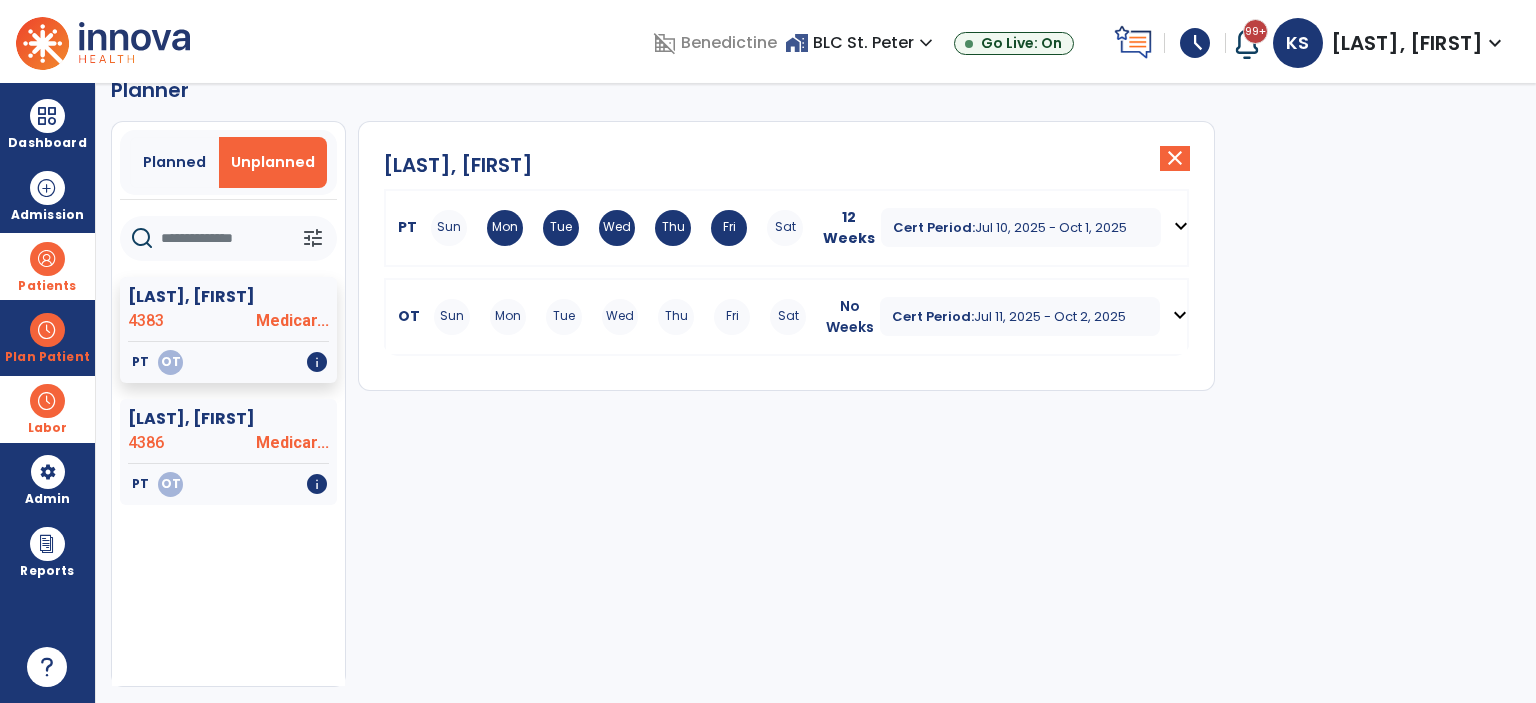 click on "Sun Mon Tue Wed Thu Fri Sat" at bounding box center [620, 317] 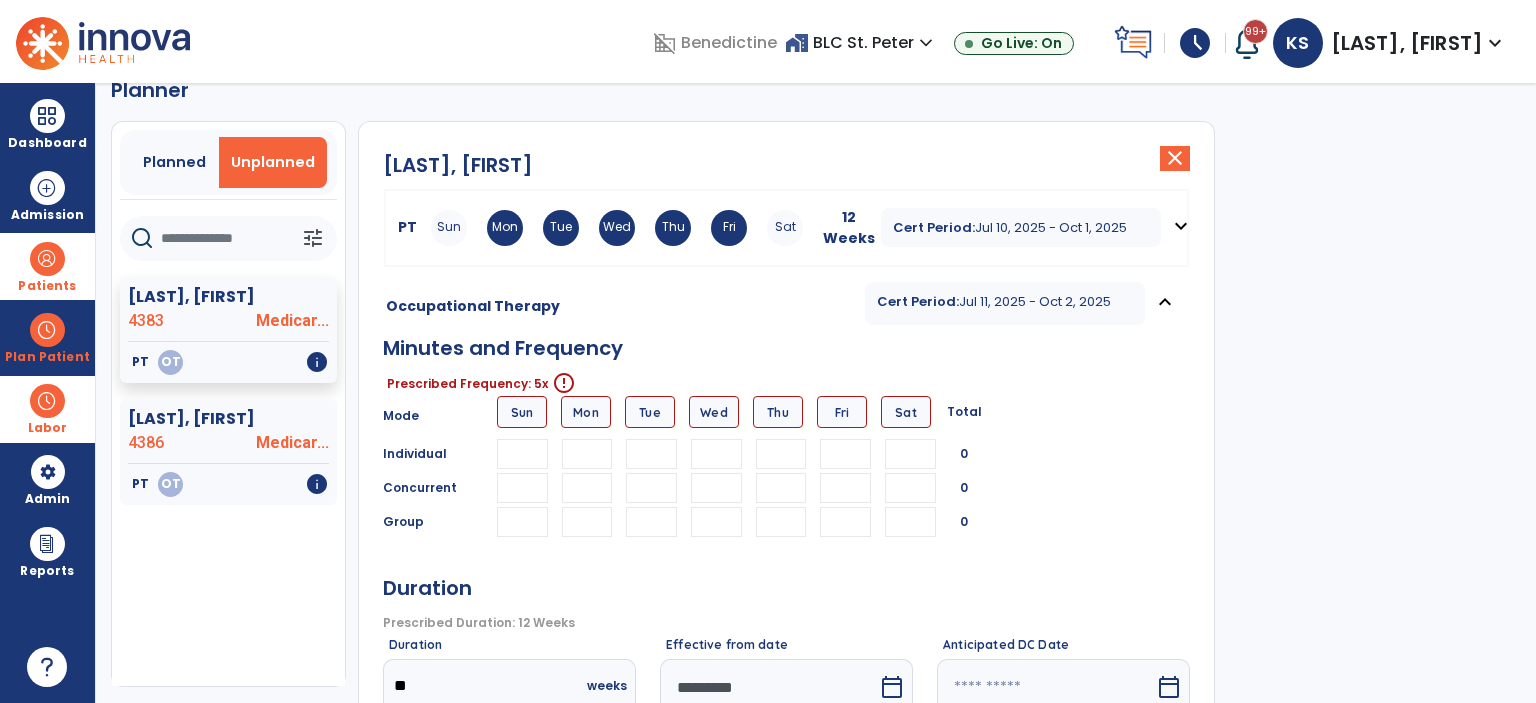 click at bounding box center [587, 454] 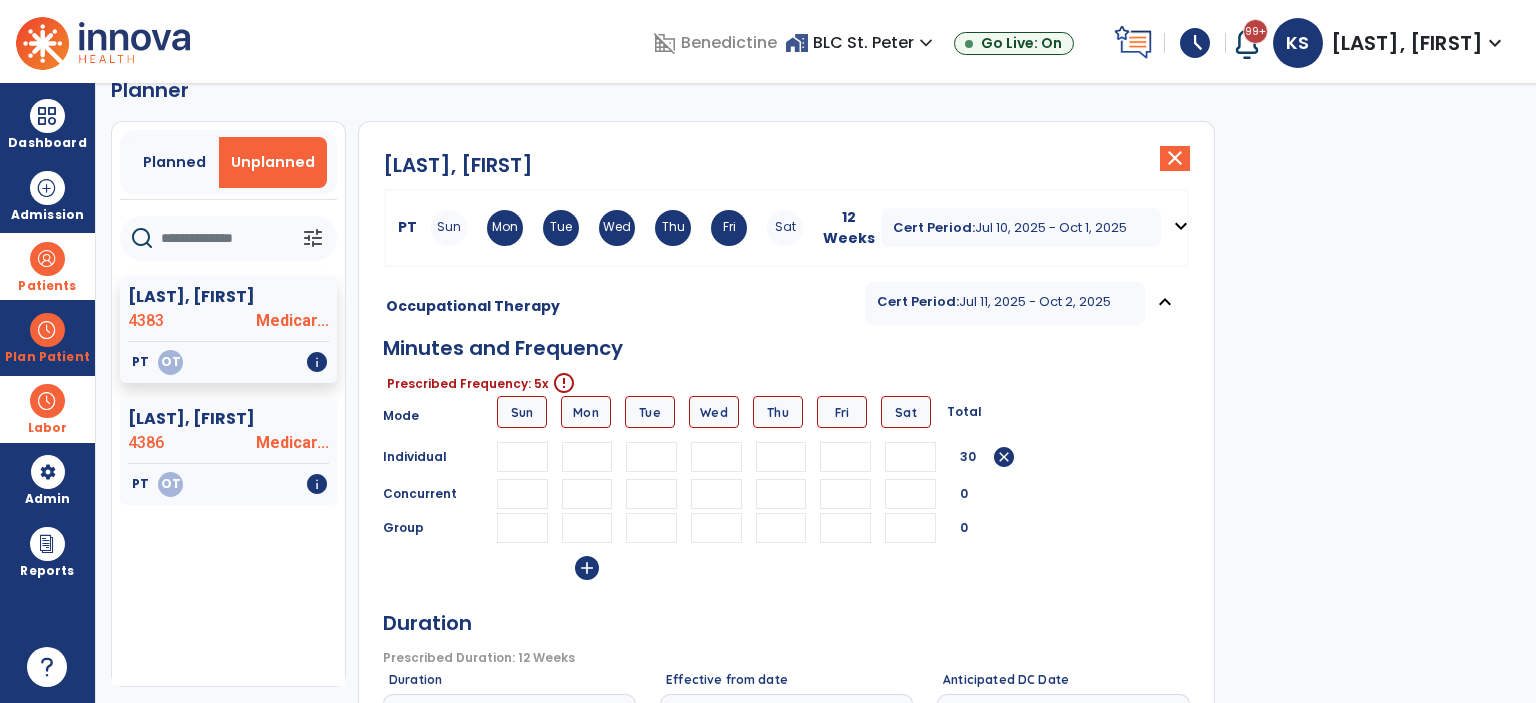 type on "**" 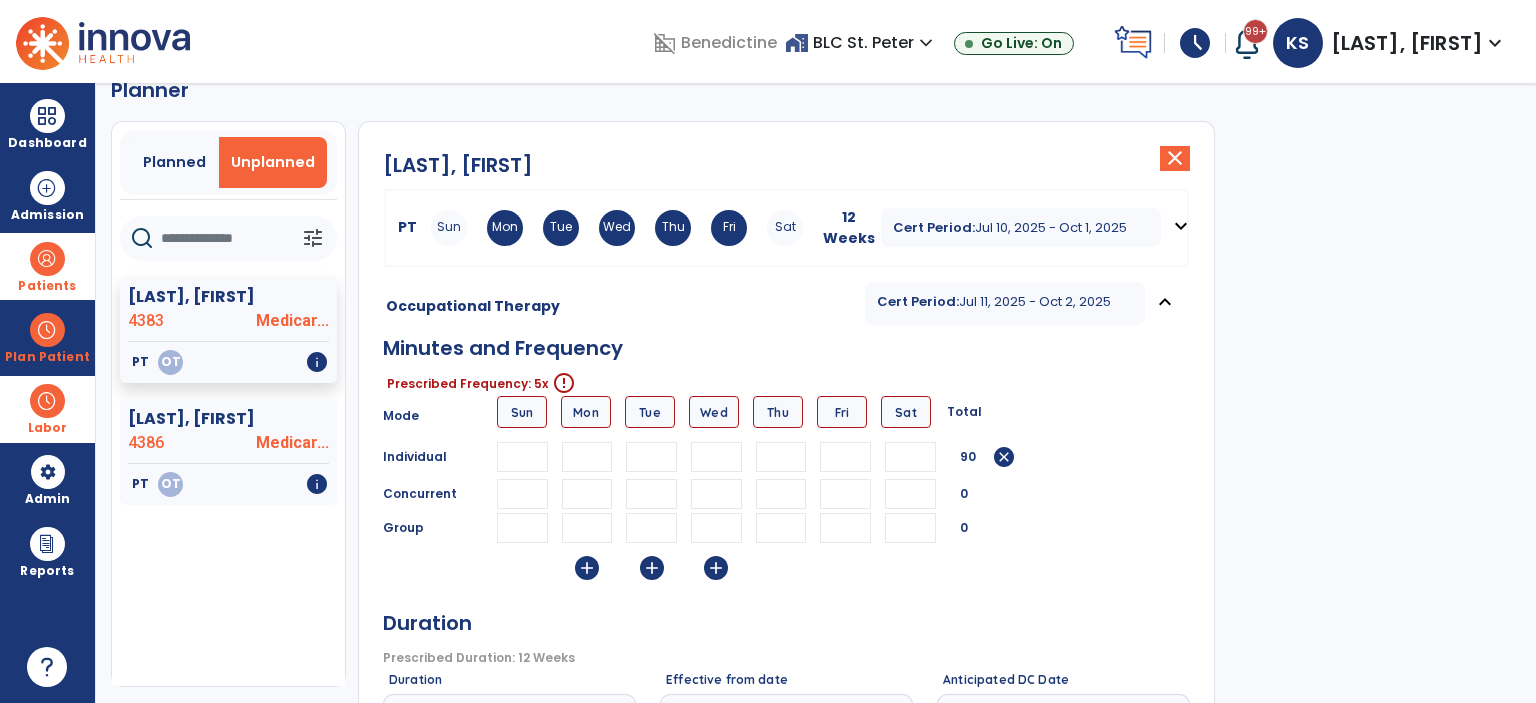 type on "**" 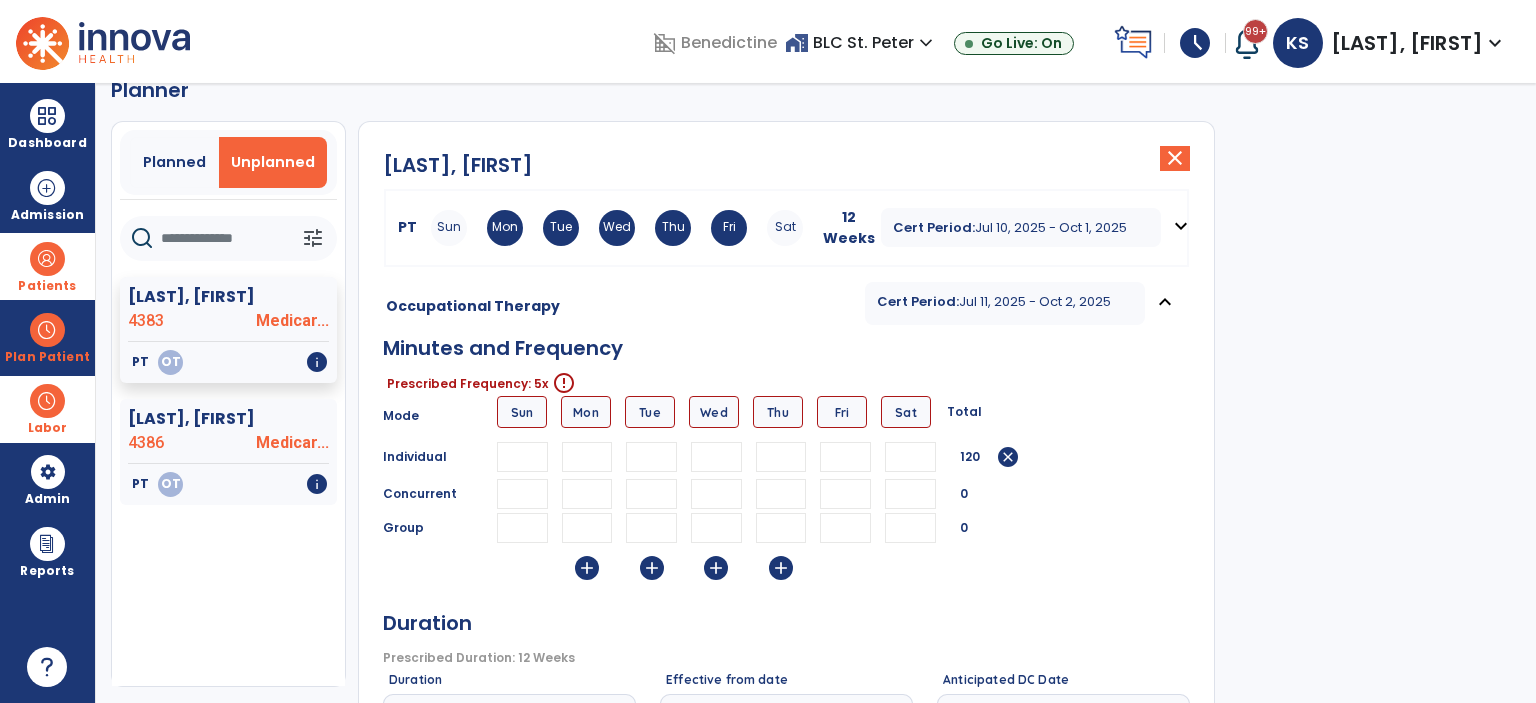 type on "**" 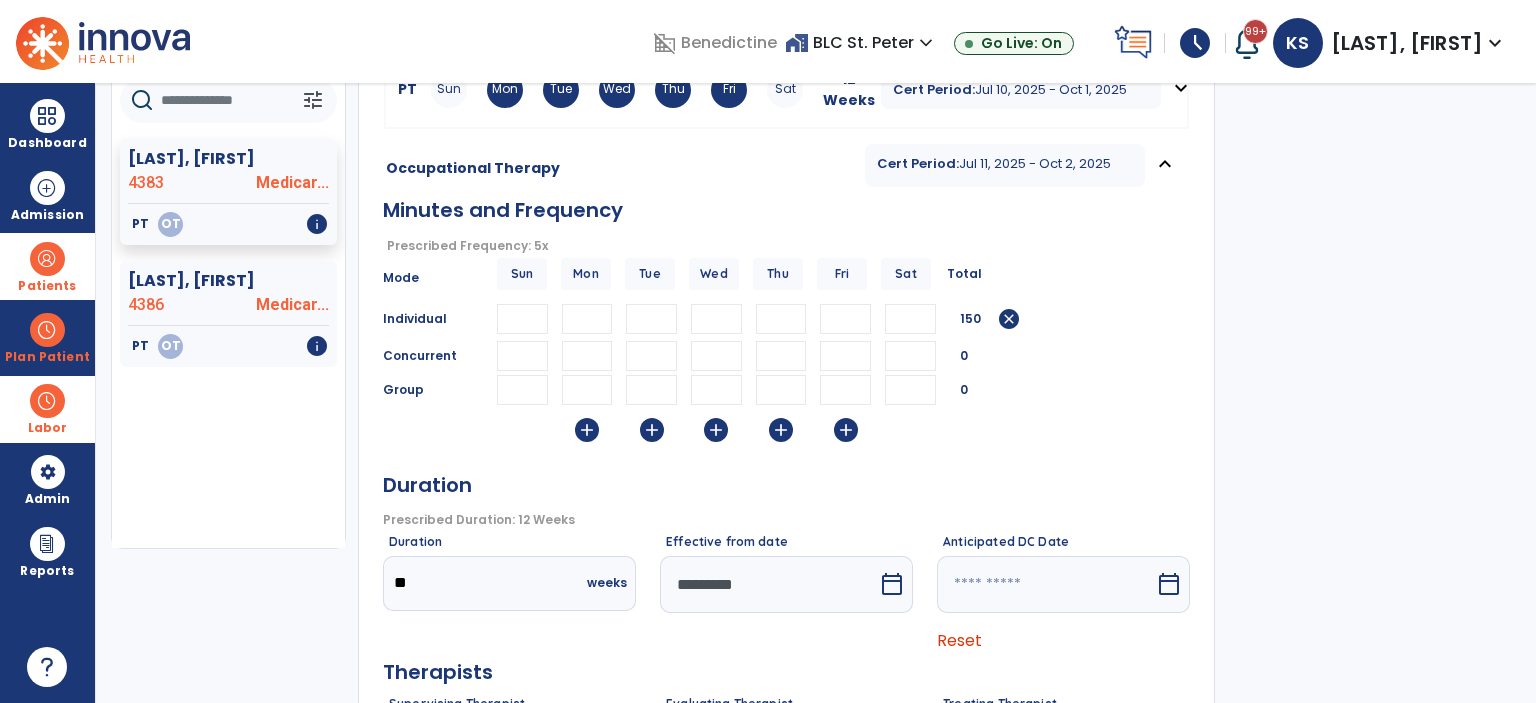 scroll, scrollTop: 390, scrollLeft: 0, axis: vertical 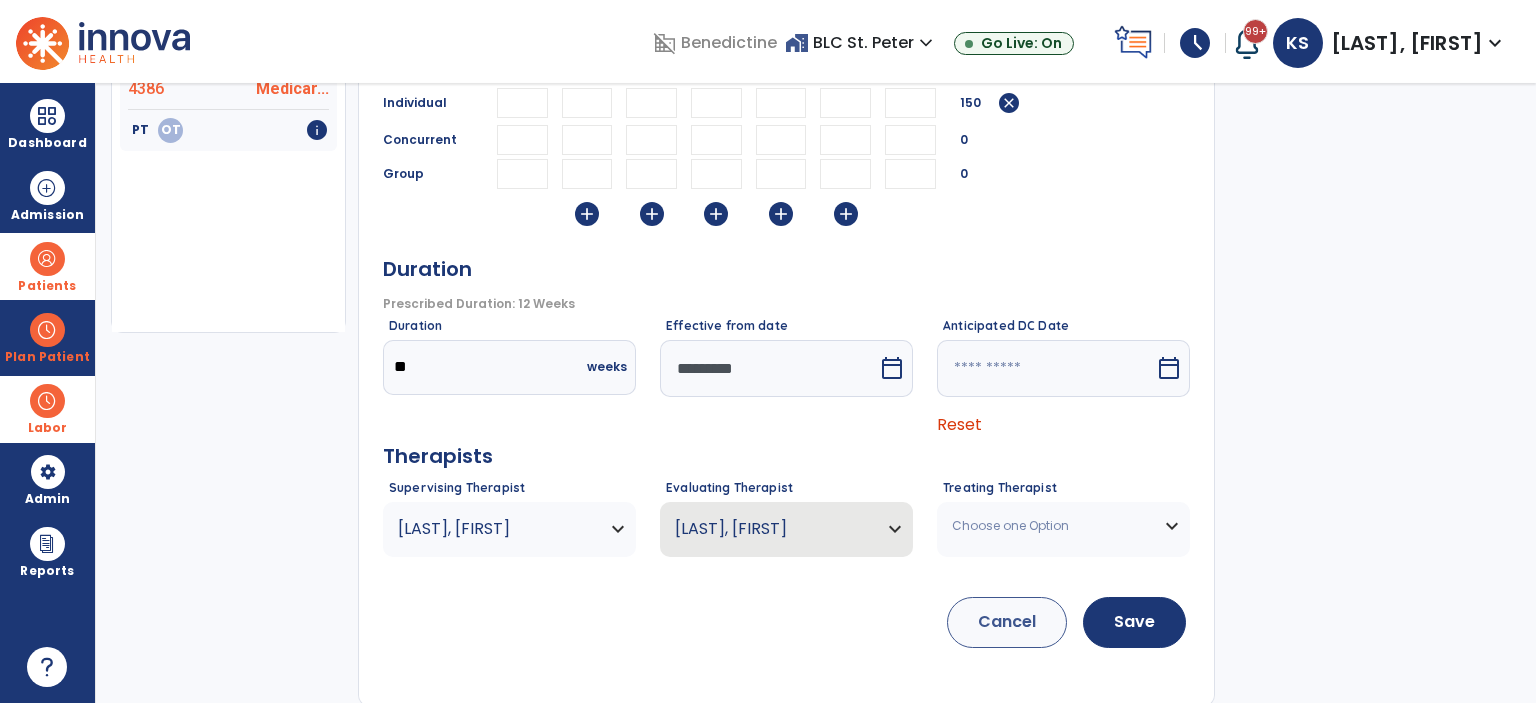 type on "**" 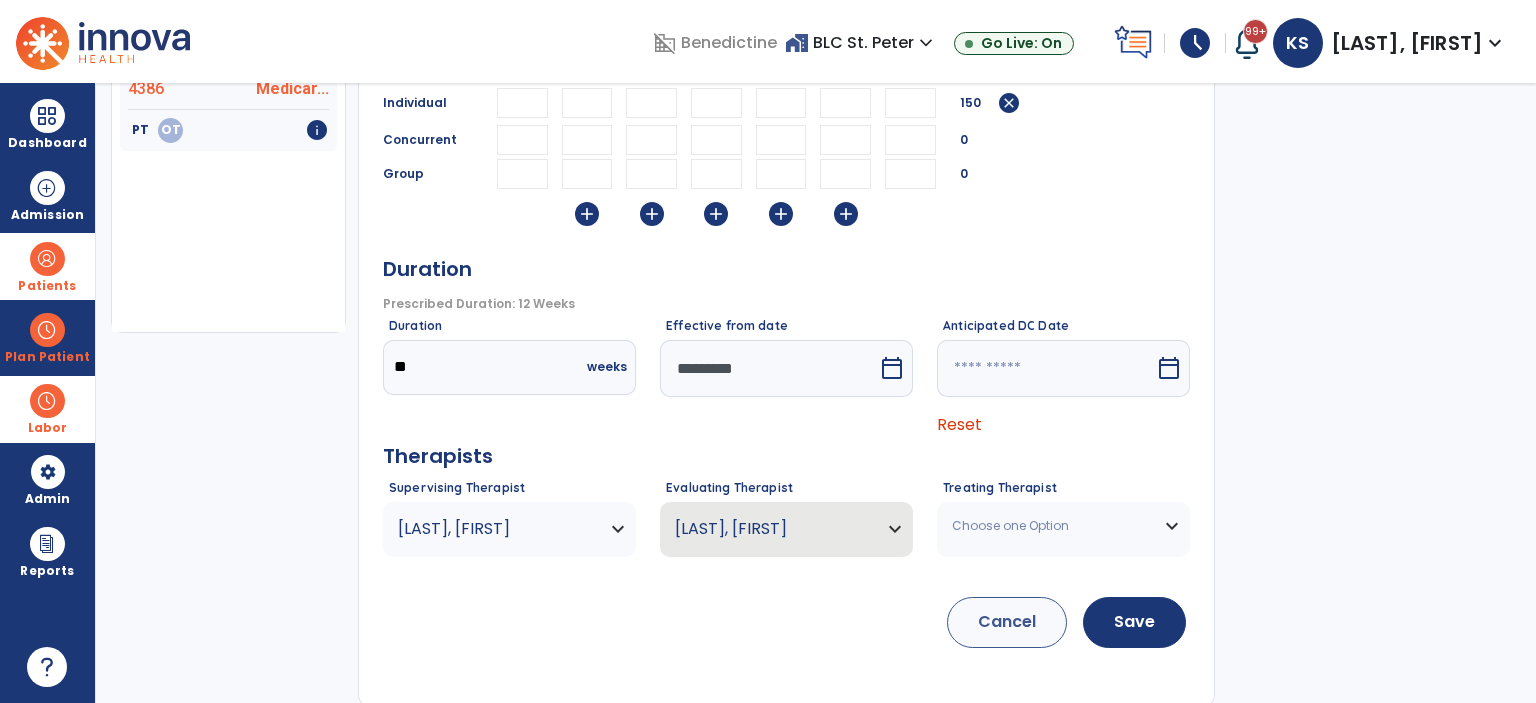 click on "Choose one Option" at bounding box center (509, 529) 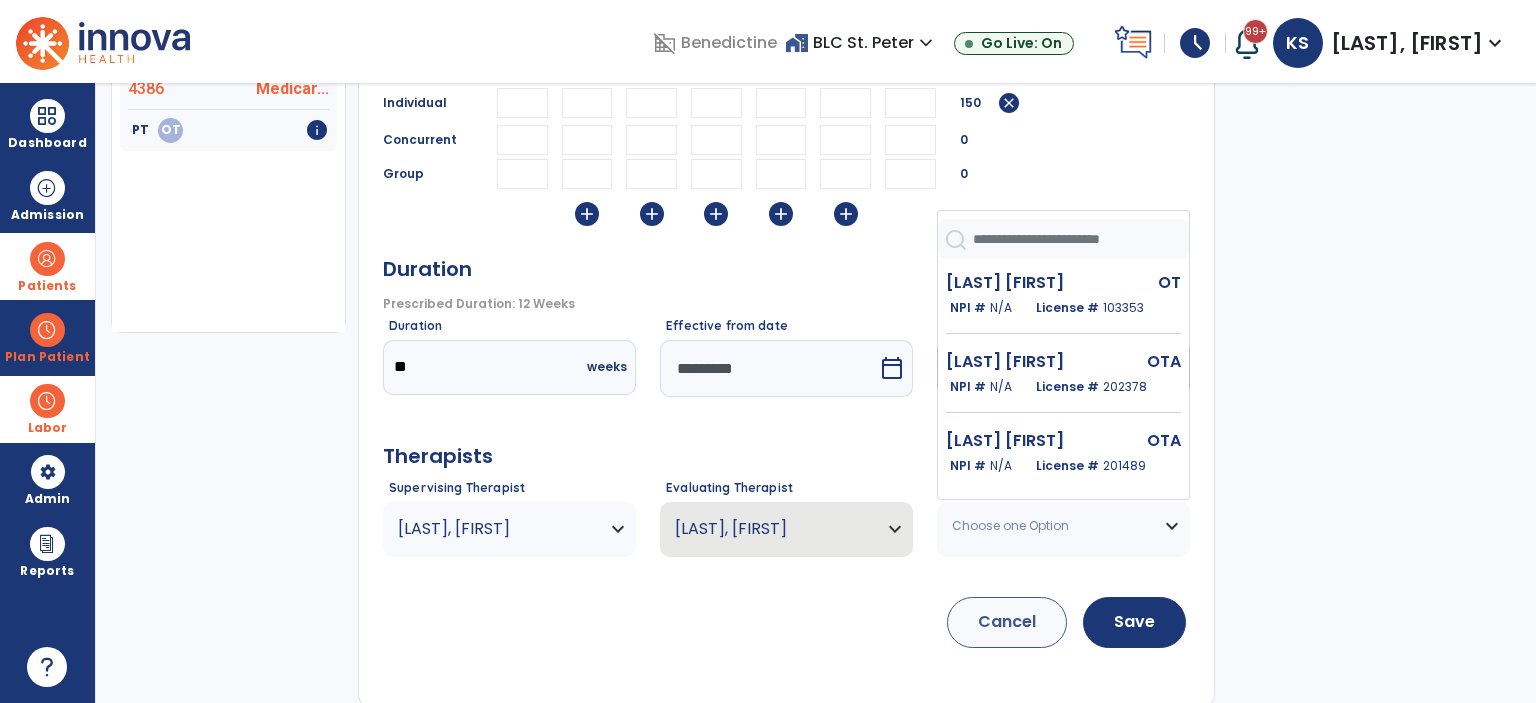 type 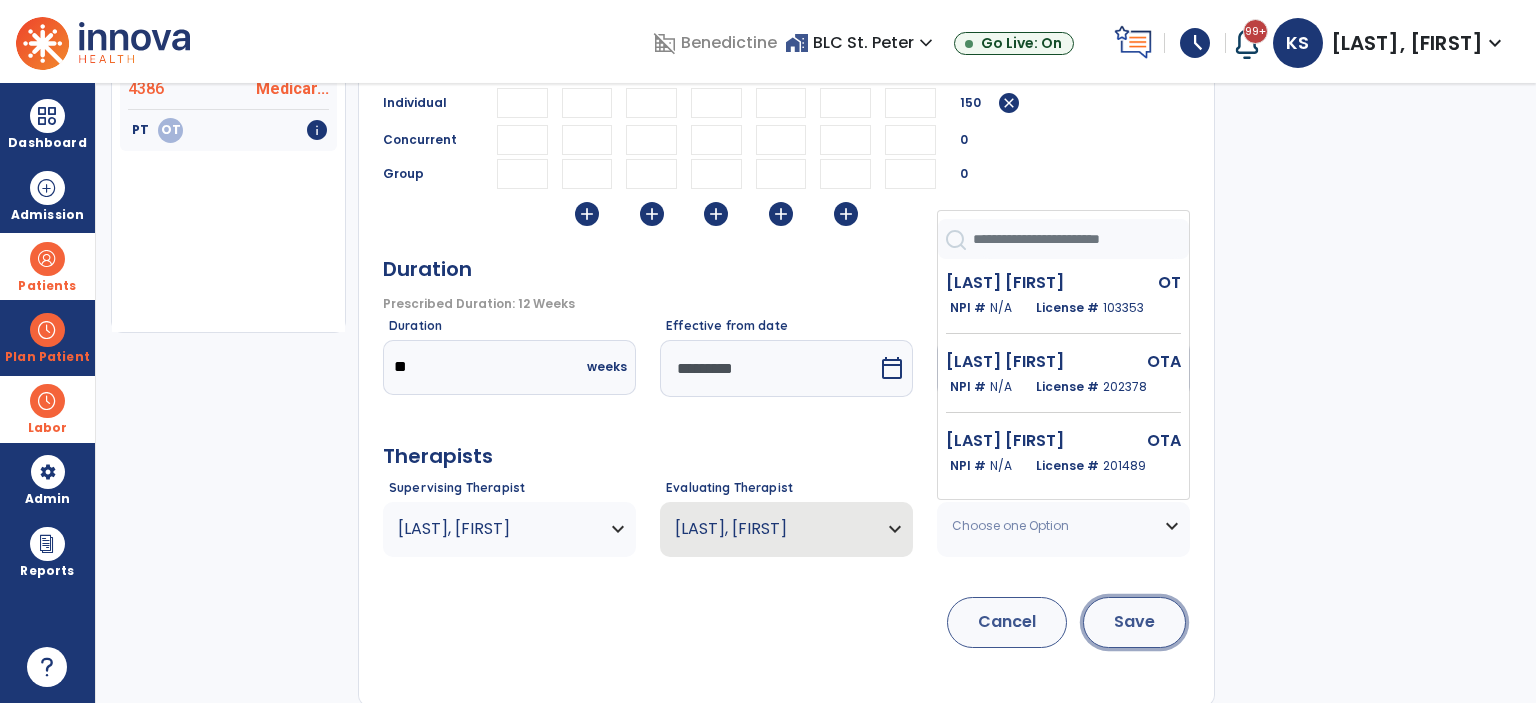 click on "Save" at bounding box center [1134, 622] 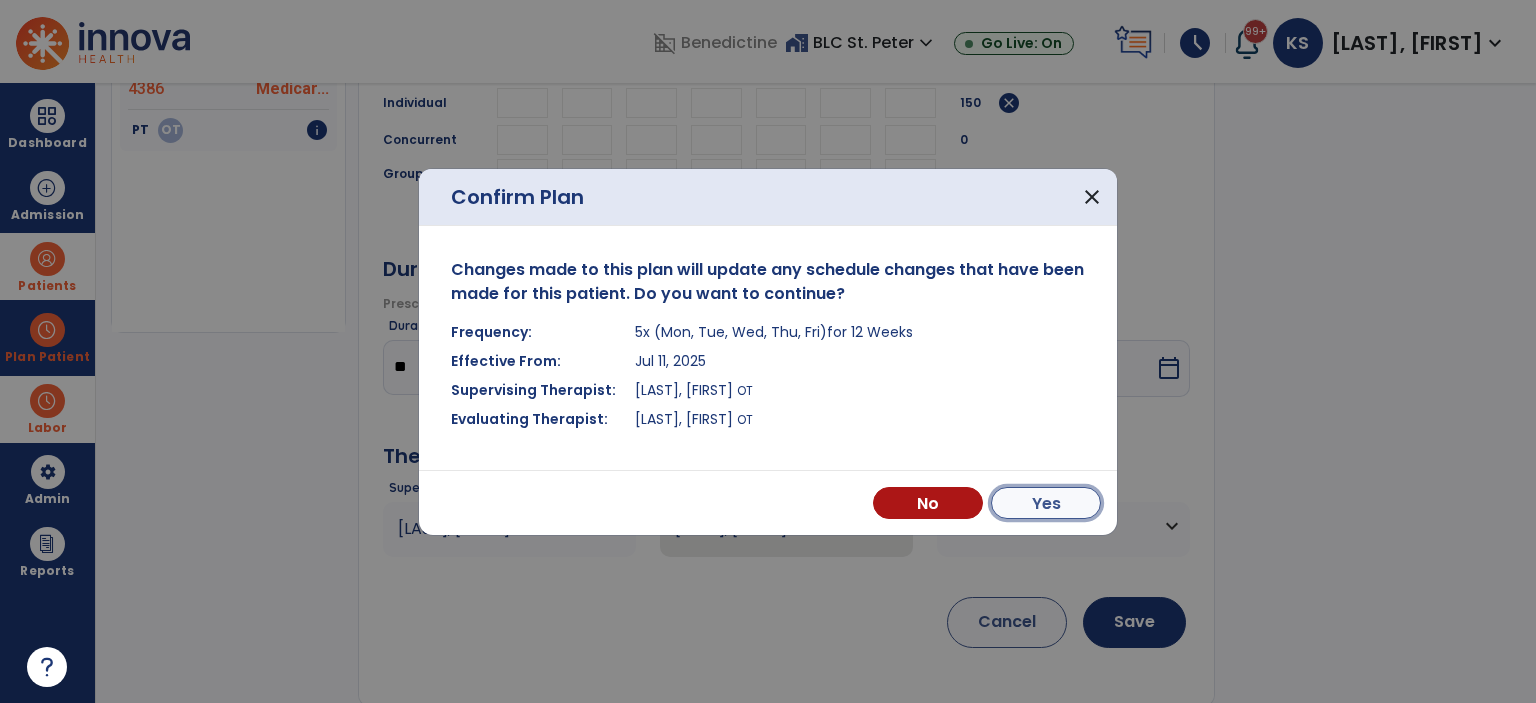 click on "Yes" at bounding box center [1046, 503] 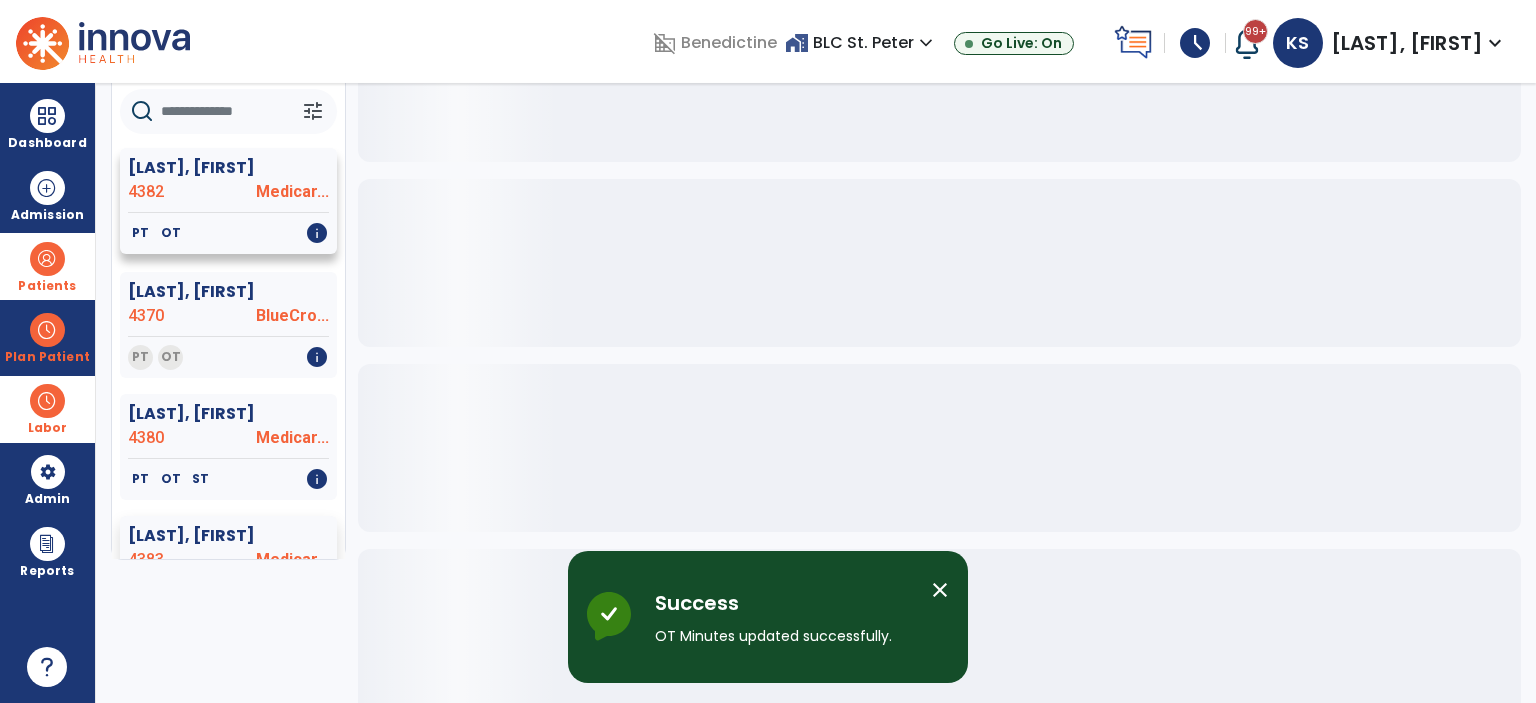 scroll, scrollTop: 0, scrollLeft: 0, axis: both 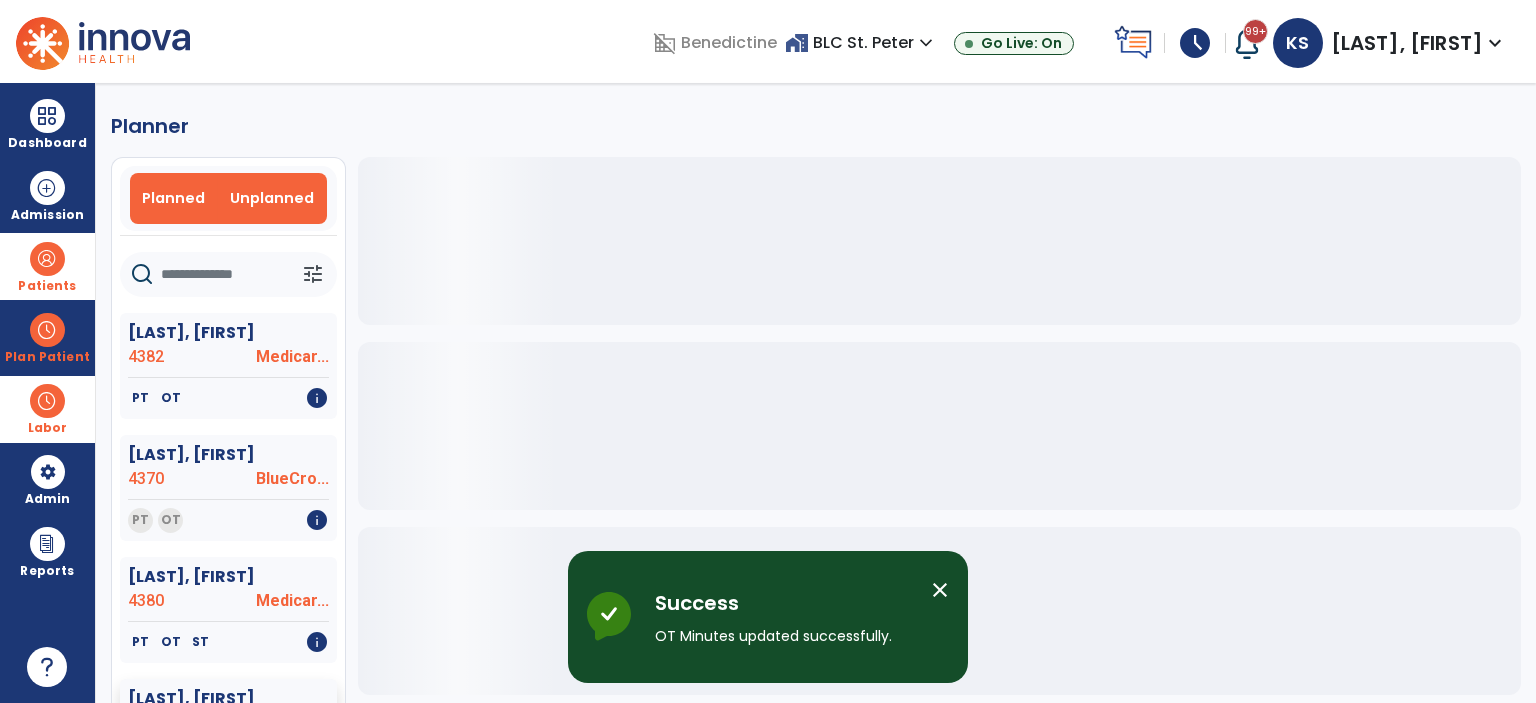 click on "Unplanned" at bounding box center [272, 198] 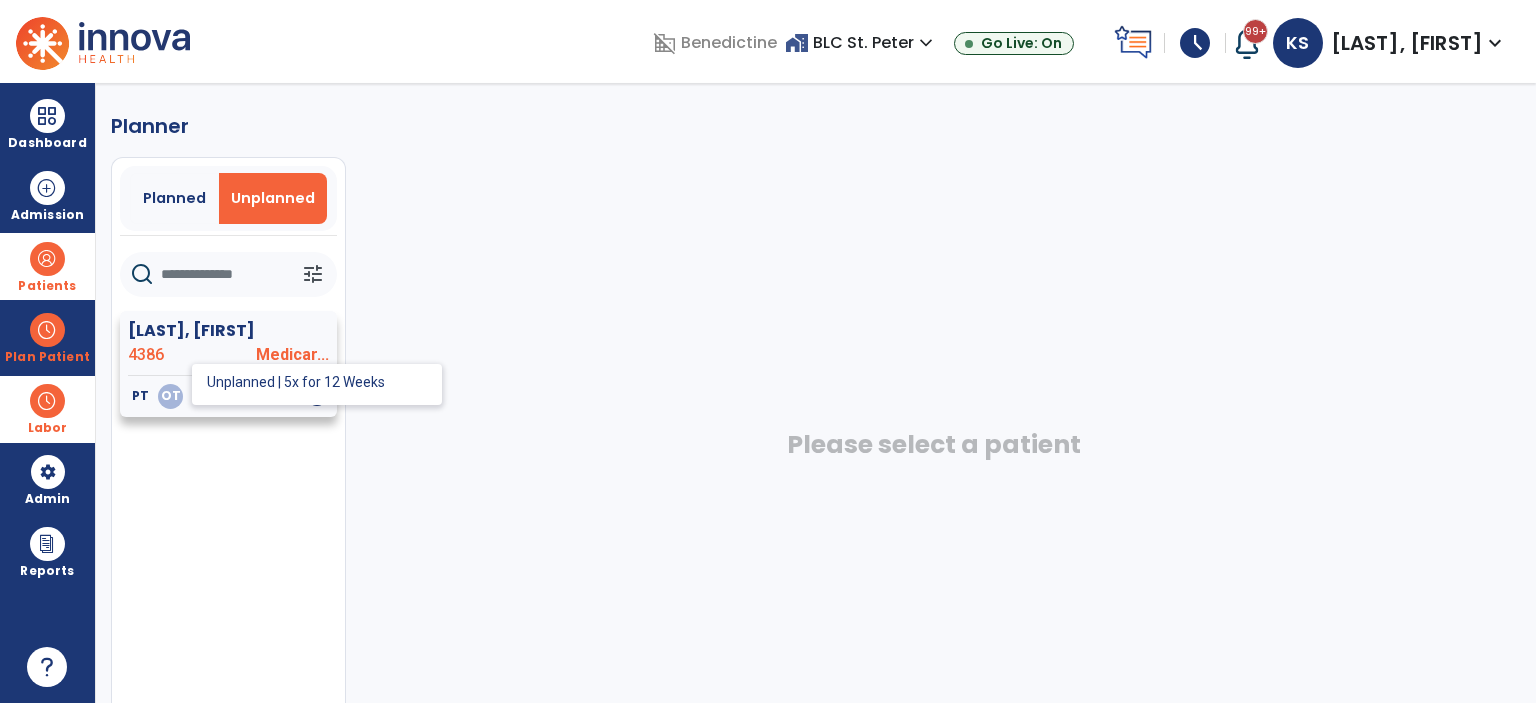 click on "OT" 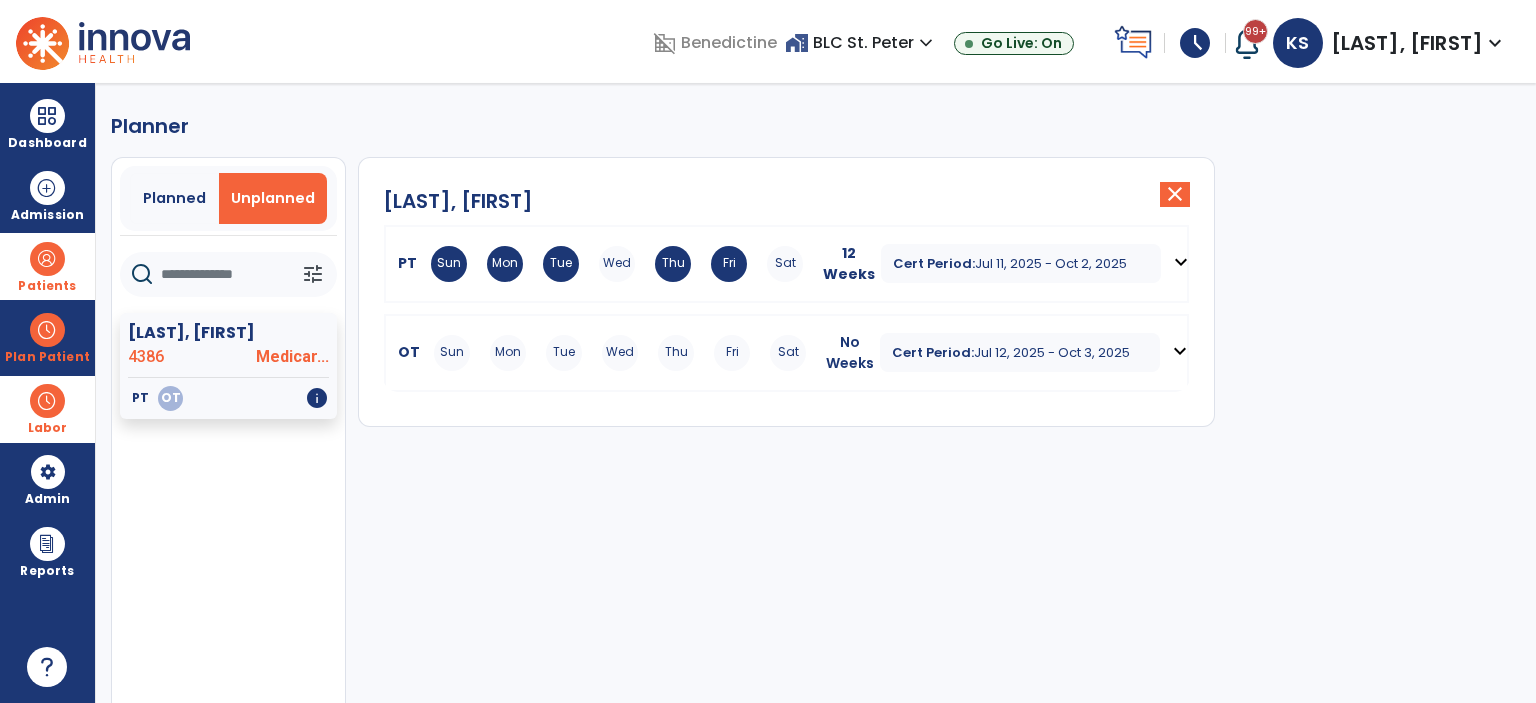 click on "Sun Mon Tue Wed Thu Fri Sat" at bounding box center [620, 353] 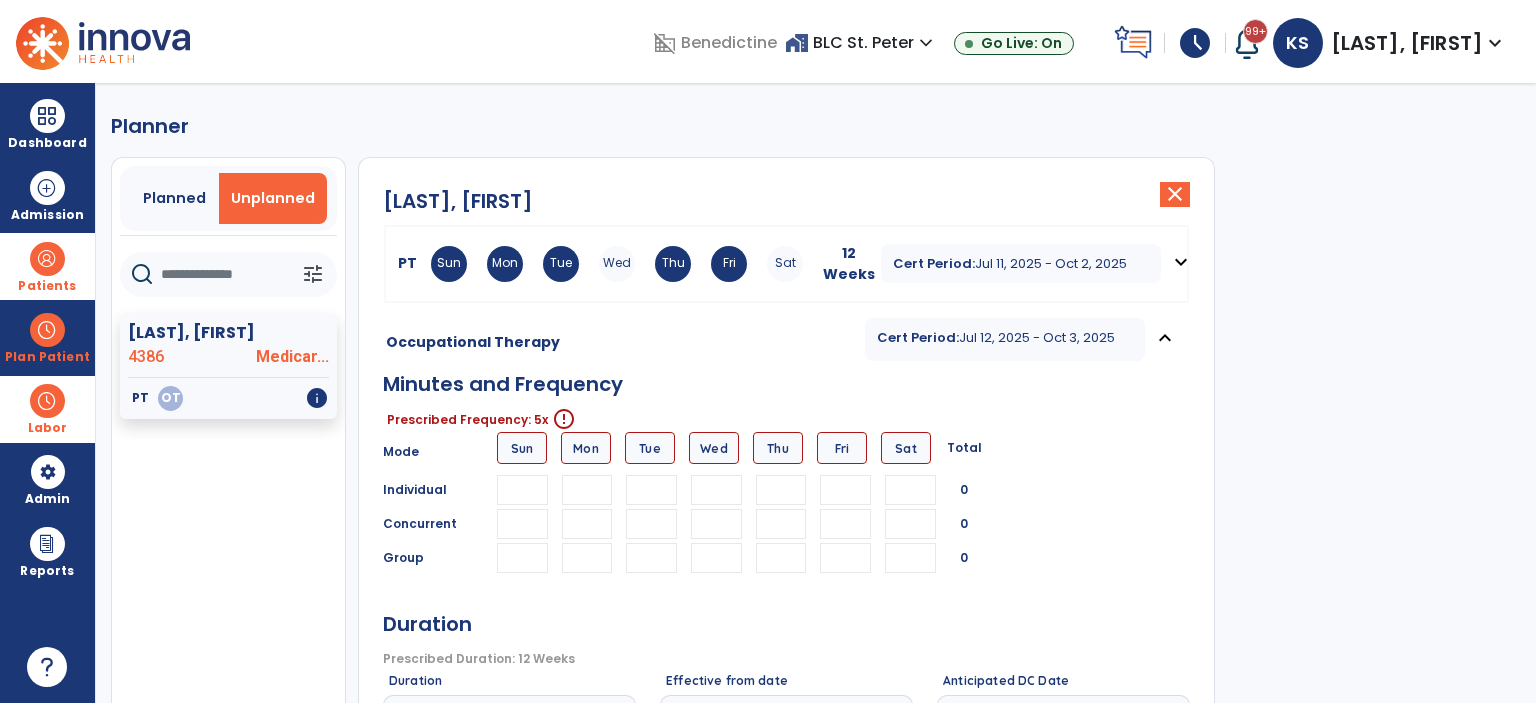 click at bounding box center [587, 490] 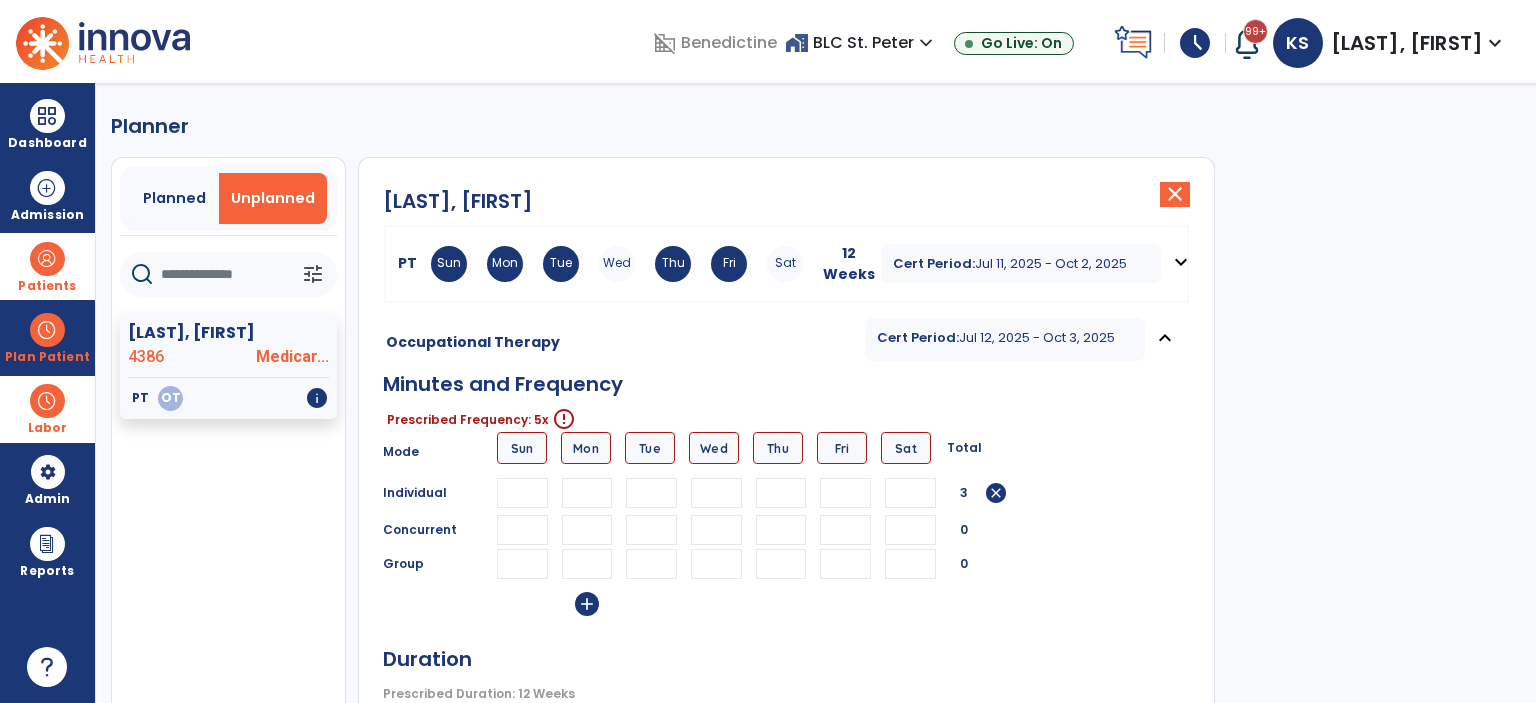 type on "**" 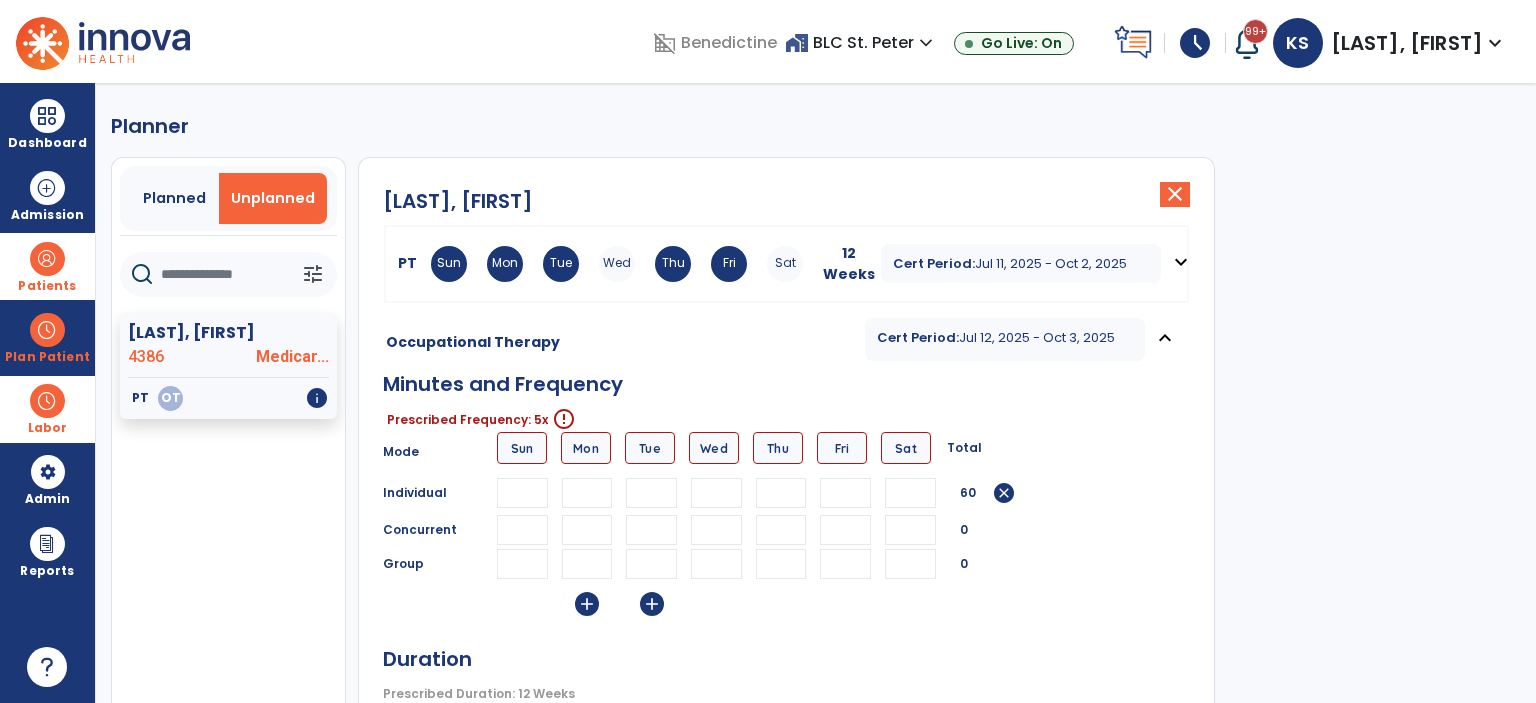 type on "**" 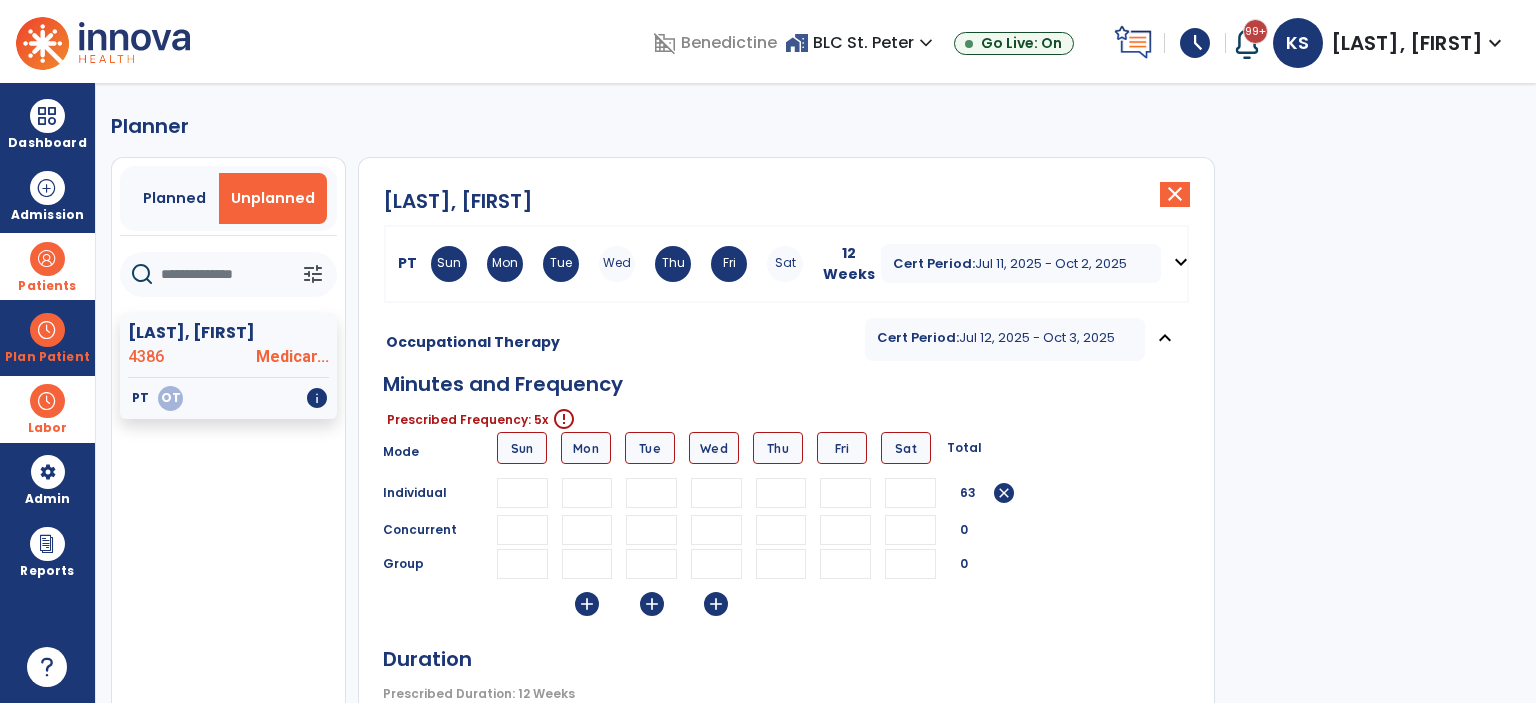 type on "**" 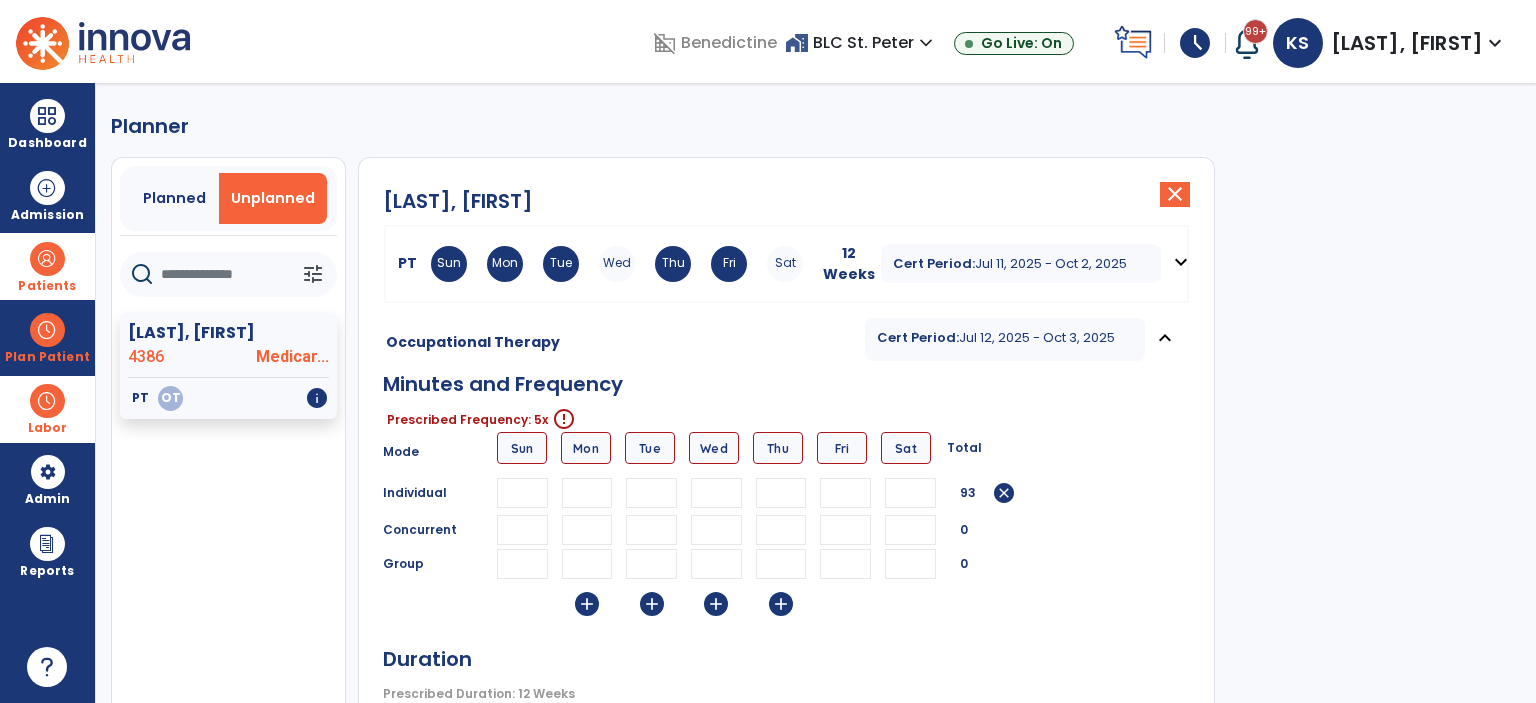 type on "**" 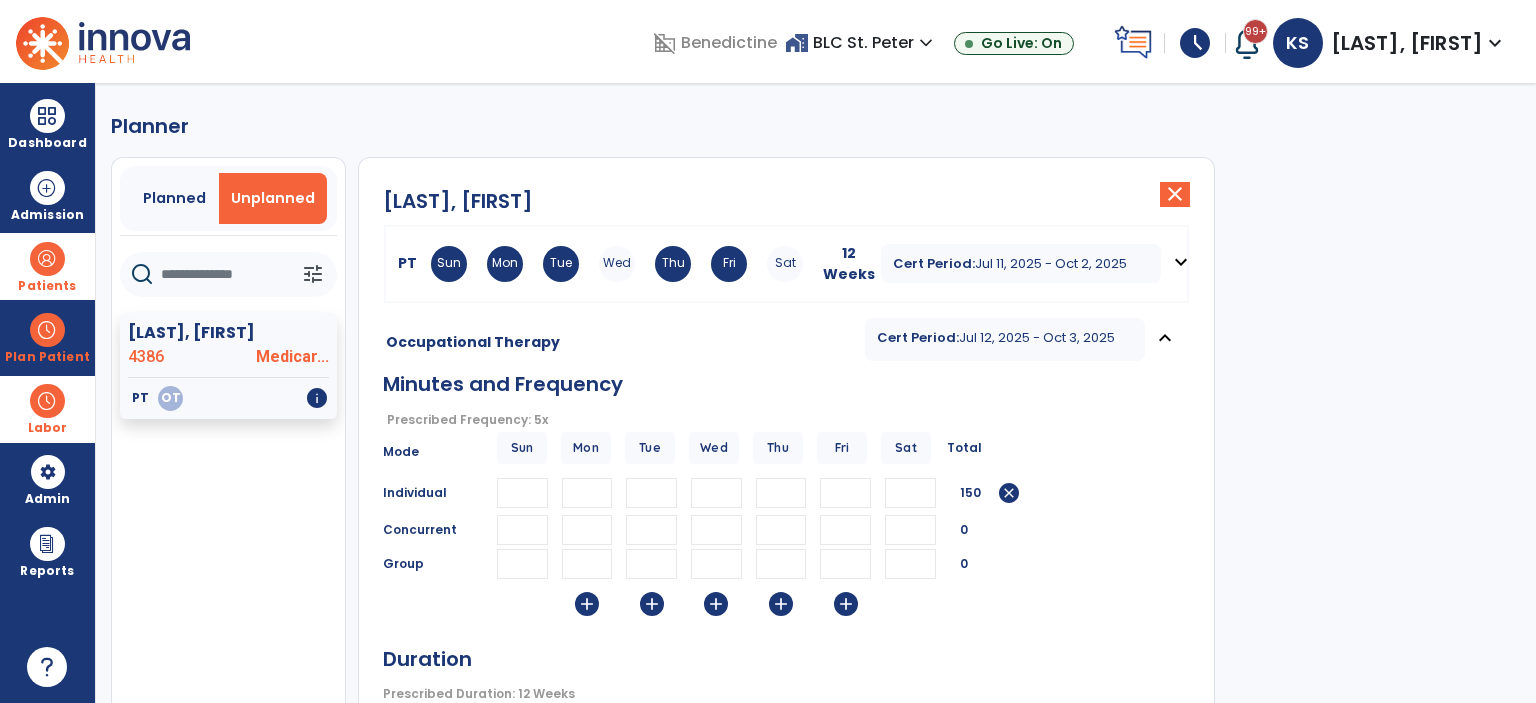 type on "**" 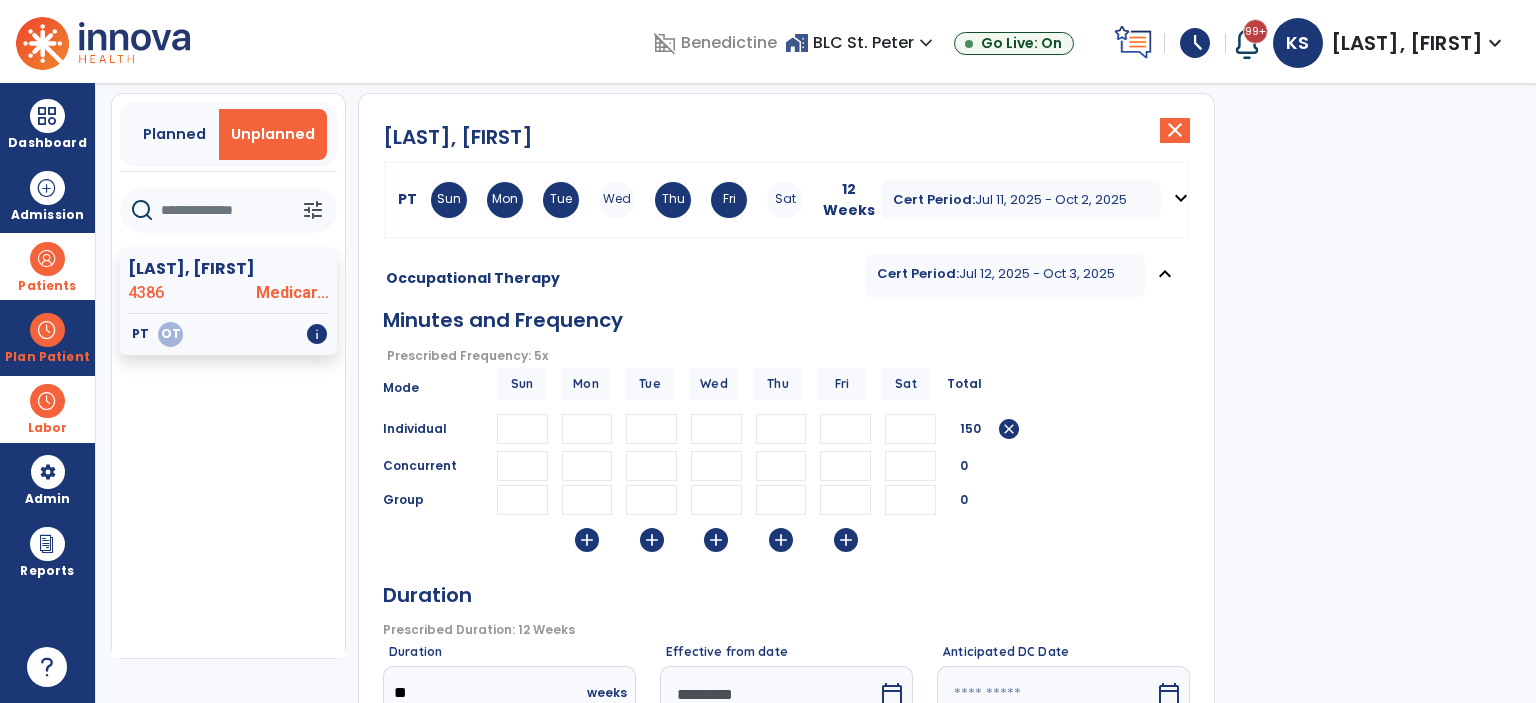 scroll, scrollTop: 390, scrollLeft: 0, axis: vertical 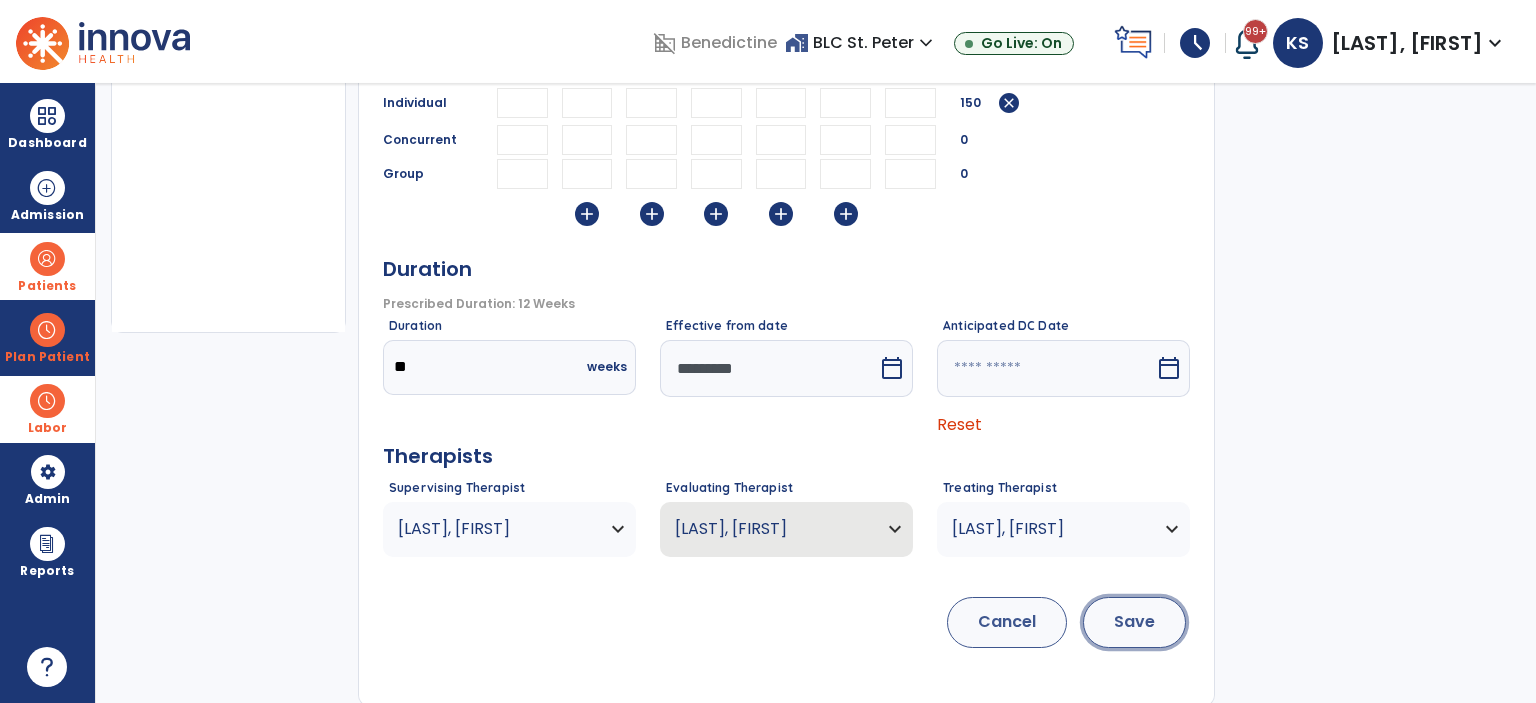 click on "Save" at bounding box center (1134, 622) 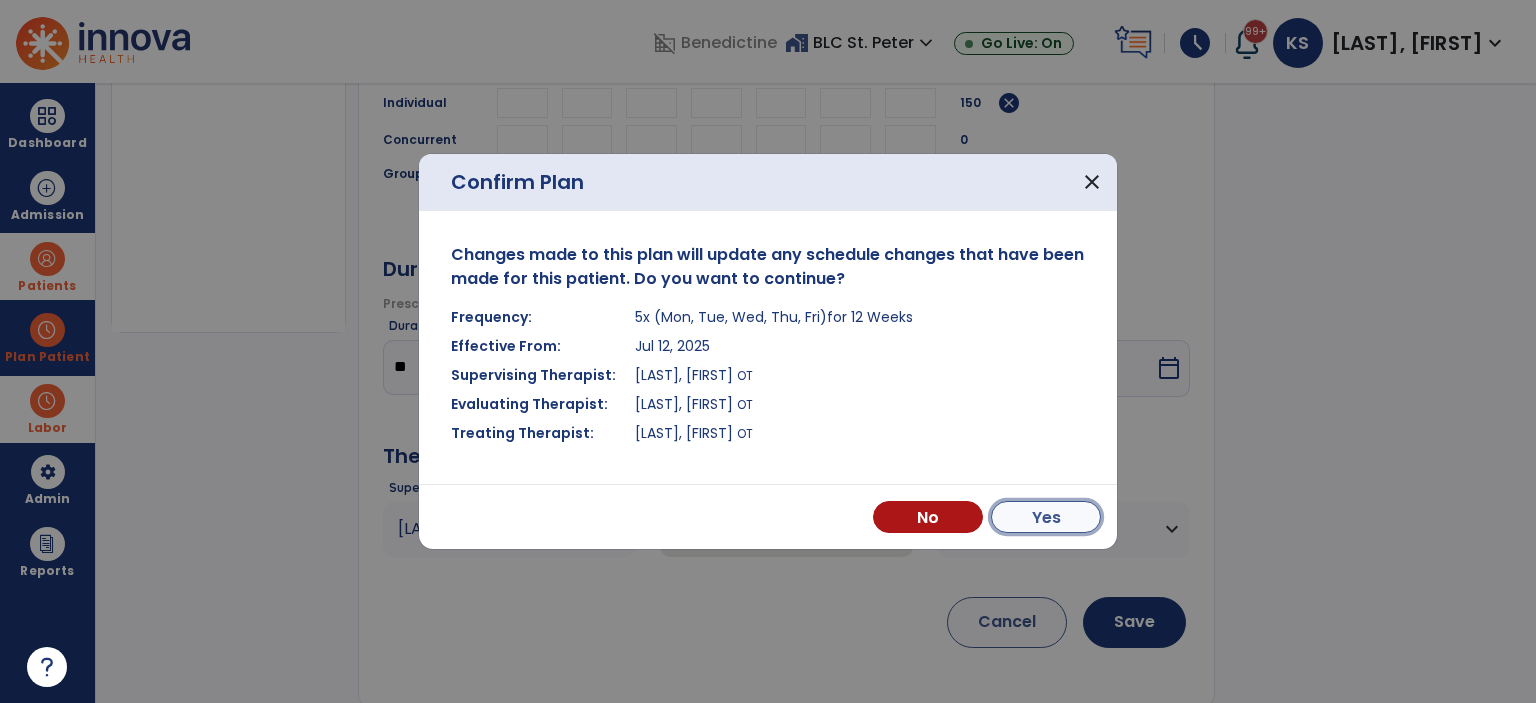 click on "Yes" at bounding box center [1046, 517] 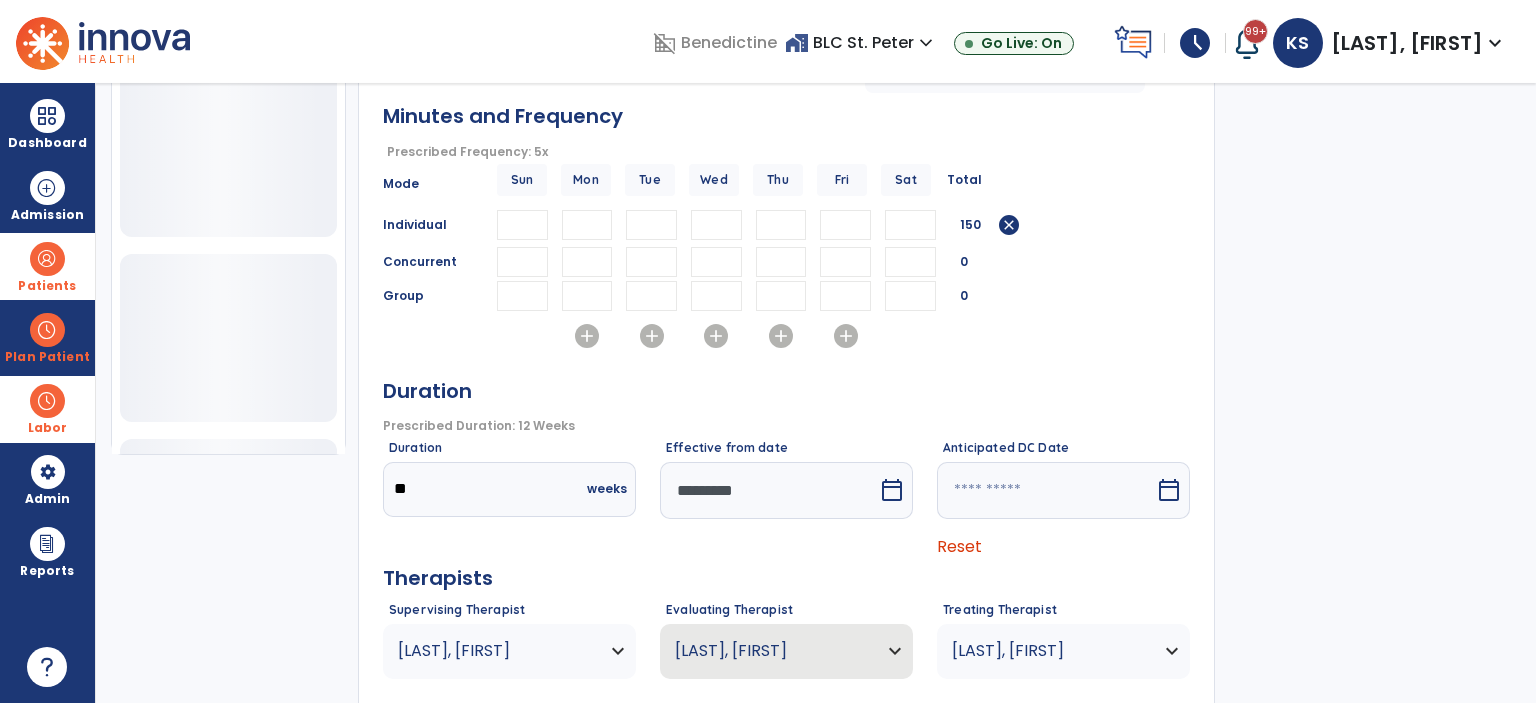 scroll, scrollTop: 0, scrollLeft: 0, axis: both 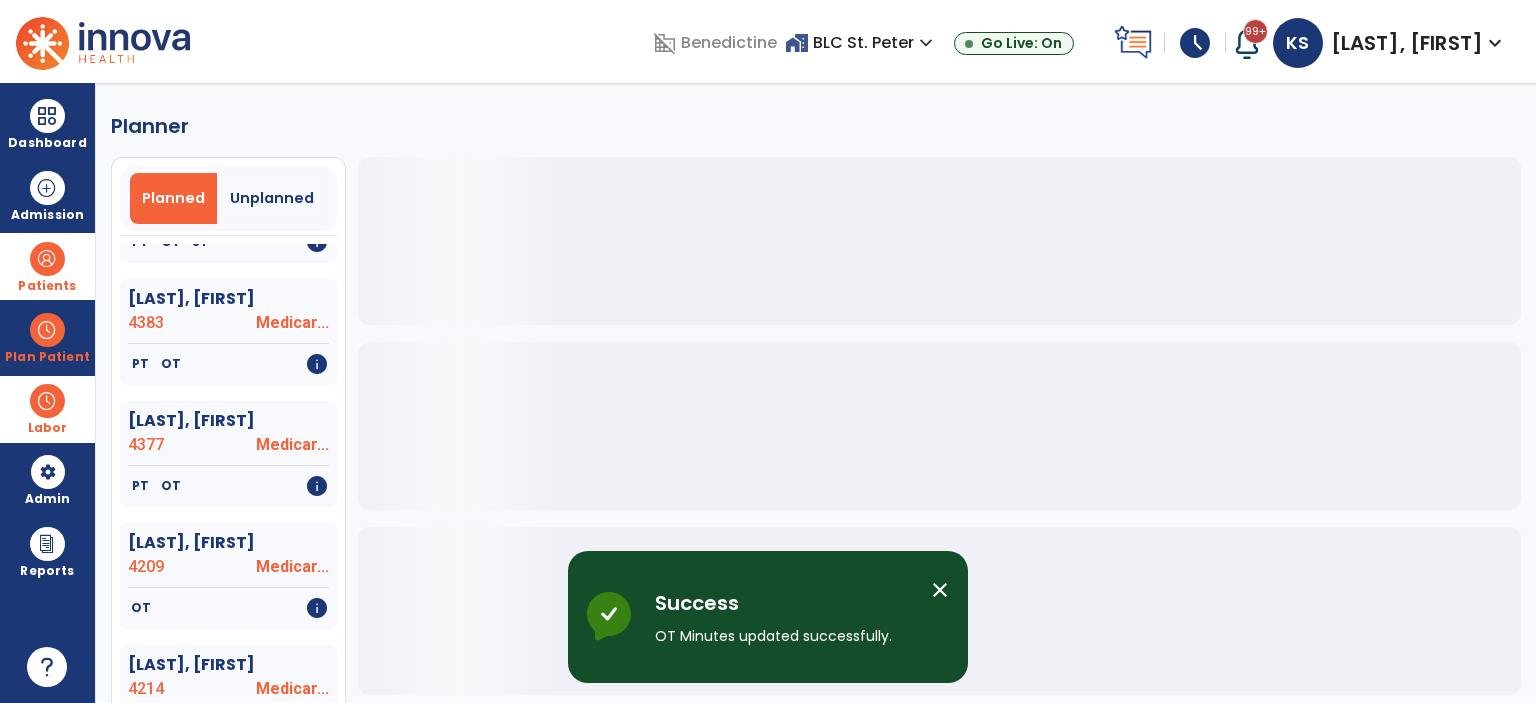 click at bounding box center [47, 259] 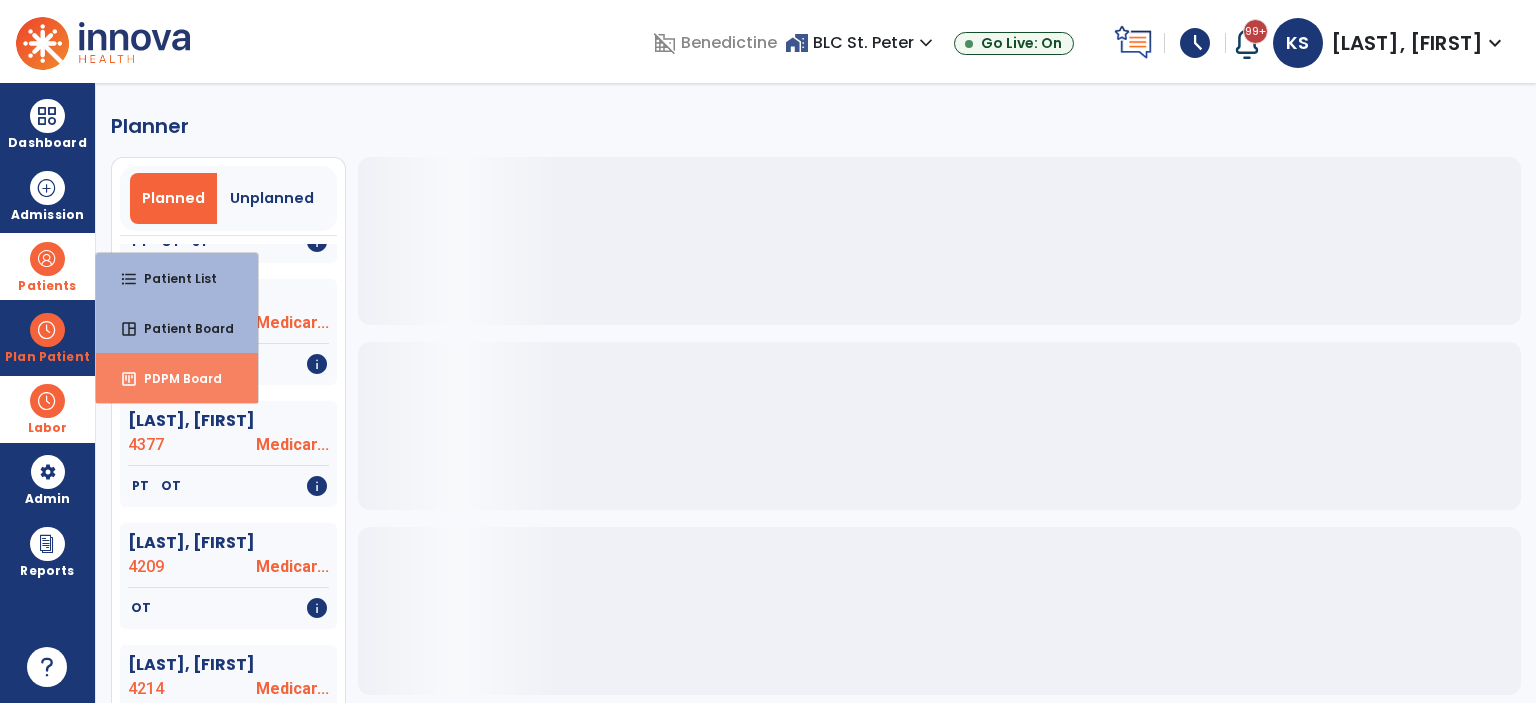 click on "insert_chart  PDPM Board" at bounding box center (177, 378) 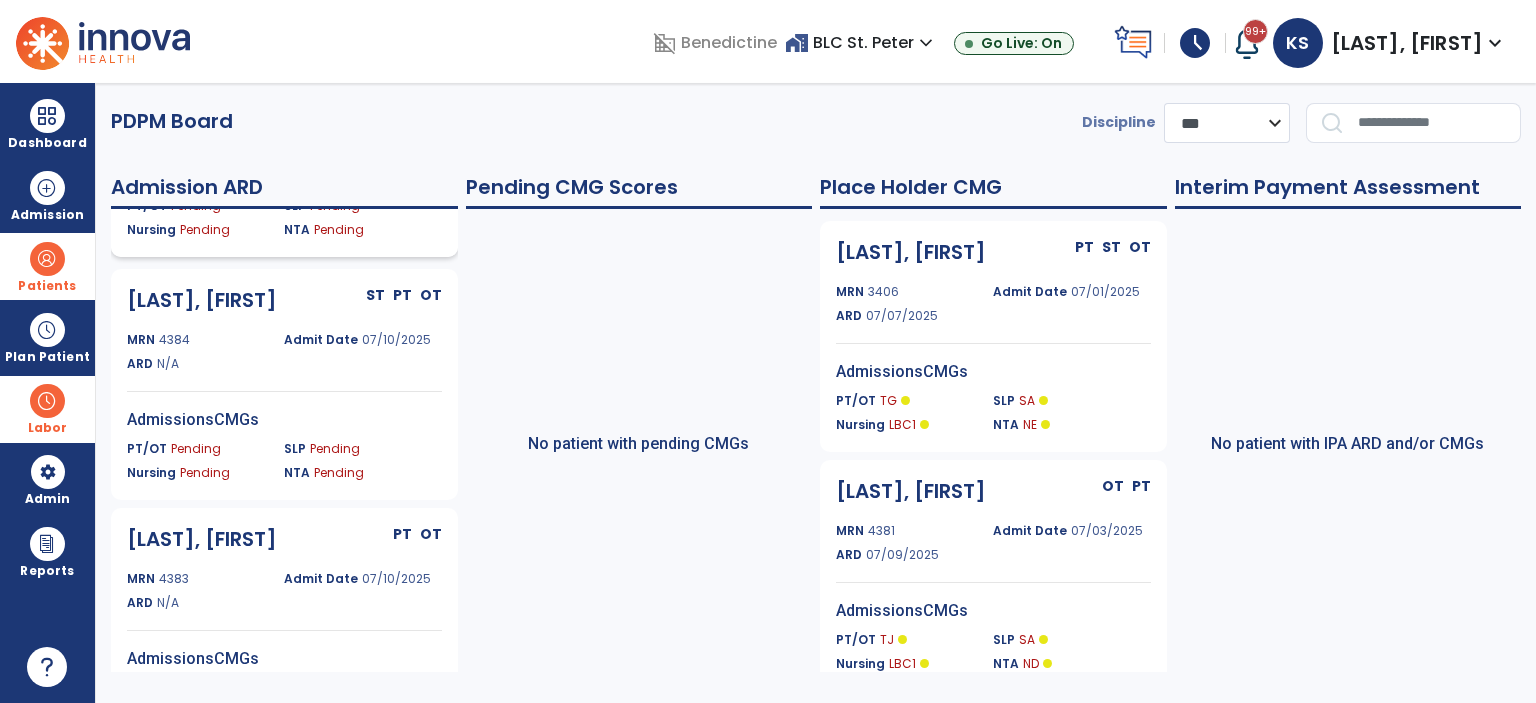 scroll, scrollTop: 0, scrollLeft: 0, axis: both 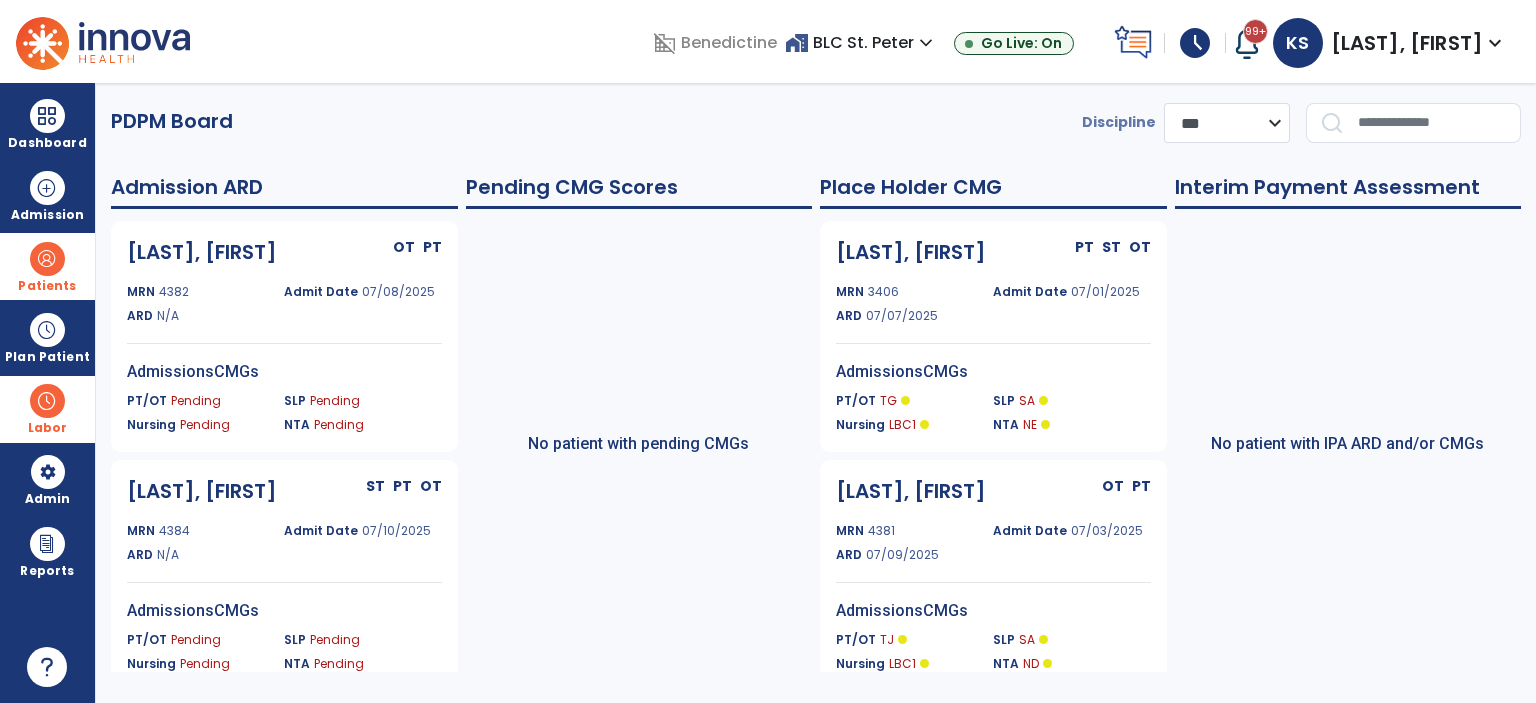 click at bounding box center [47, 259] 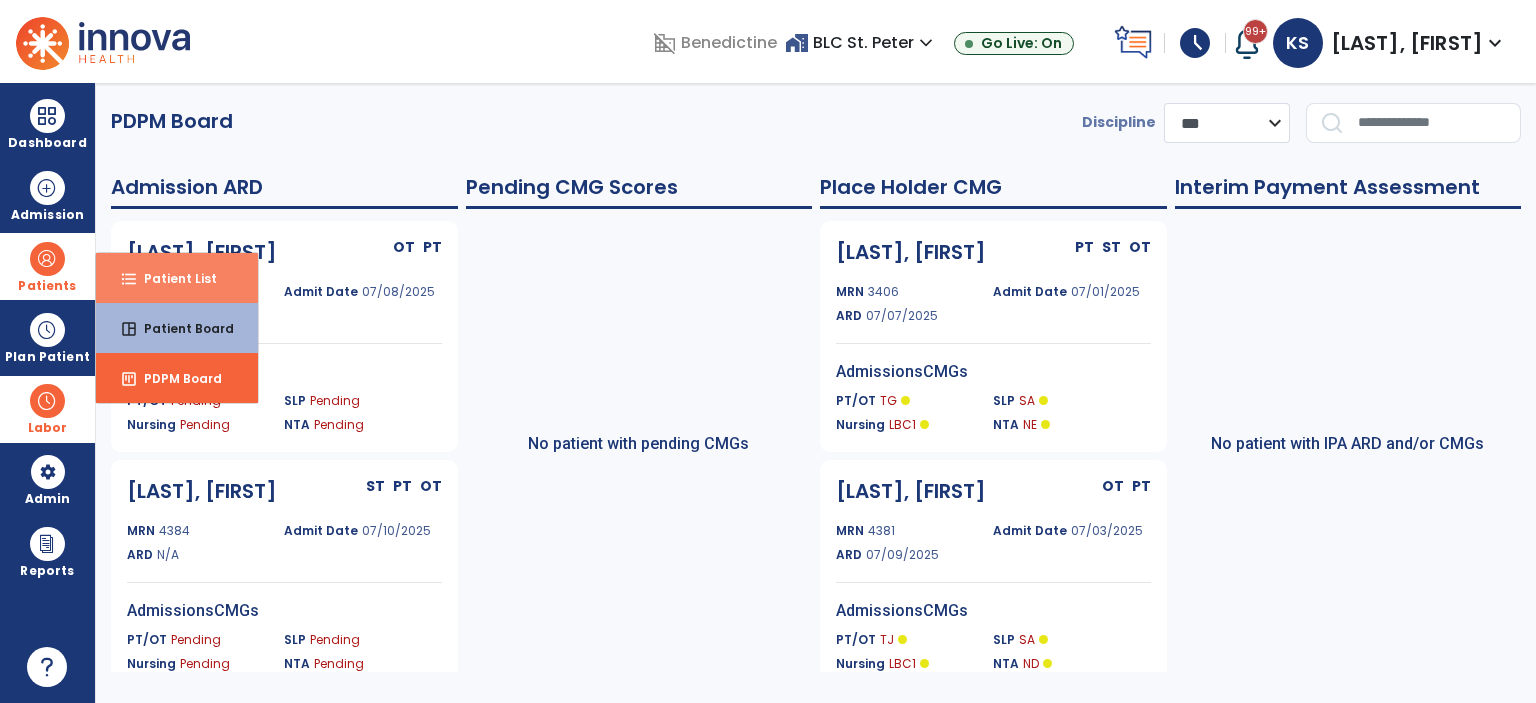 click on "format_list_bulleted  Patient List" at bounding box center [177, 278] 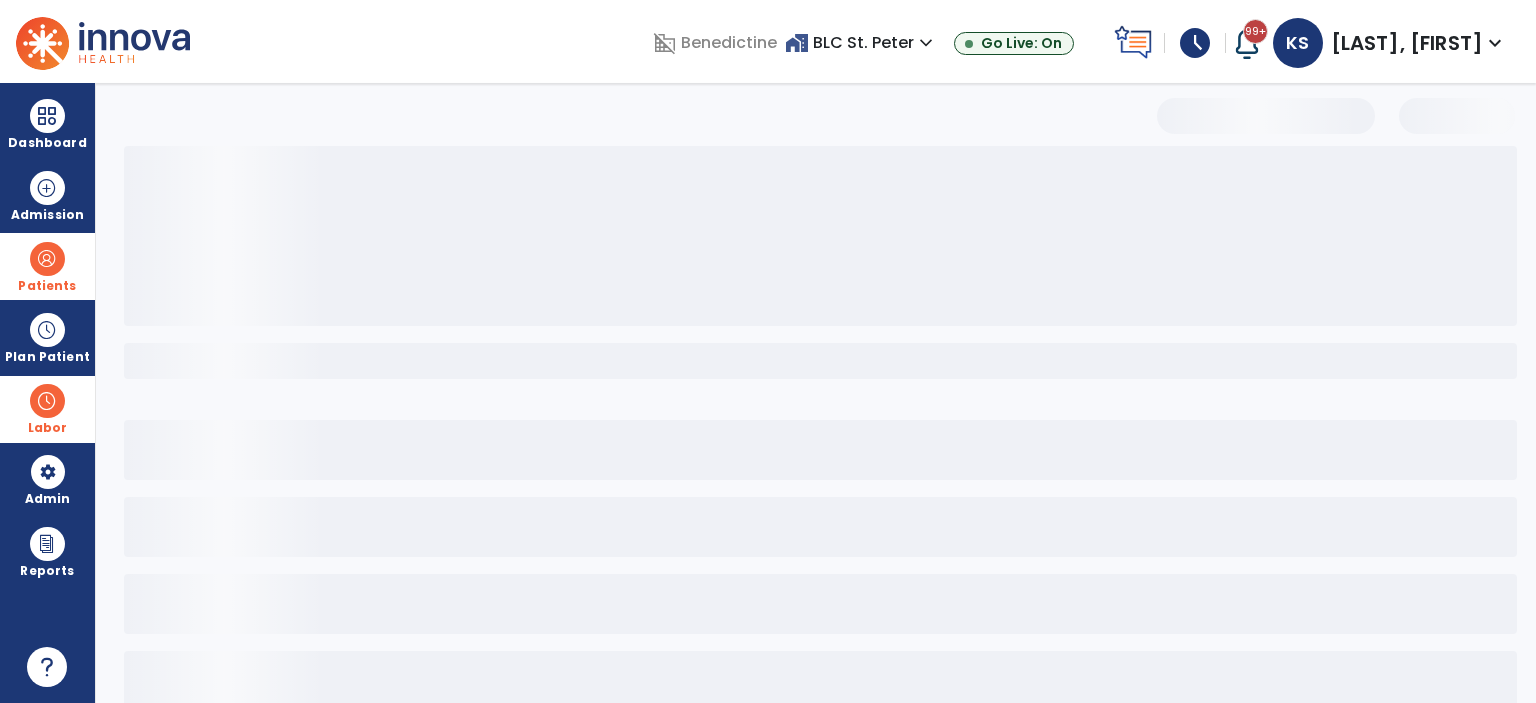 select on "***" 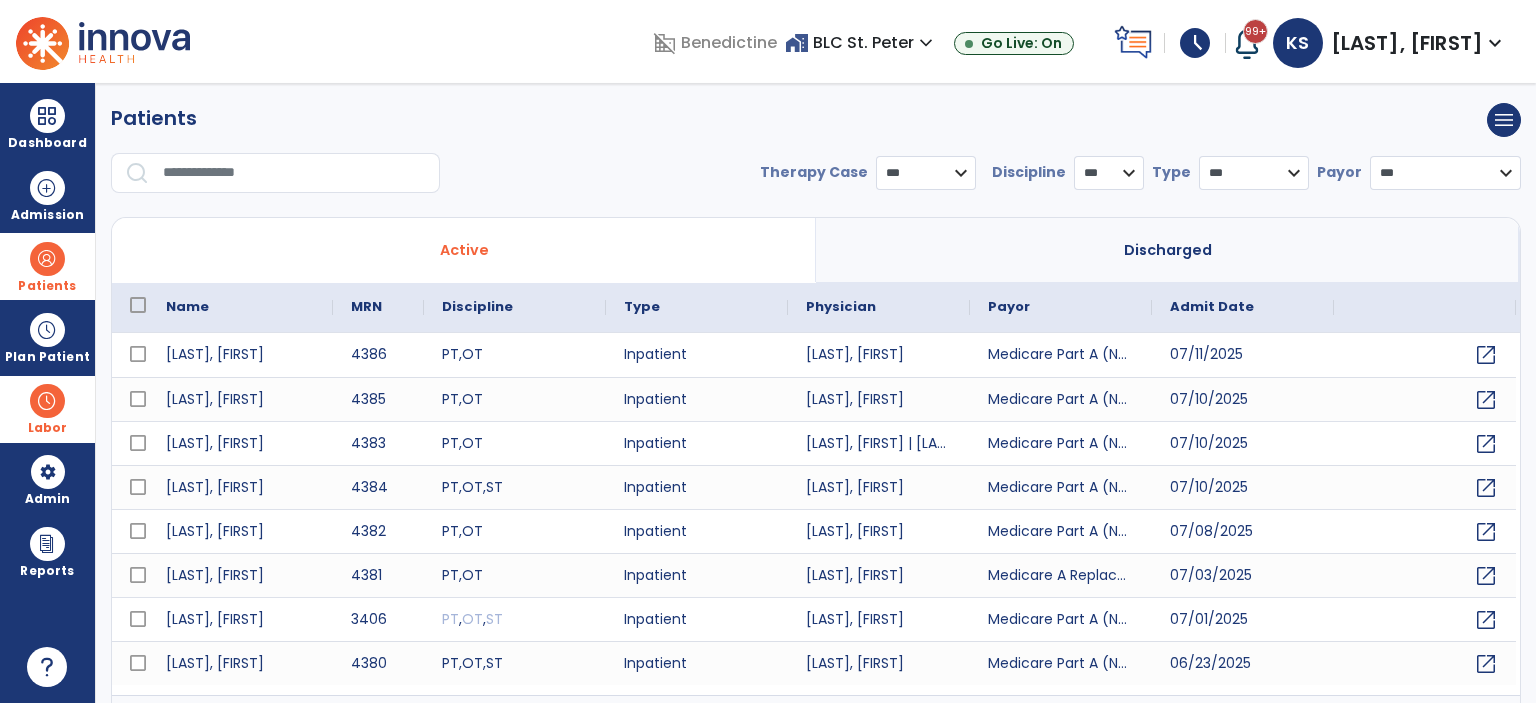 click at bounding box center [294, 173] 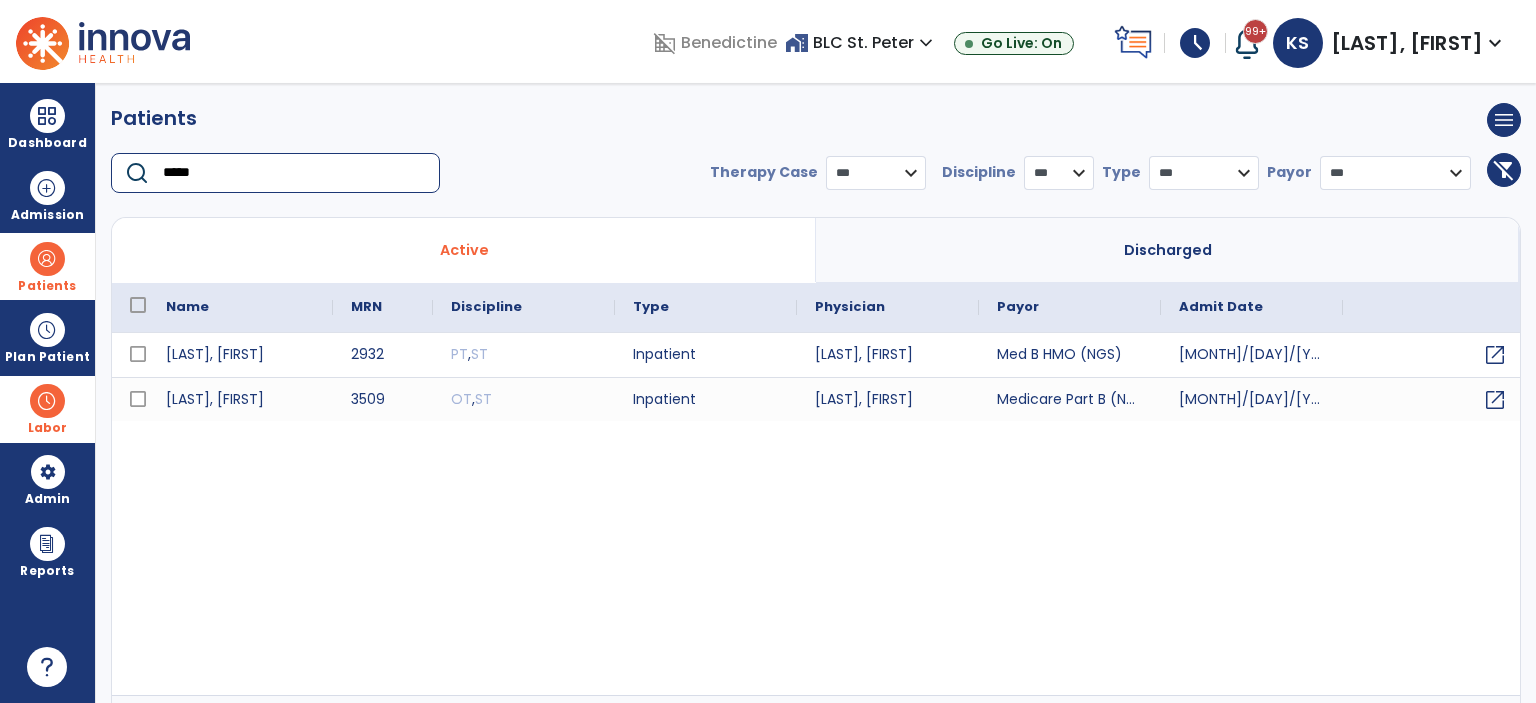 type on "*****" 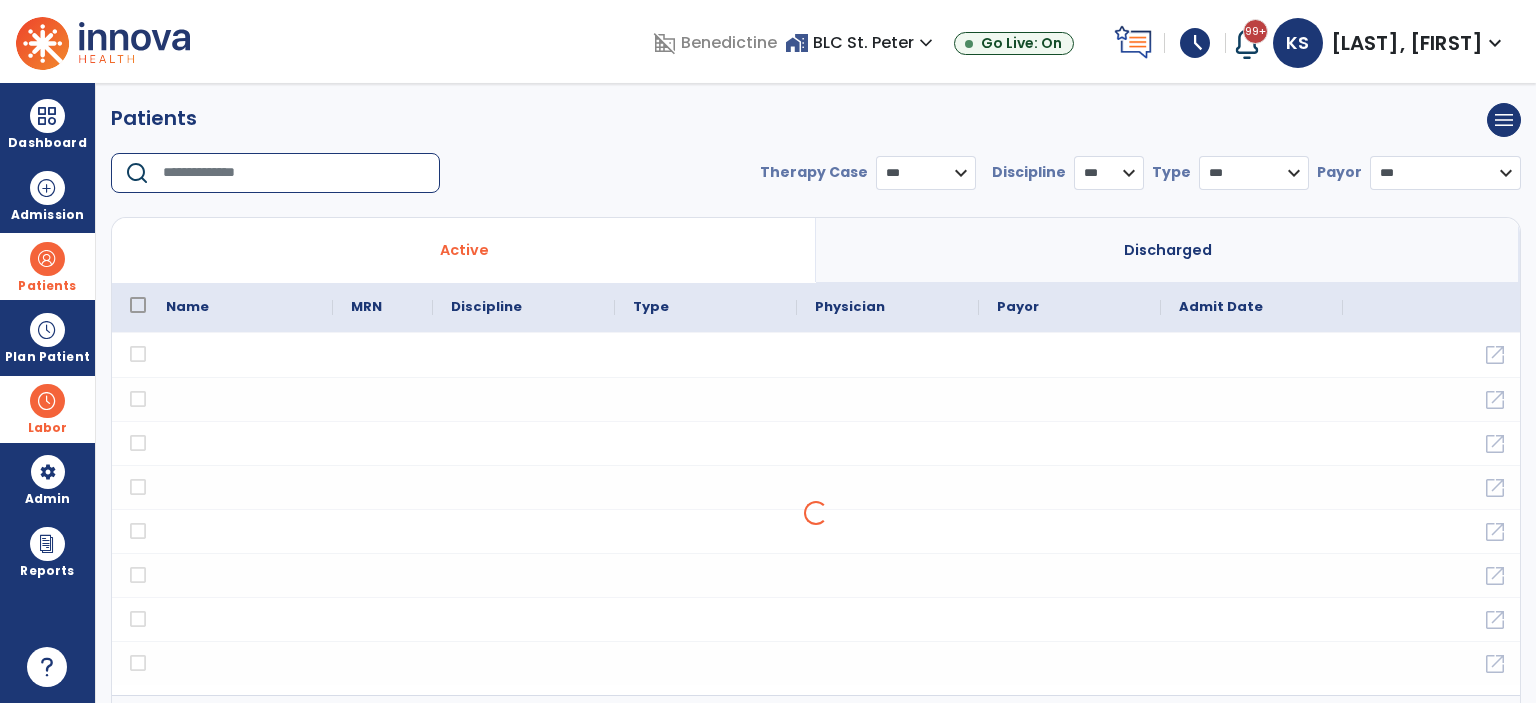type 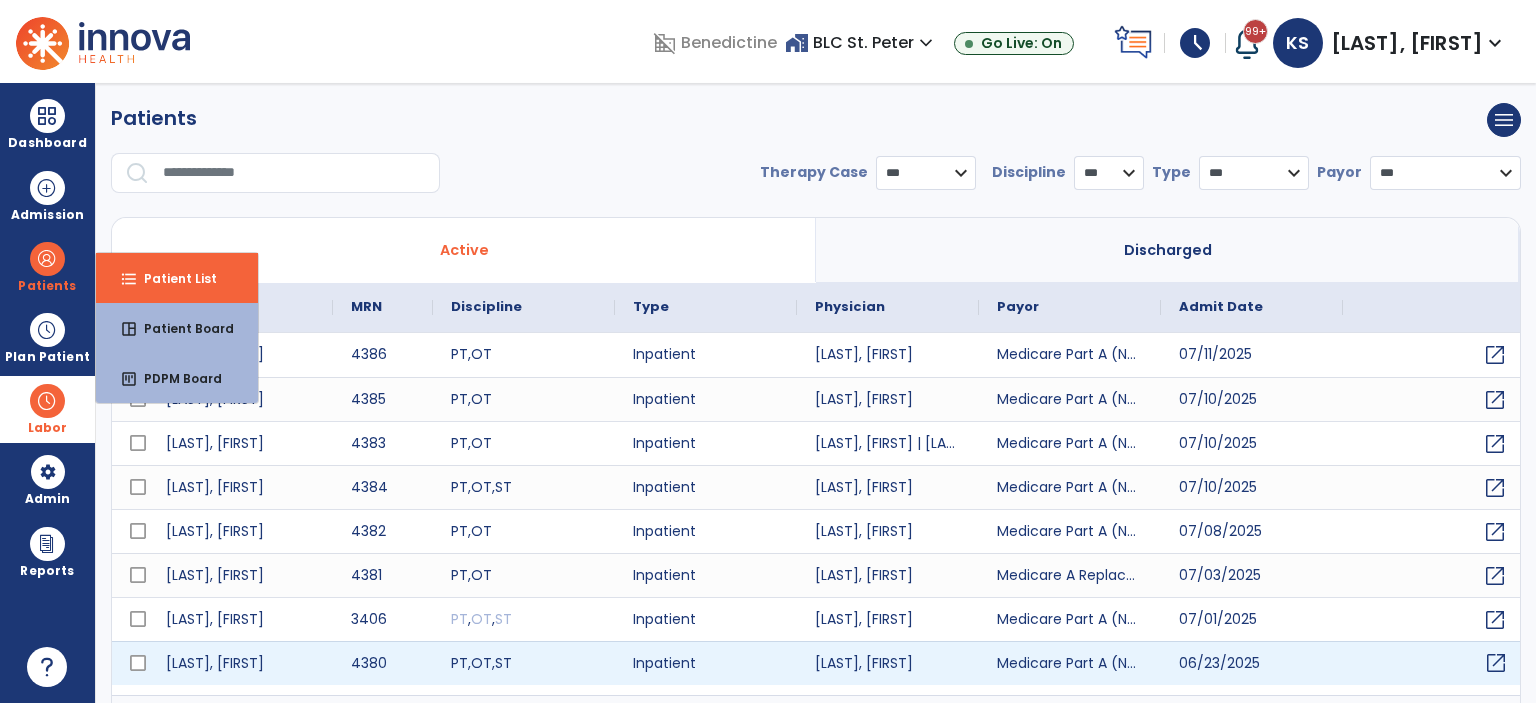 click on "open_in_new" at bounding box center [1496, 663] 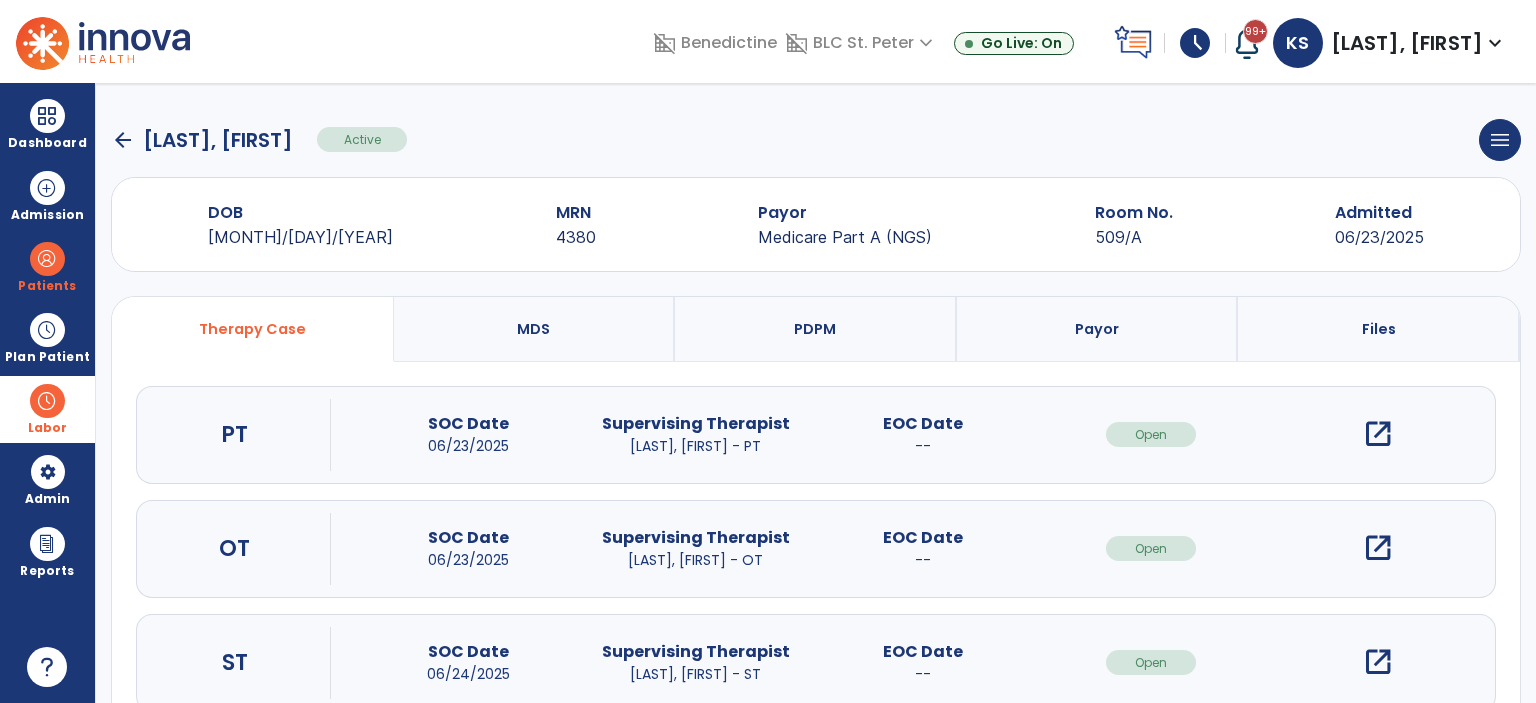 click on "open_in_new" at bounding box center [1378, 662] 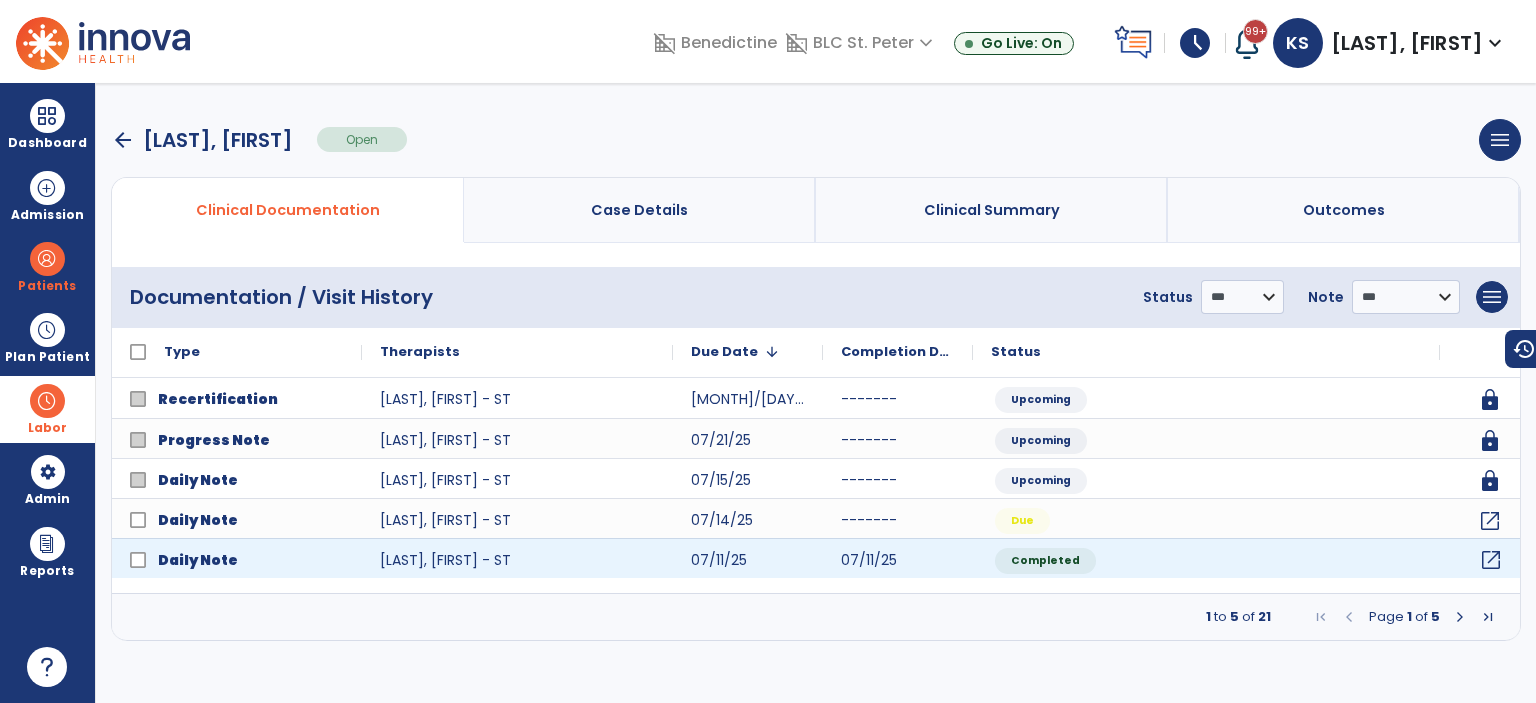 click on "open_in_new" 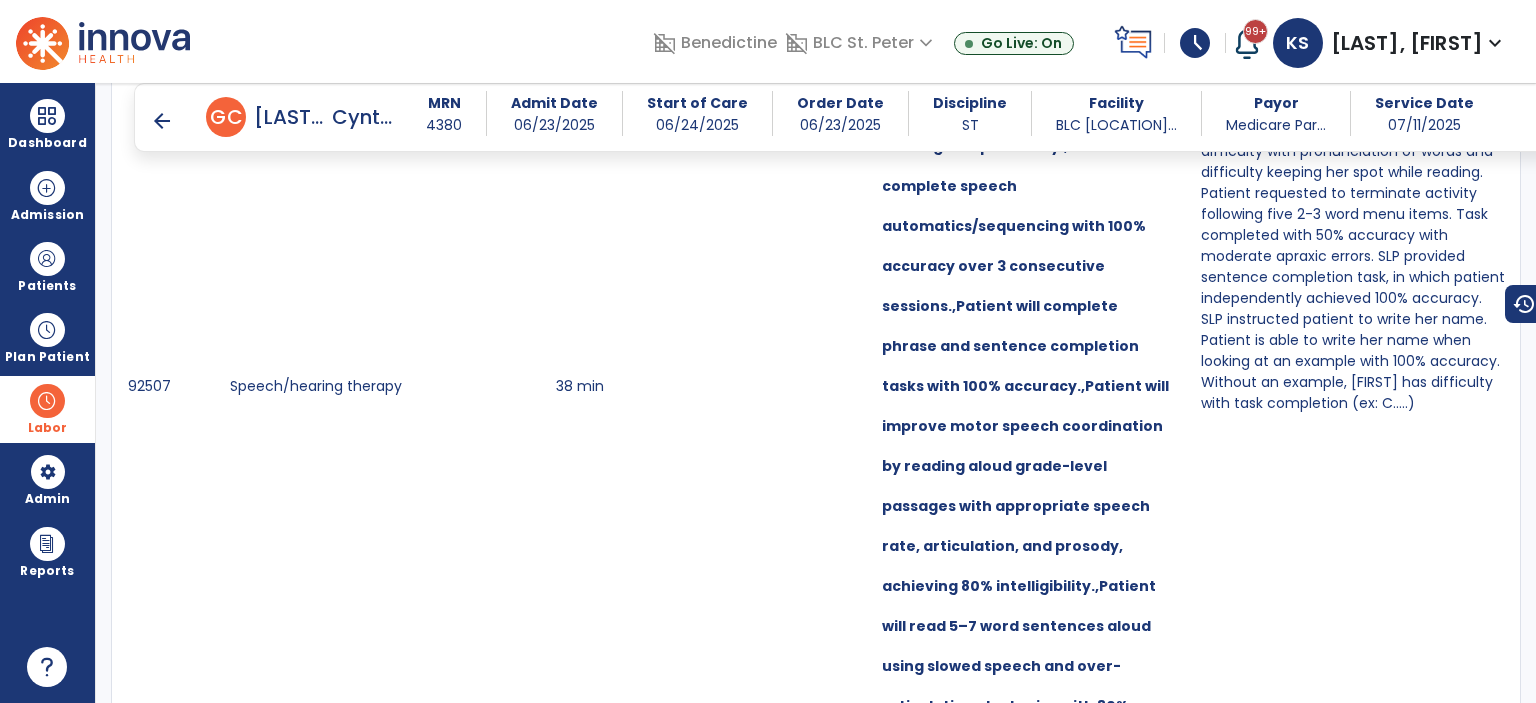 scroll, scrollTop: 1500, scrollLeft: 0, axis: vertical 